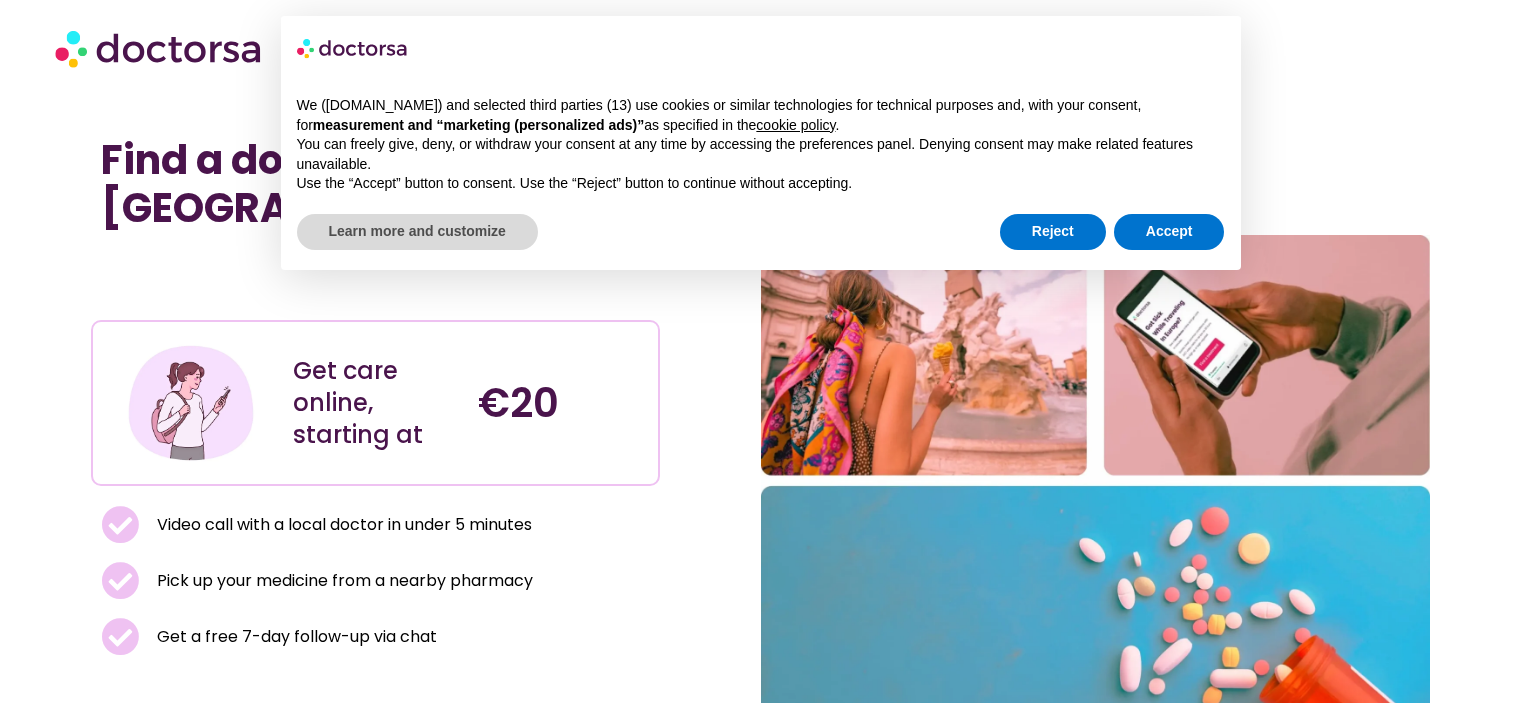 scroll, scrollTop: 0, scrollLeft: 0, axis: both 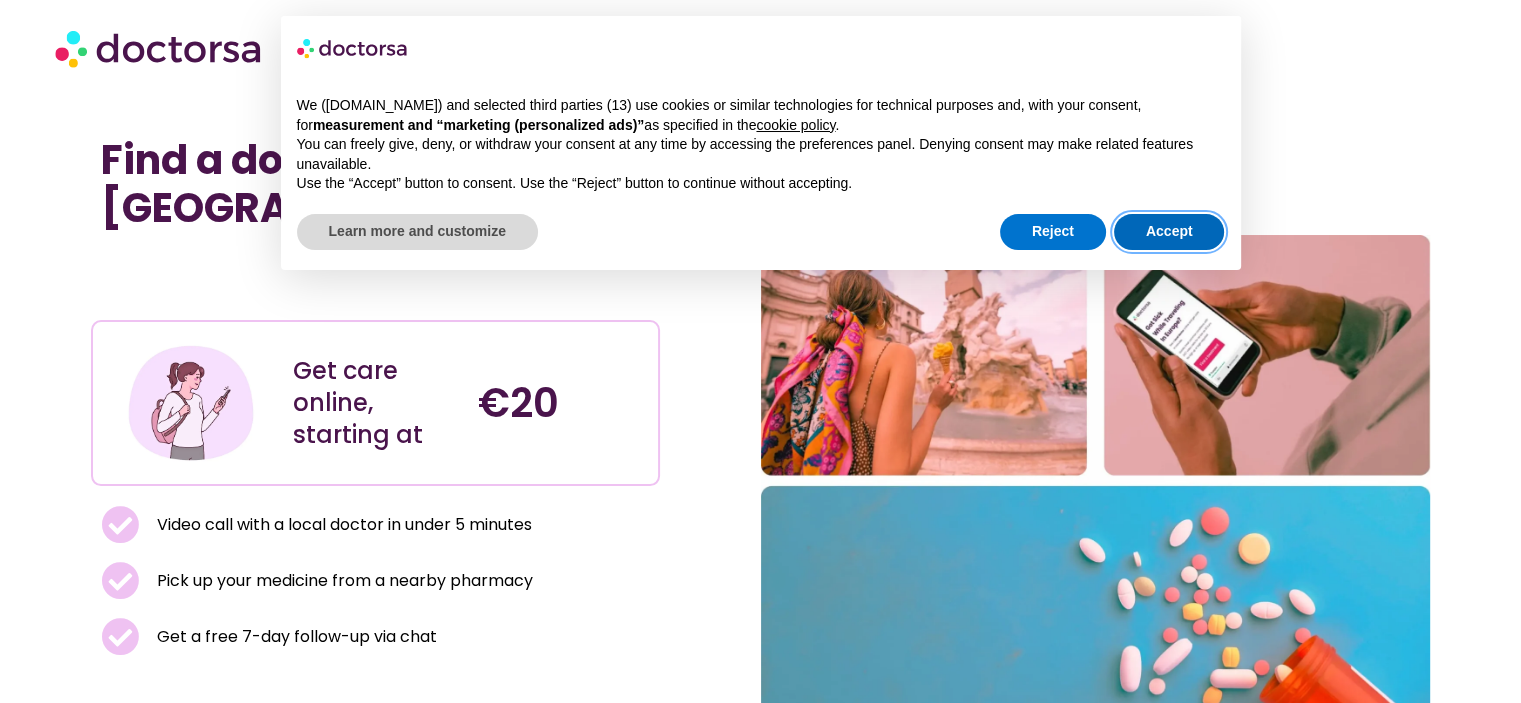 click on "Accept" at bounding box center [1169, 232] 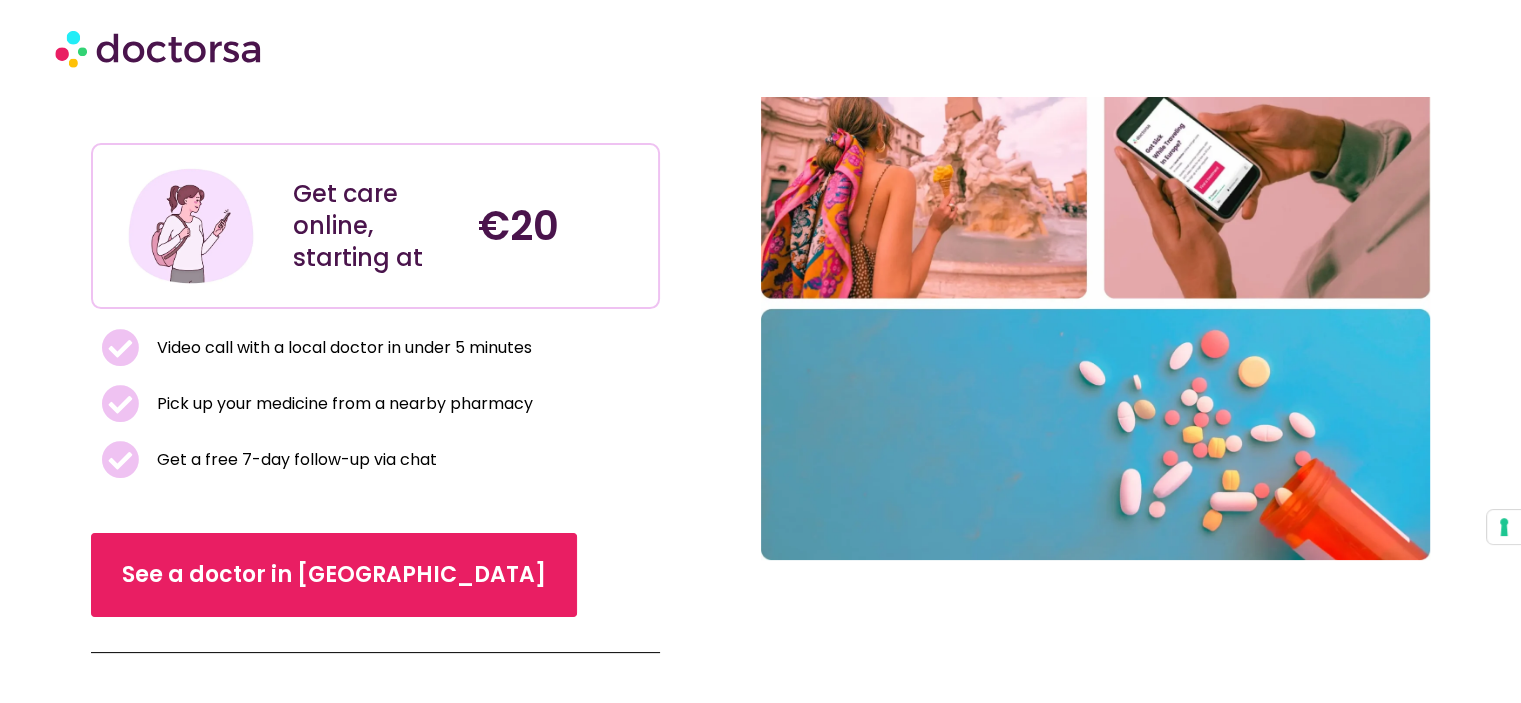 scroll, scrollTop: 0, scrollLeft: 0, axis: both 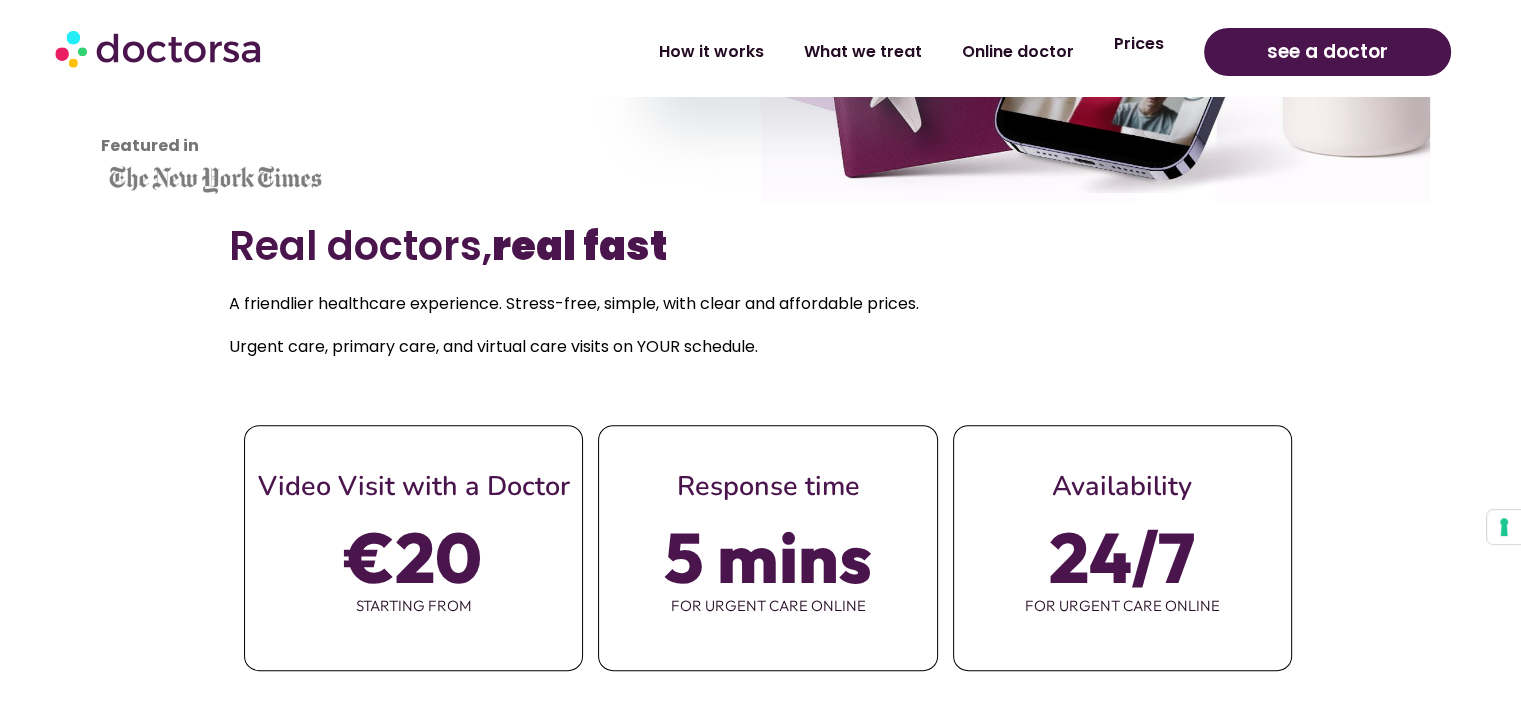 click on "Prices" 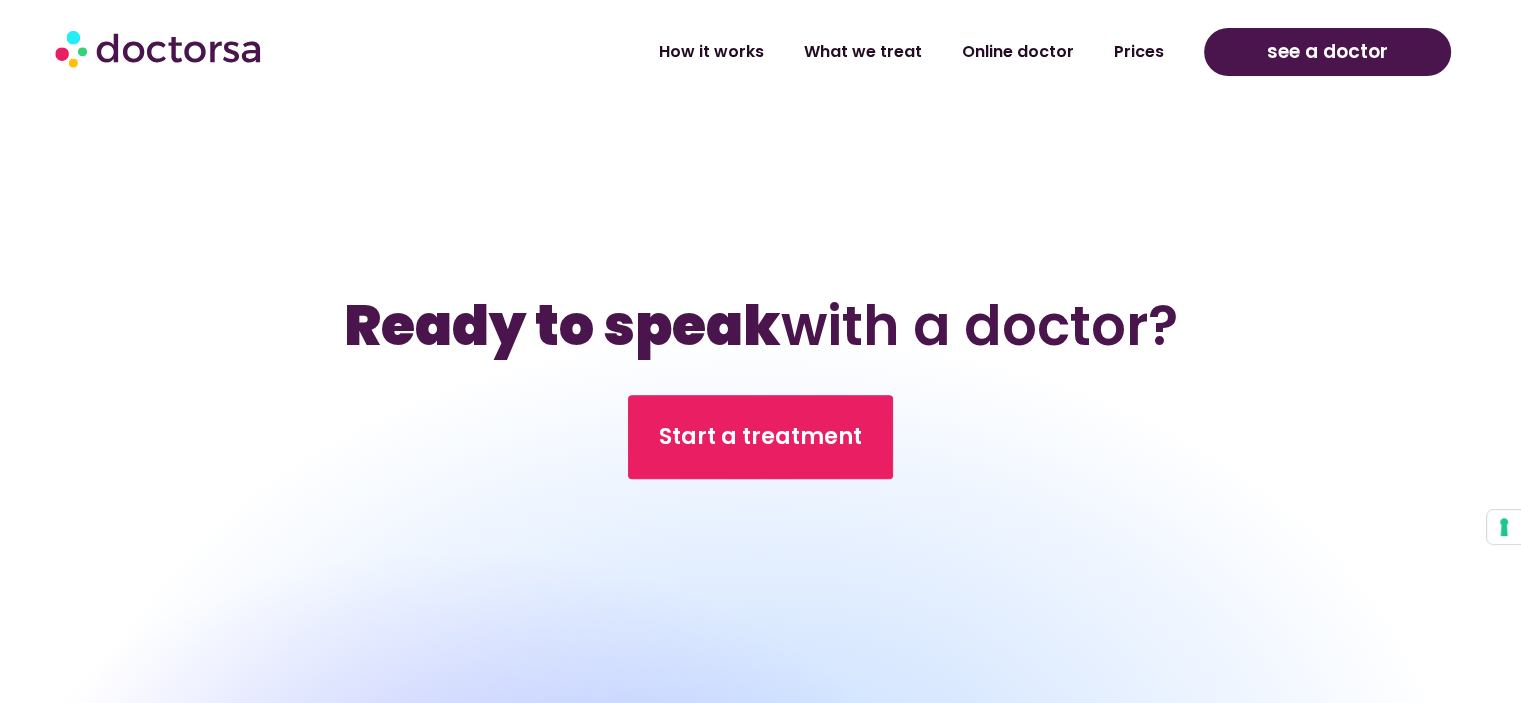 scroll, scrollTop: 8200, scrollLeft: 0, axis: vertical 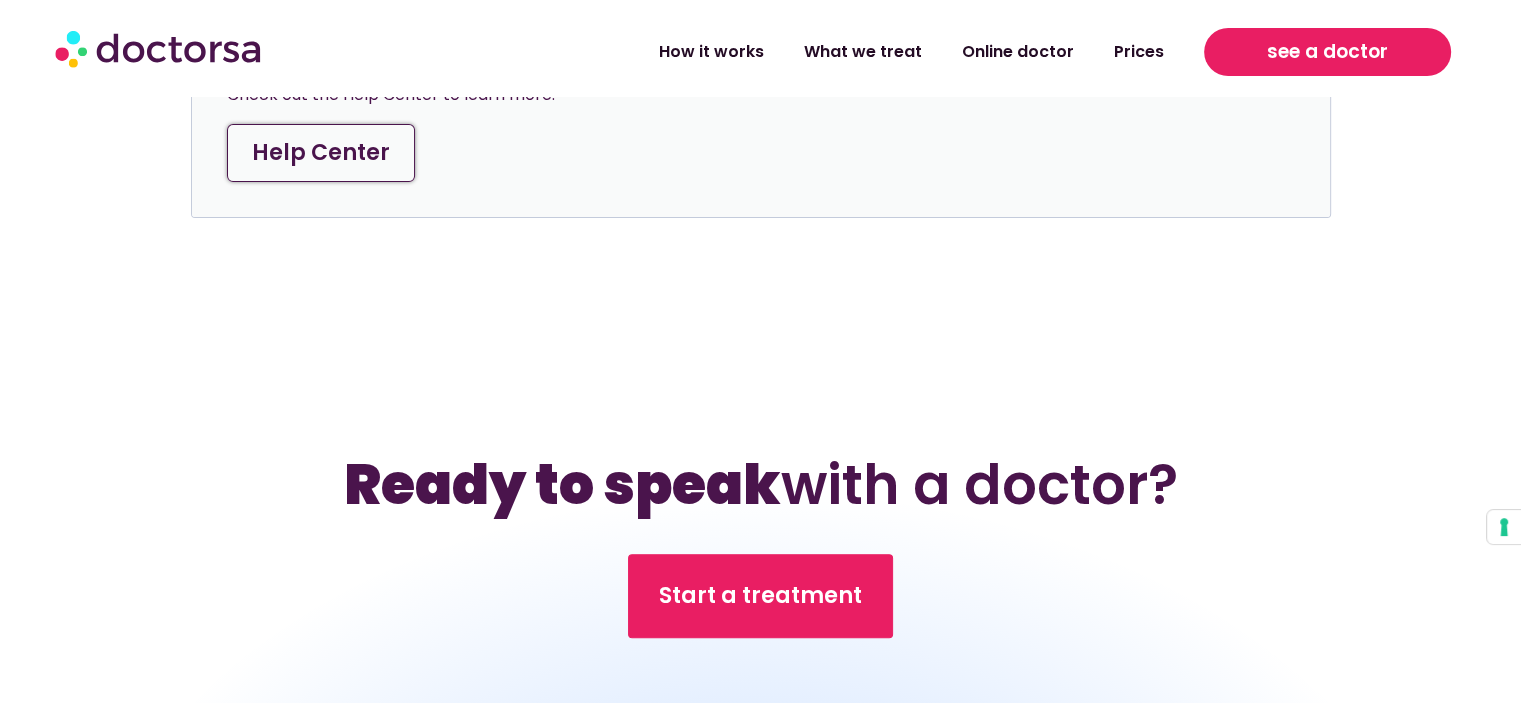 click on "see a doctor" at bounding box center [1327, 52] 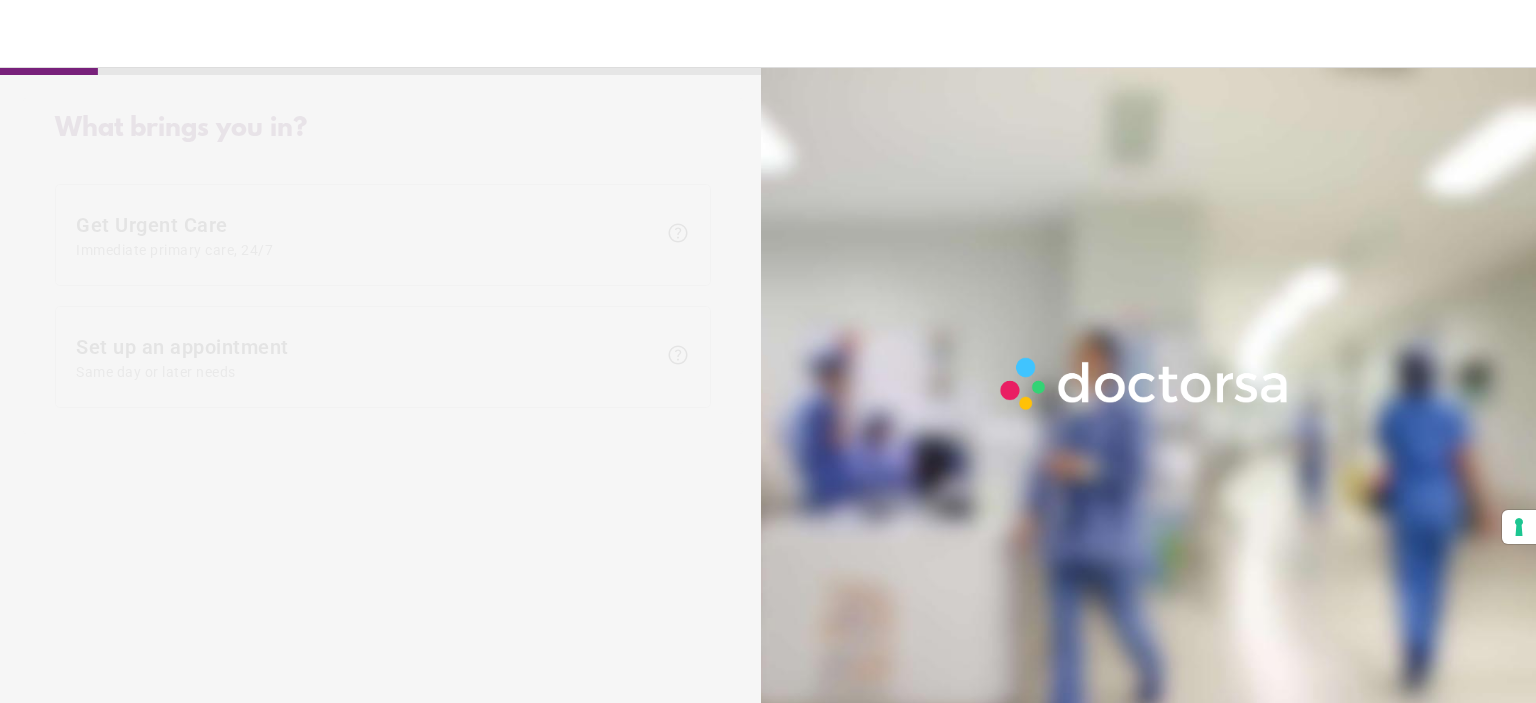 scroll, scrollTop: 0, scrollLeft: 0, axis: both 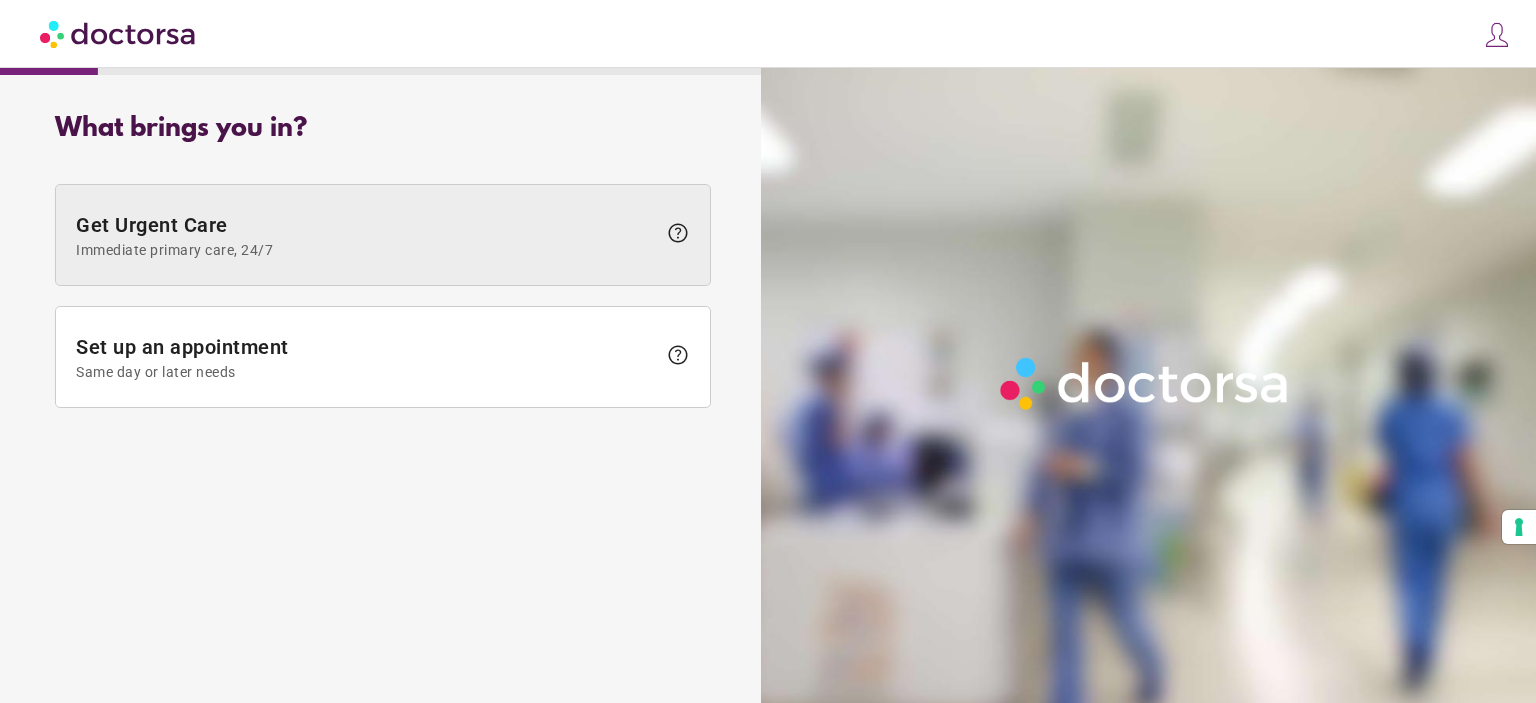 click on "help" at bounding box center (678, 233) 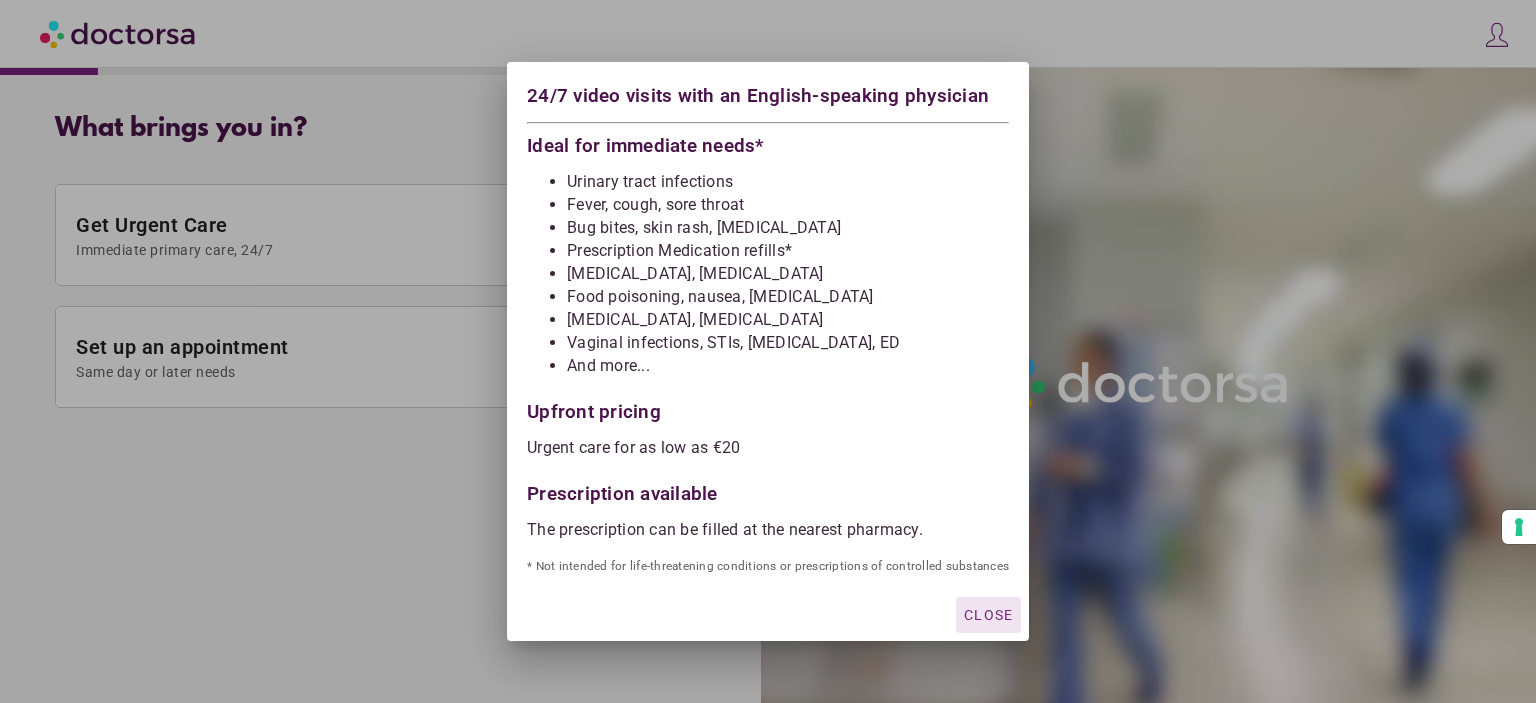 click on "Close" at bounding box center (988, 615) 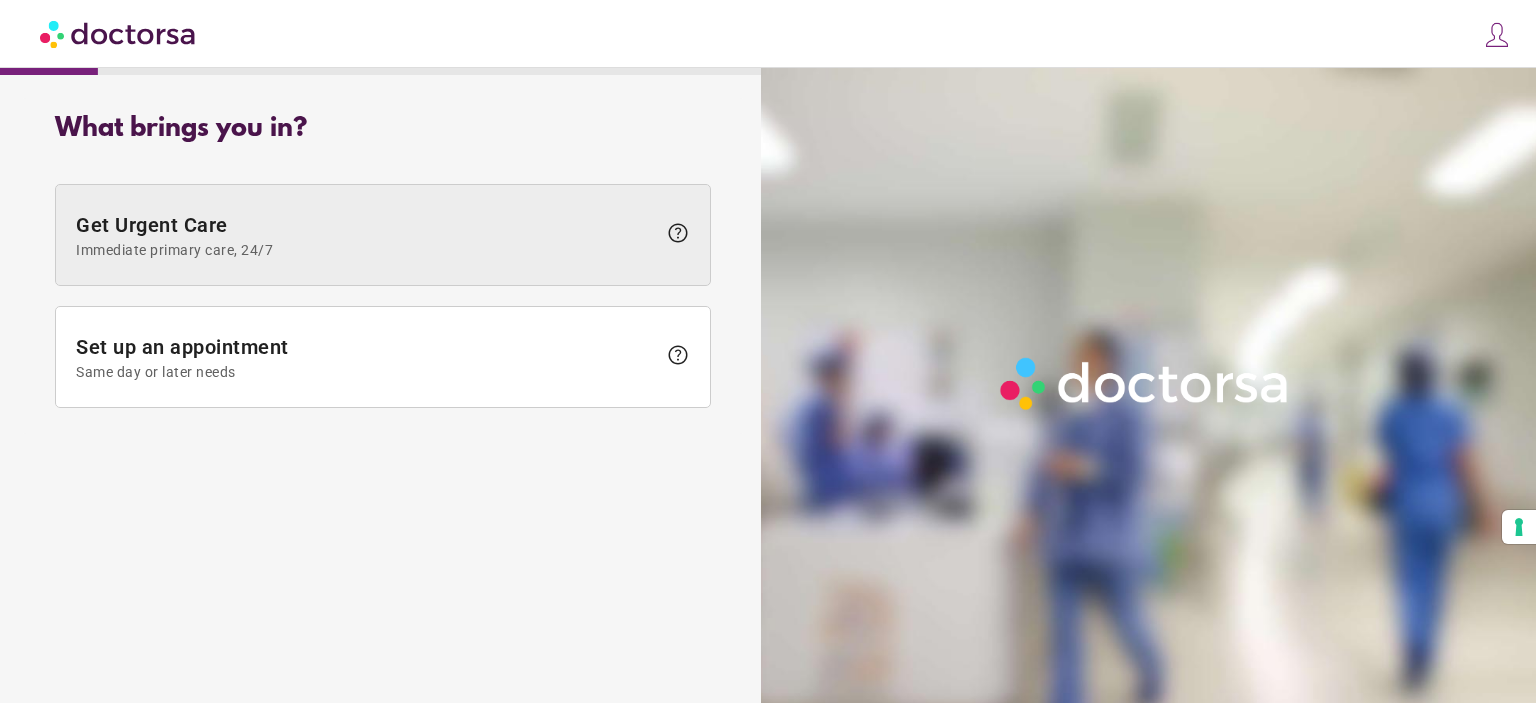 click on "Get Urgent Care
Immediate primary care, 24/7" at bounding box center (366, 235) 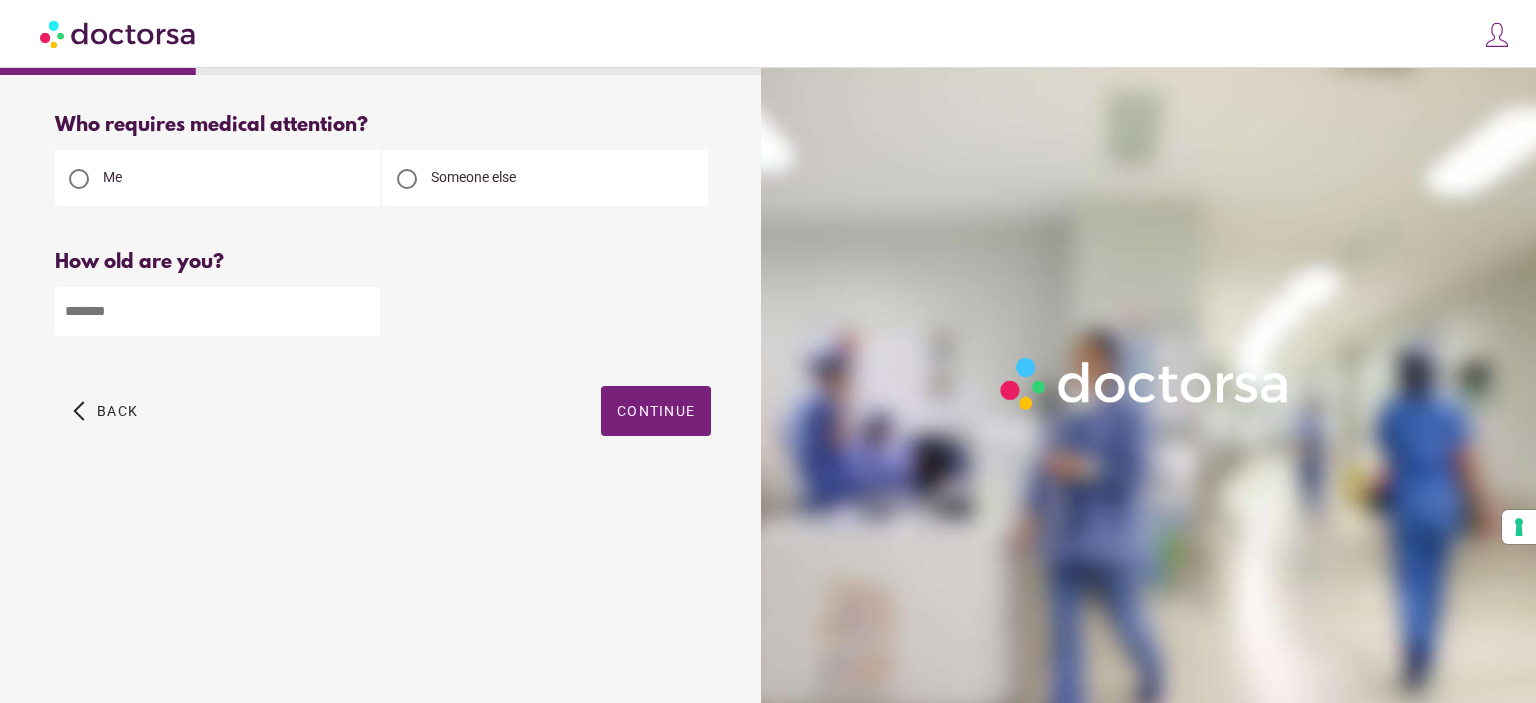 click at bounding box center (217, 311) 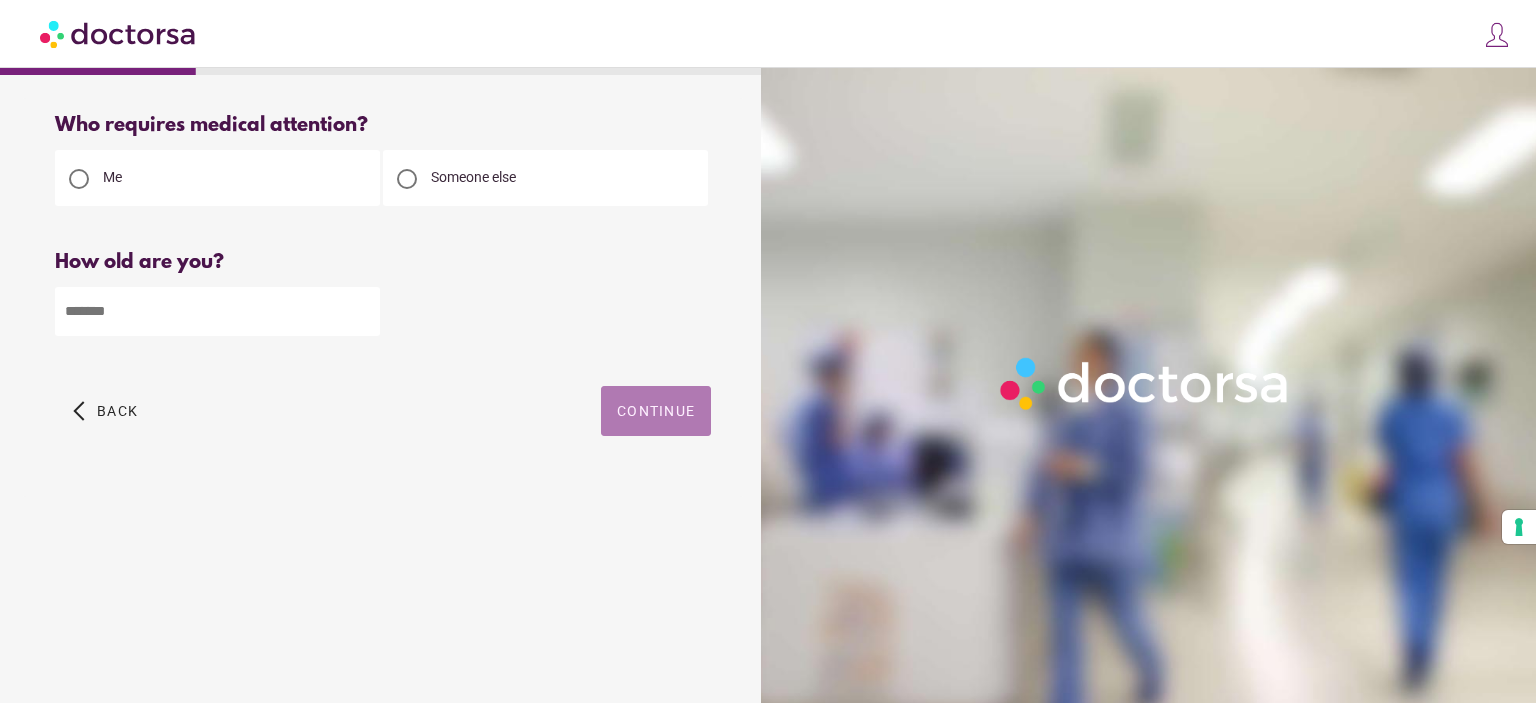 click on "Continue" at bounding box center (656, 411) 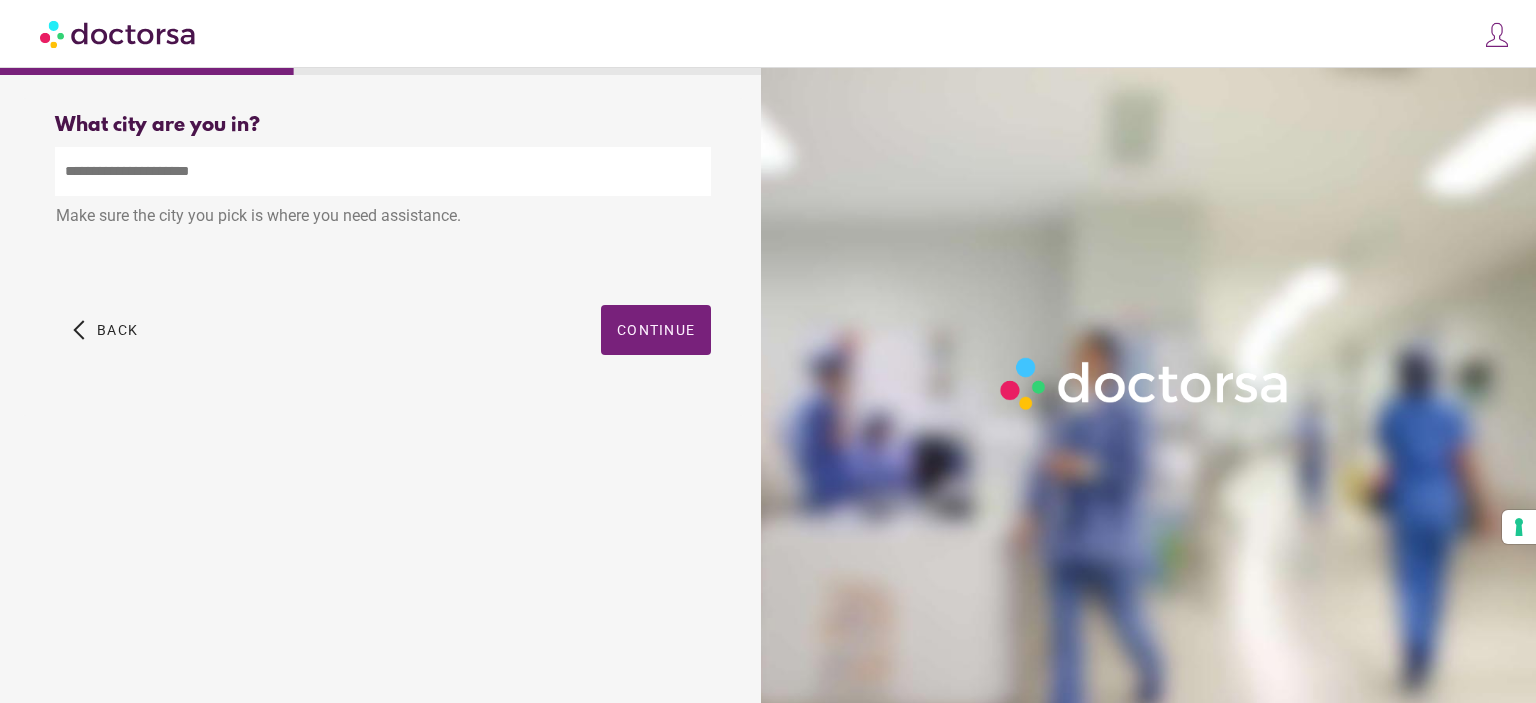 click at bounding box center (383, 171) 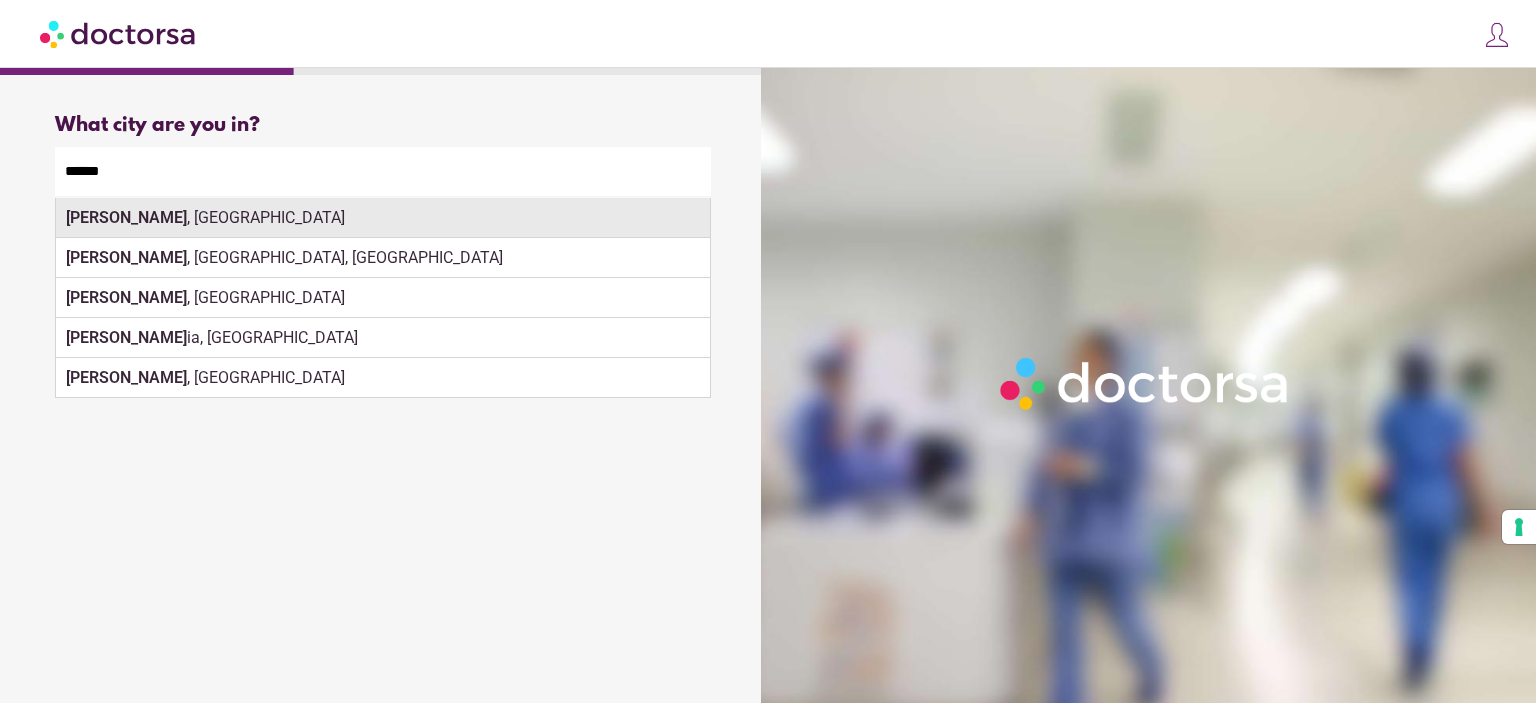 click on "Rhodes , Greece" at bounding box center [383, 218] 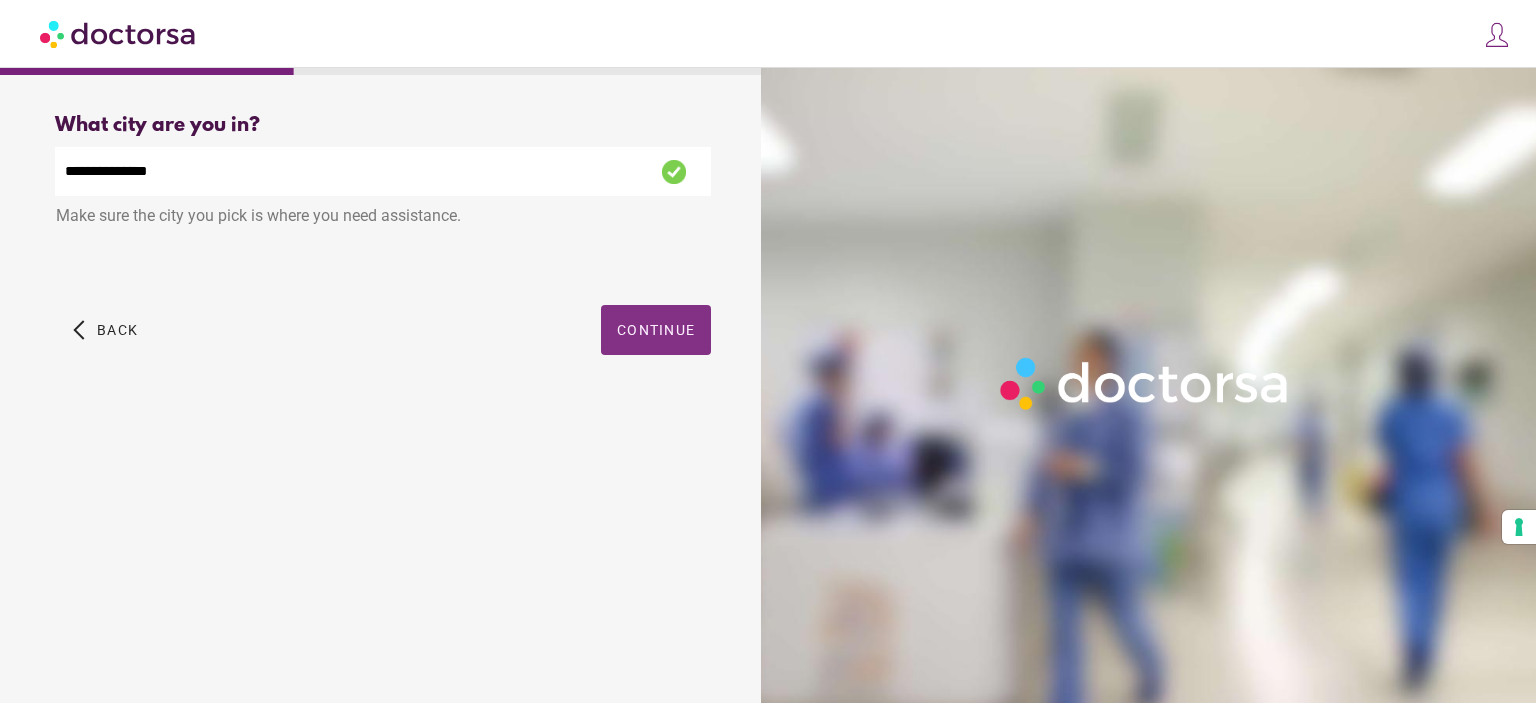 click at bounding box center [656, 330] 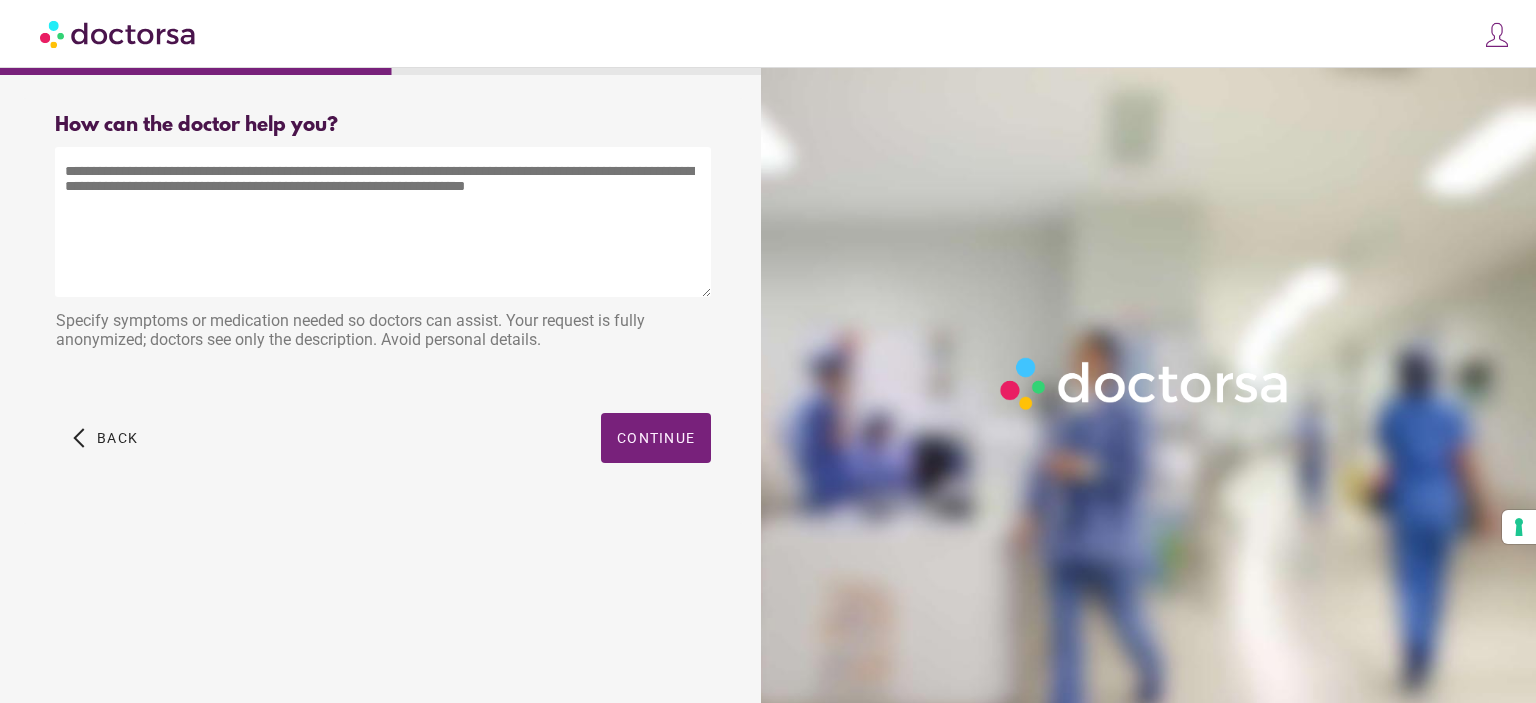 click at bounding box center (383, 222) 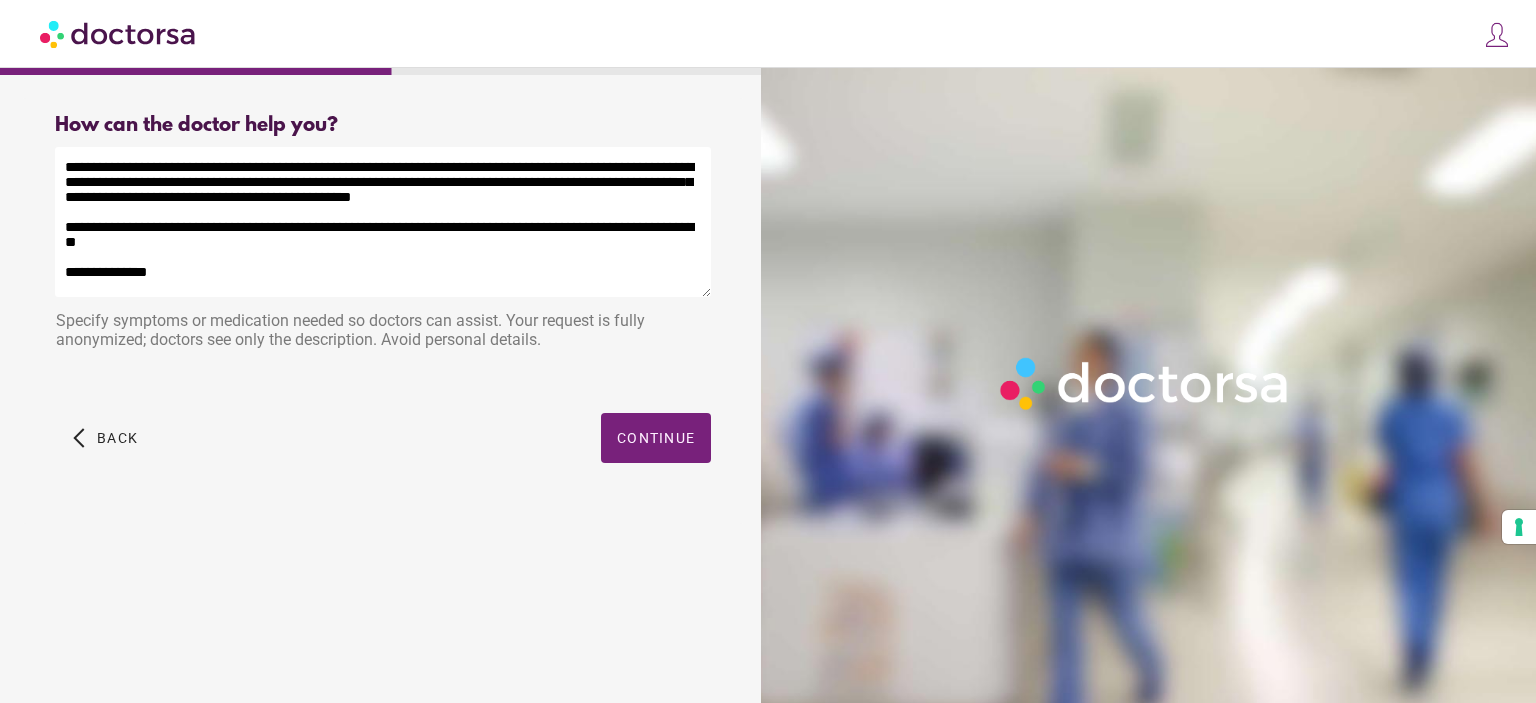 scroll, scrollTop: 26, scrollLeft: 0, axis: vertical 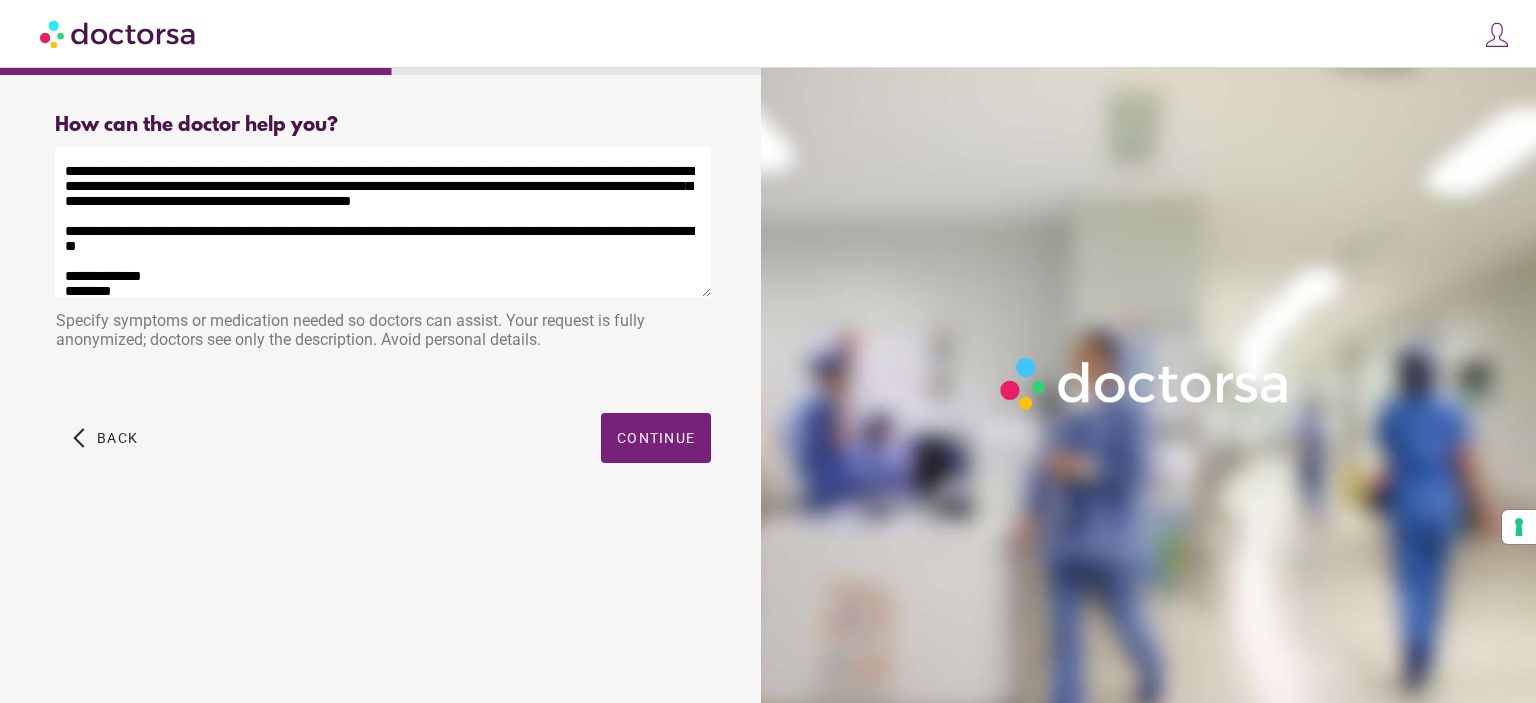 drag, startPoint x: 76, startPoint y: 204, endPoint x: 38, endPoint y: 134, distance: 79.64923 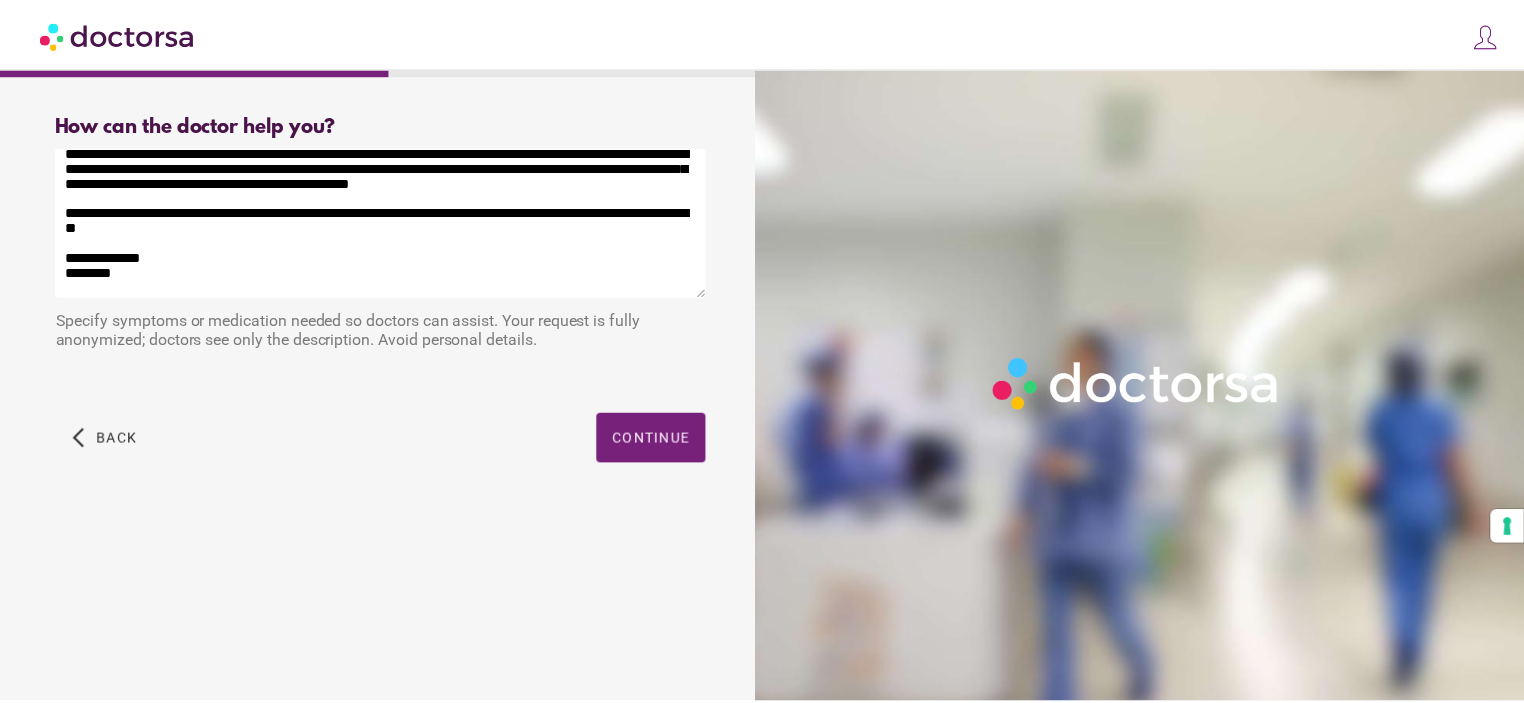 scroll, scrollTop: 42, scrollLeft: 0, axis: vertical 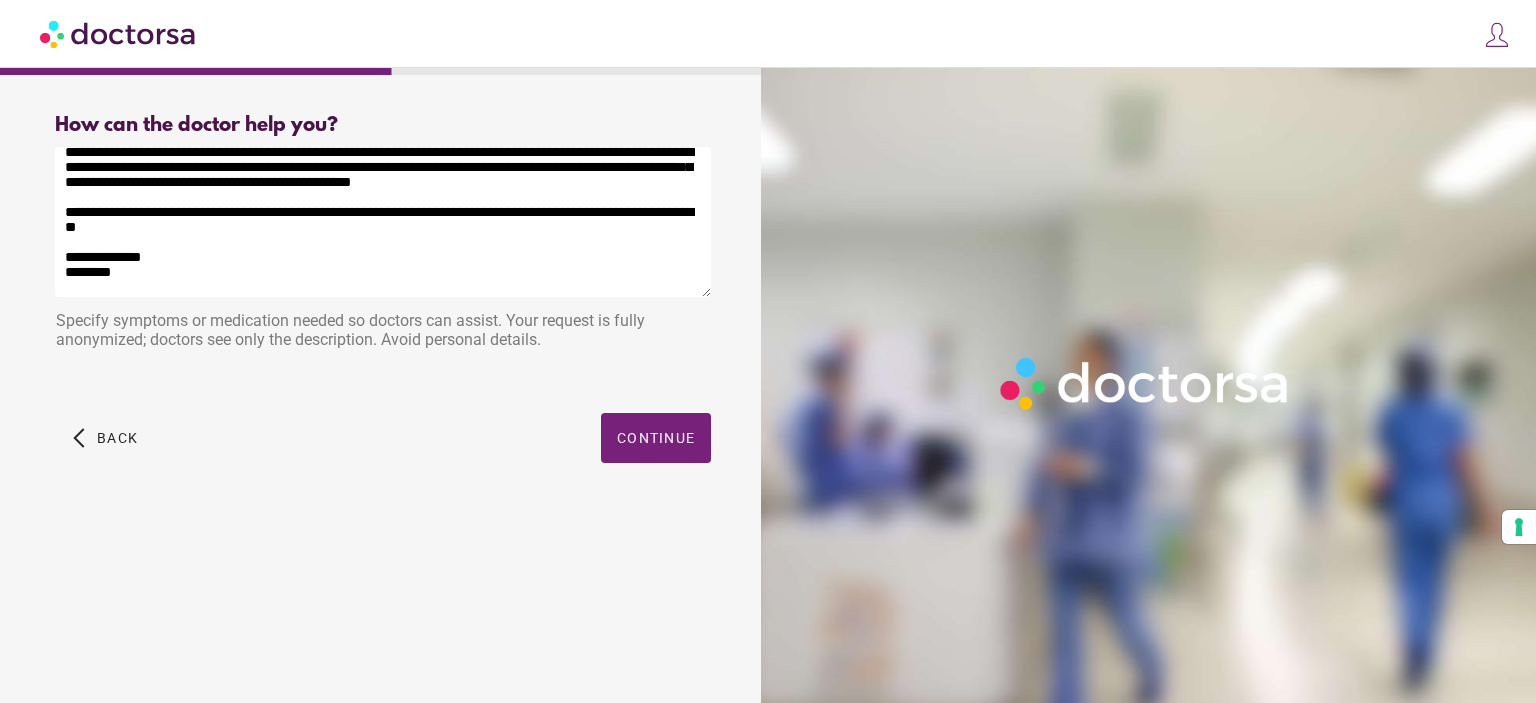click on "**********" at bounding box center [383, 222] 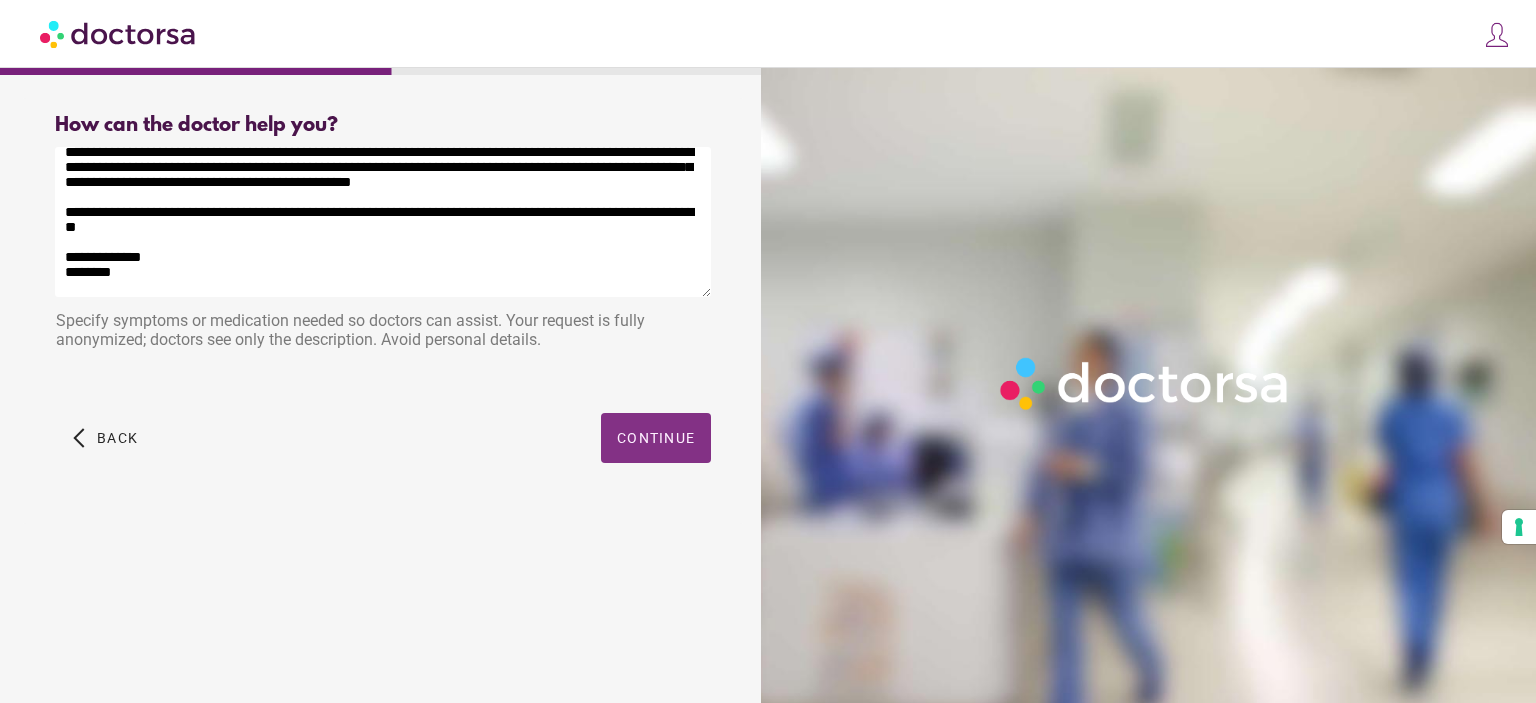 type on "**********" 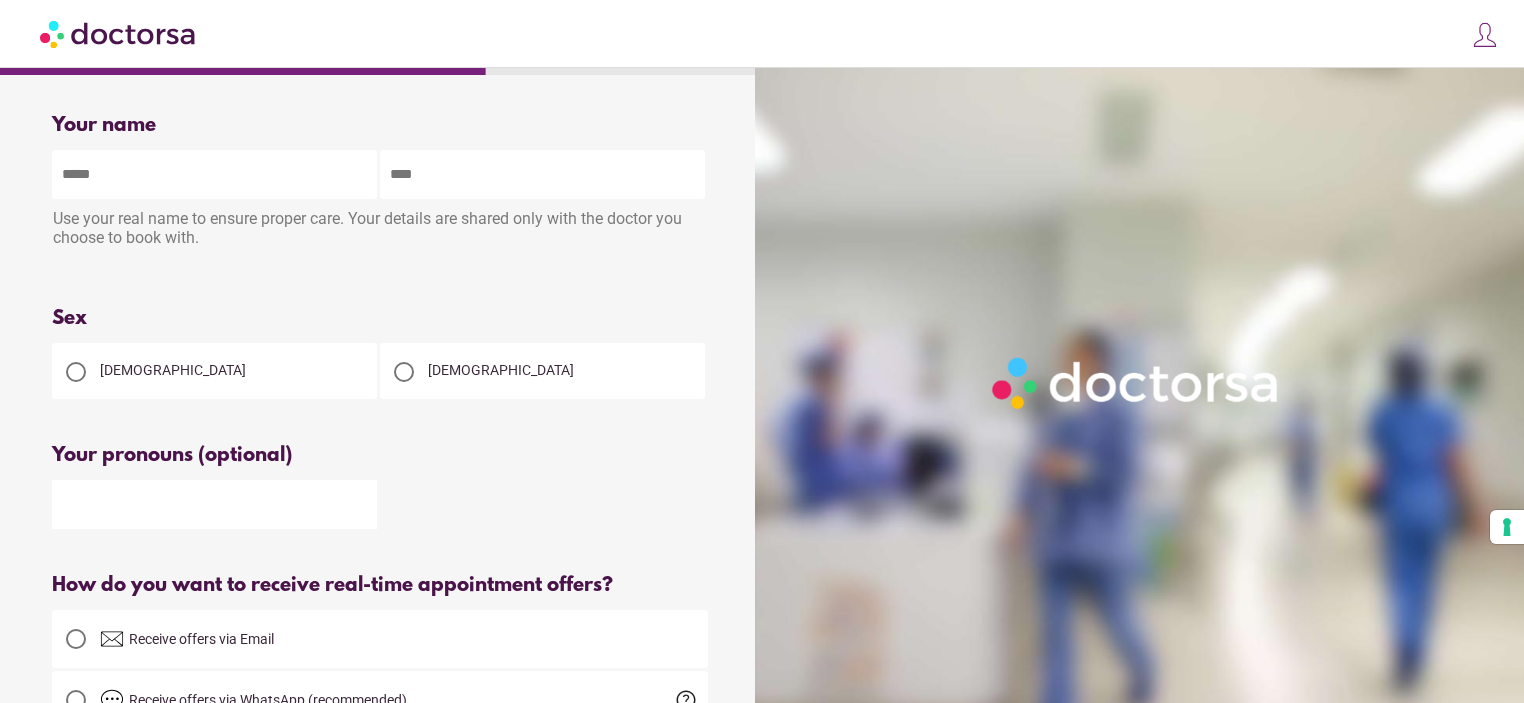 click at bounding box center (214, 174) 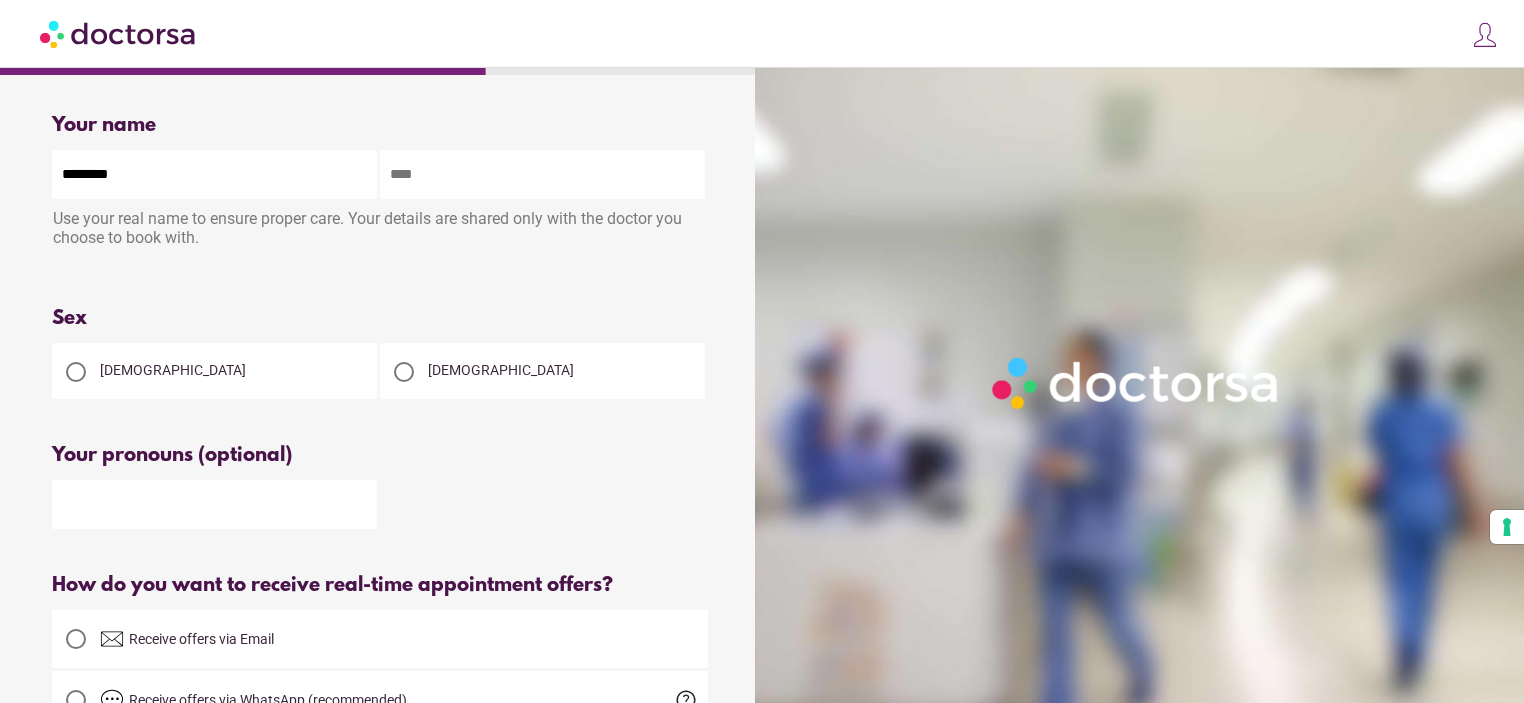 type on "********" 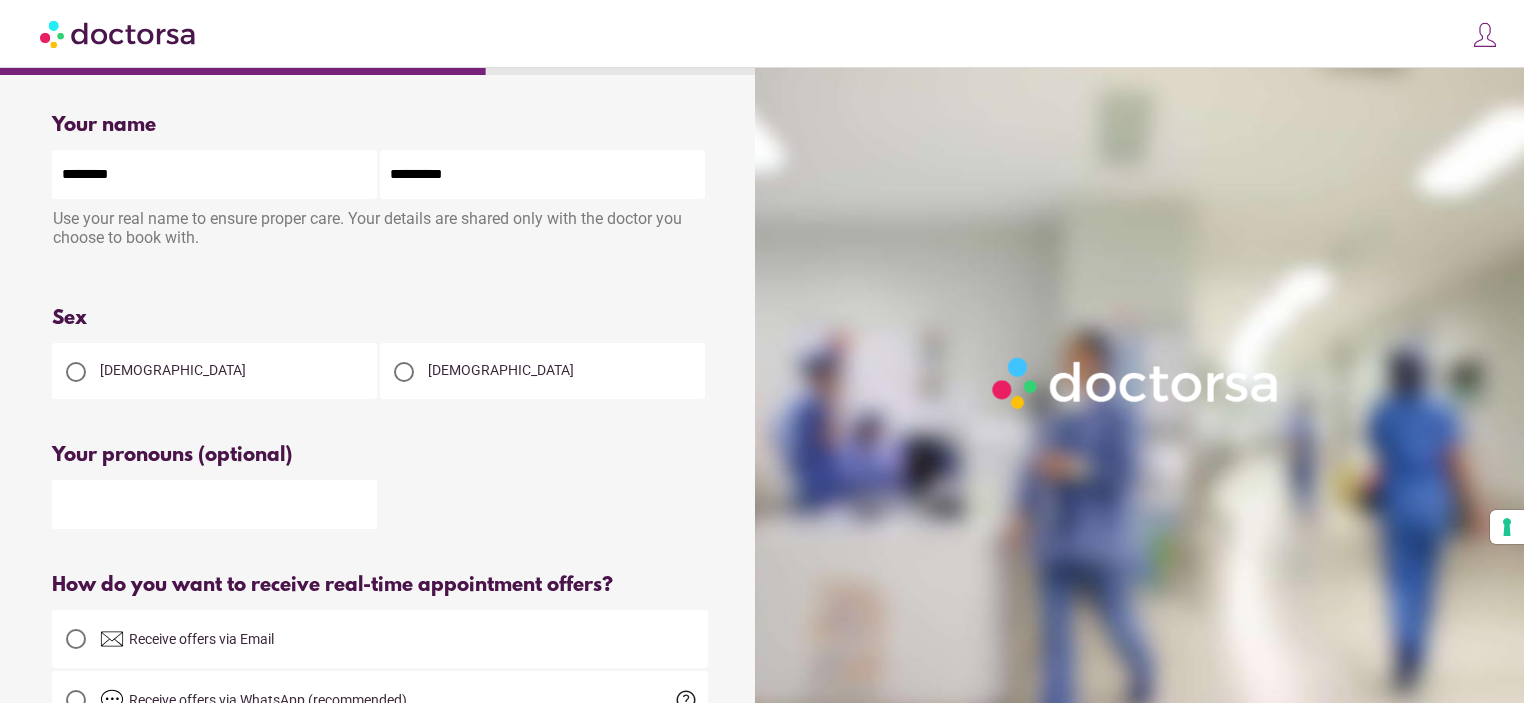 type on "*********" 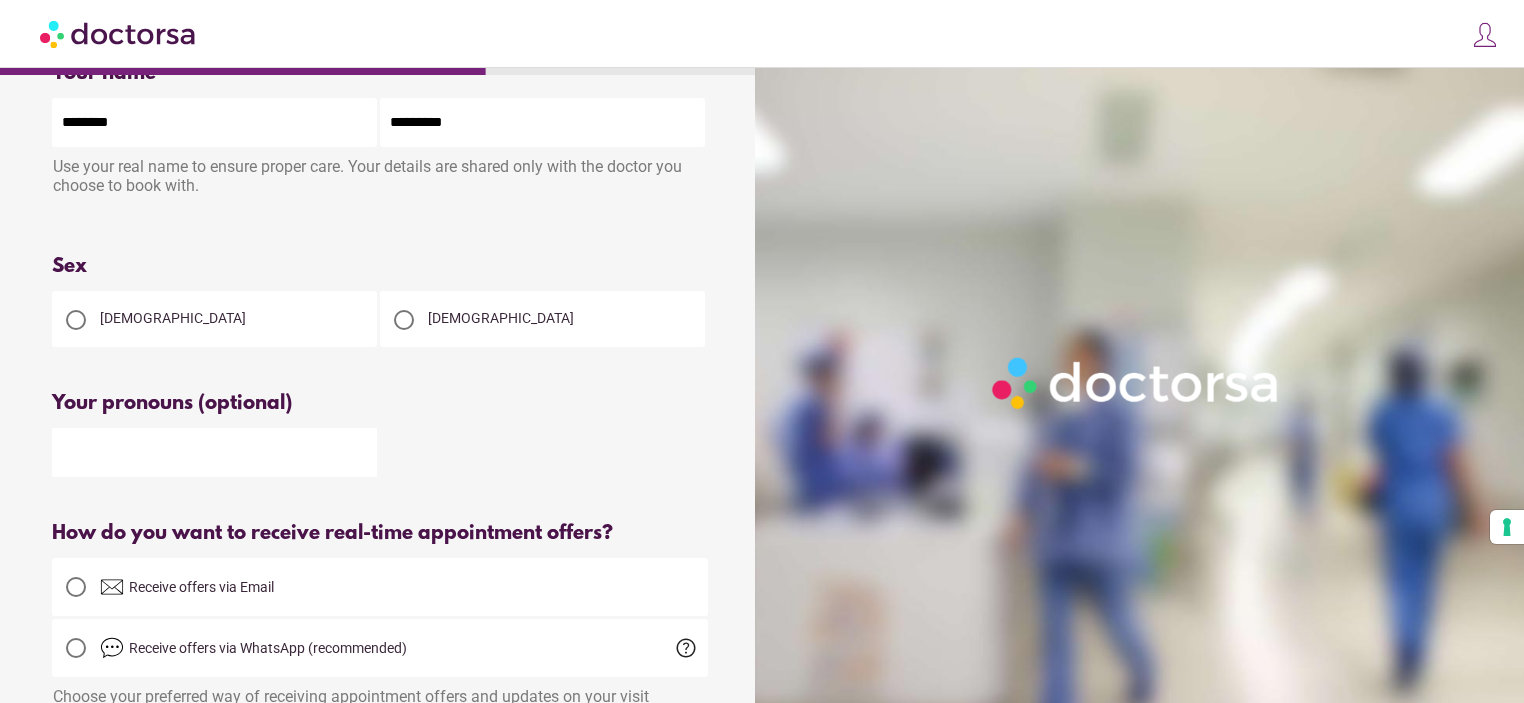 scroll, scrollTop: 100, scrollLeft: 0, axis: vertical 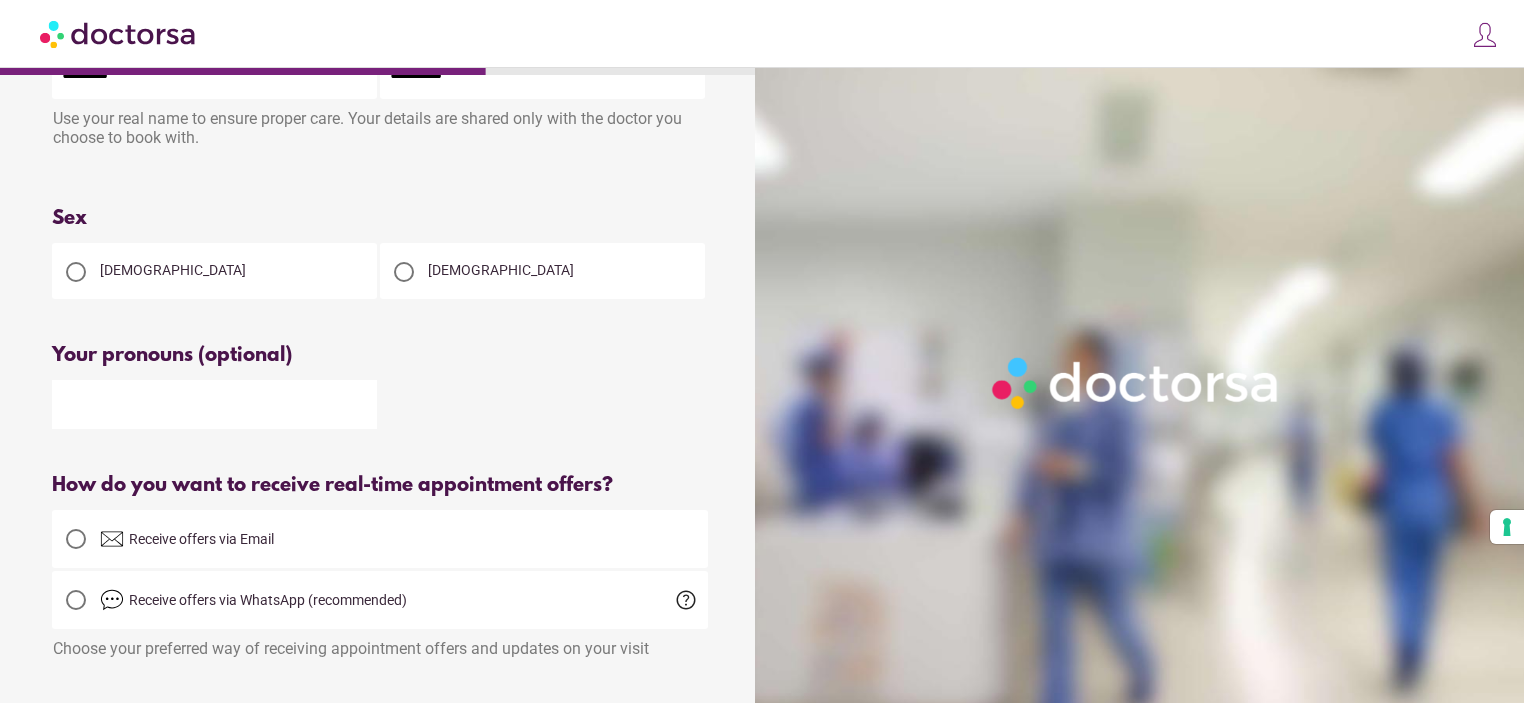 click on "[DEMOGRAPHIC_DATA]" at bounding box center (214, 271) 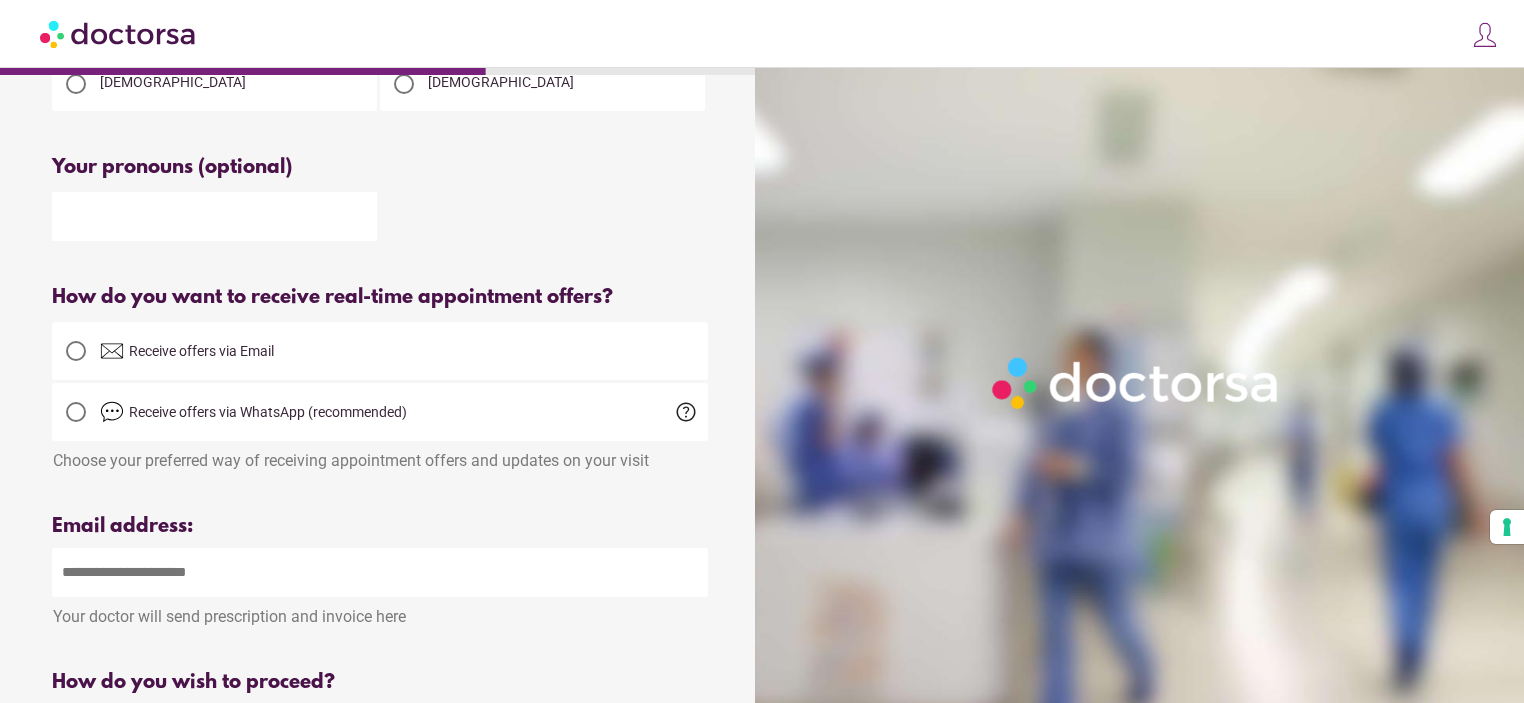 scroll, scrollTop: 300, scrollLeft: 0, axis: vertical 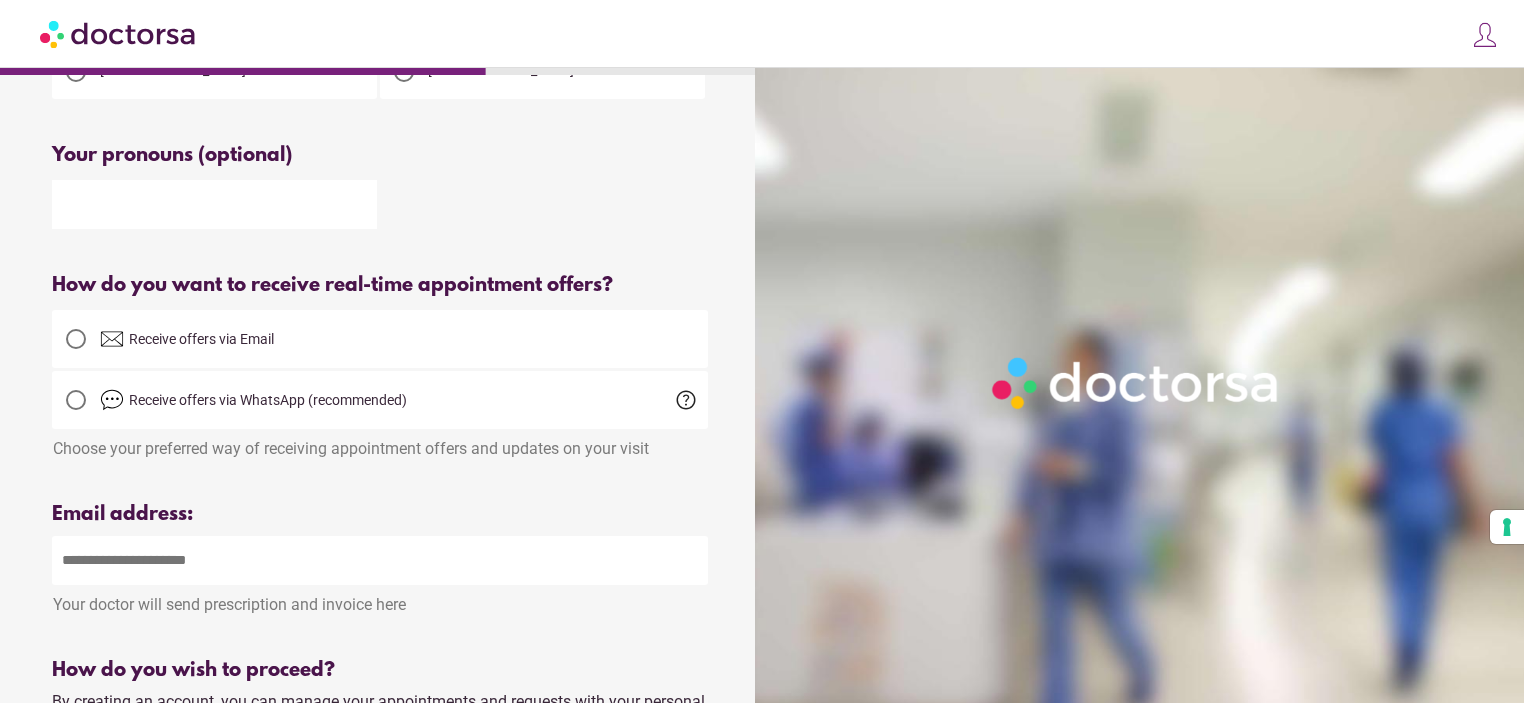 click at bounding box center (380, 203) 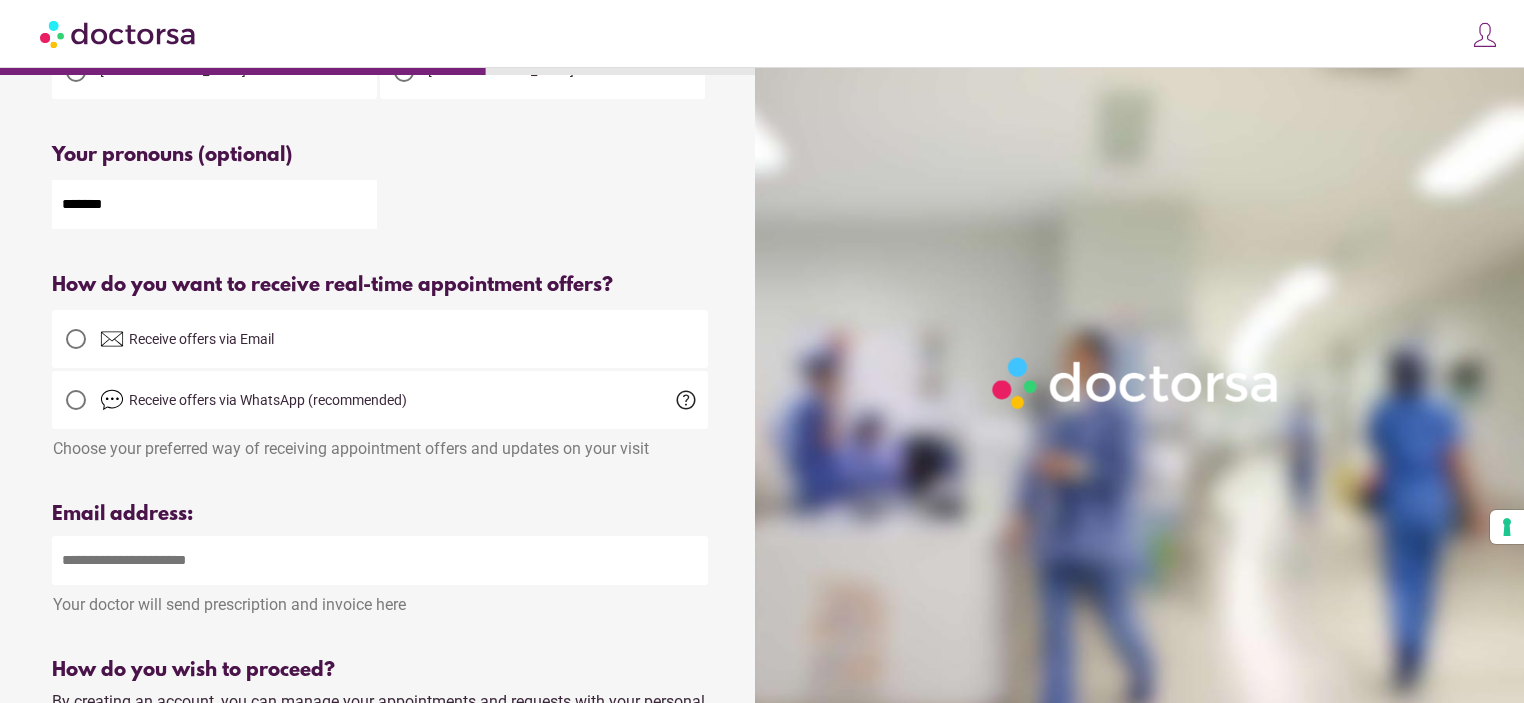 type on "*******" 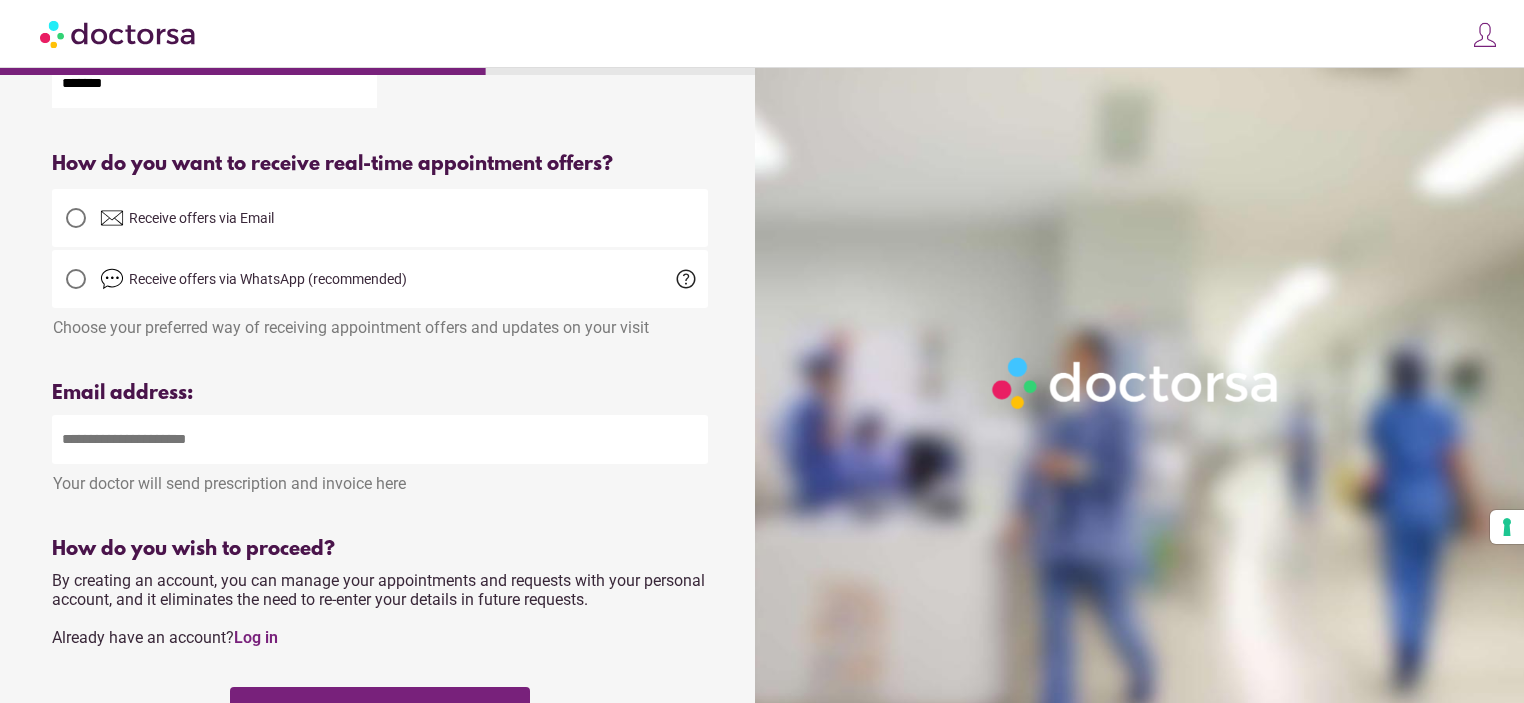 scroll, scrollTop: 400, scrollLeft: 0, axis: vertical 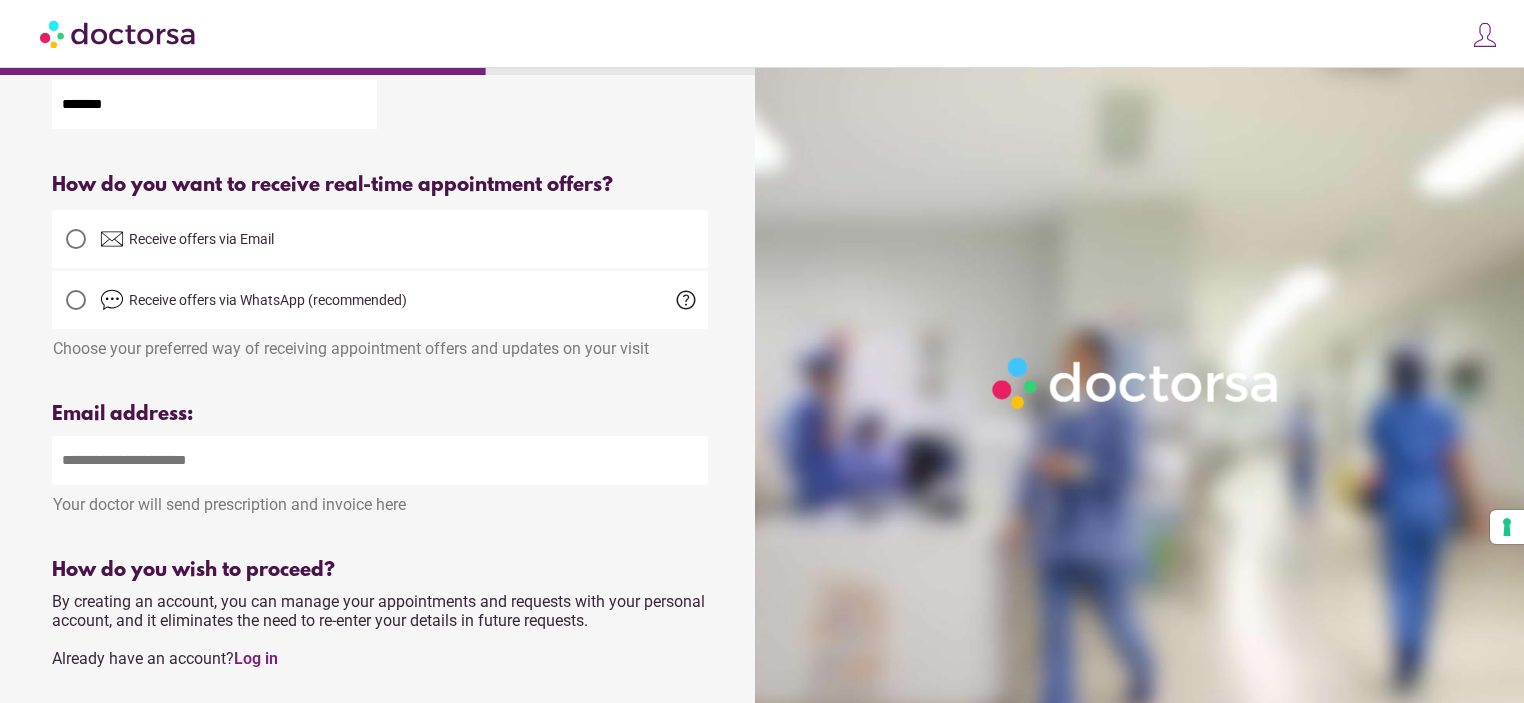 click on "help" at bounding box center (686, 300) 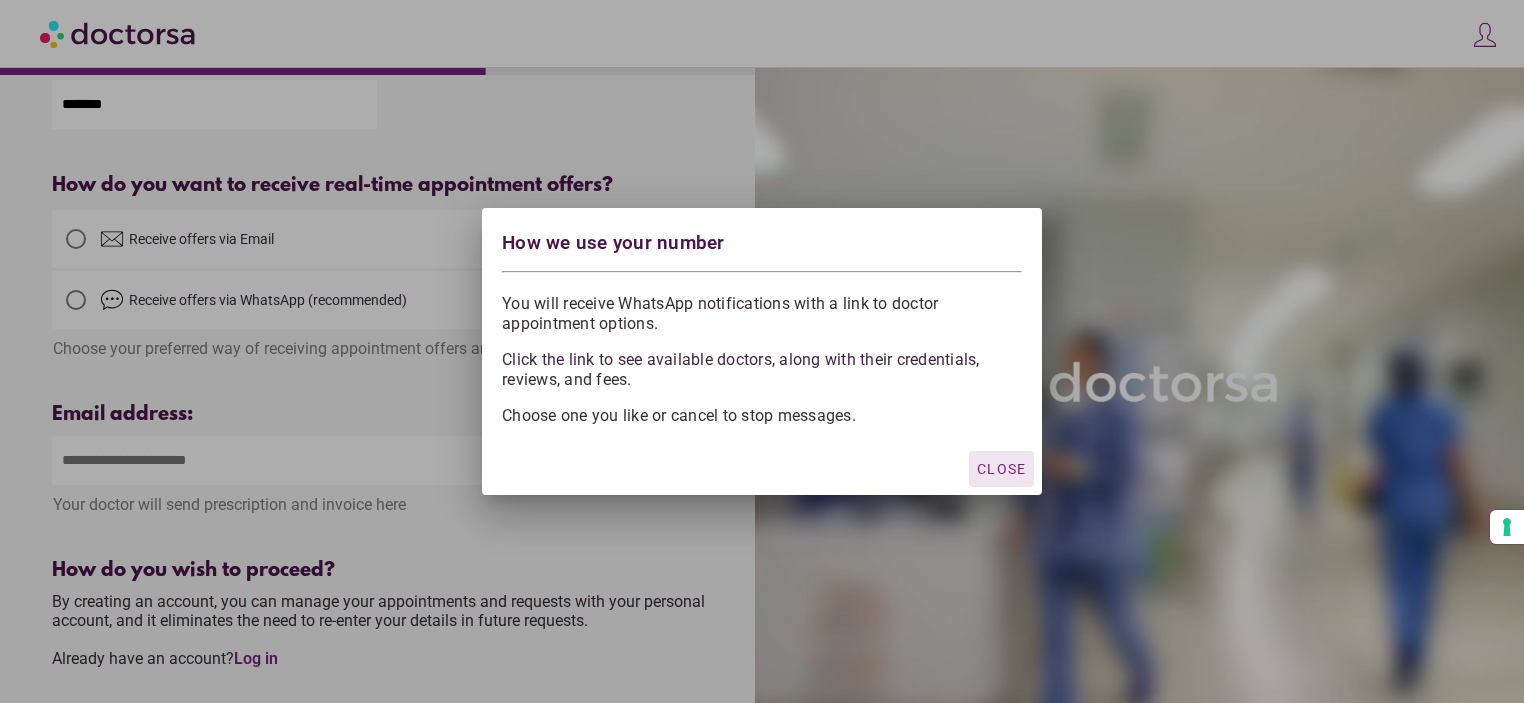 click on "Close" at bounding box center (1001, 469) 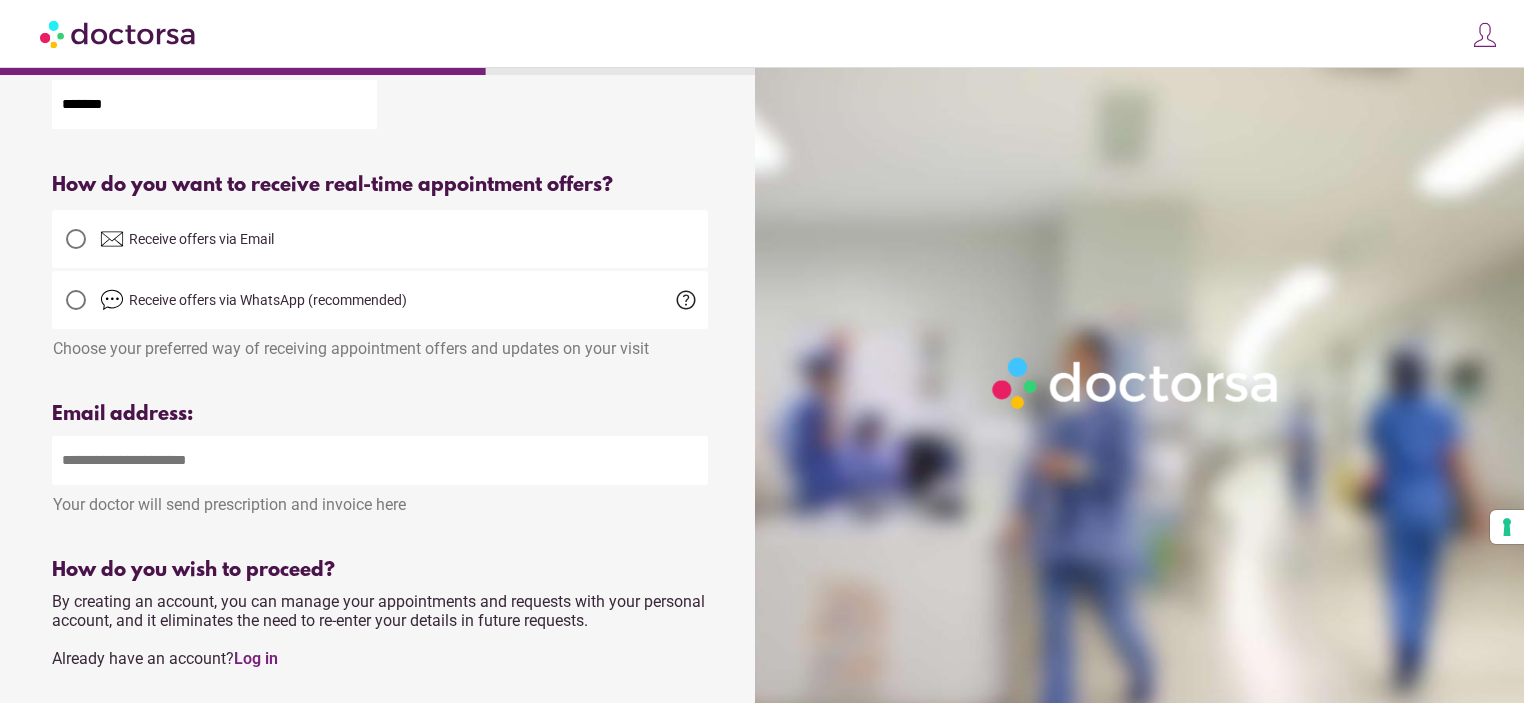 drag, startPoint x: 203, startPoint y: 481, endPoint x: 222, endPoint y: 462, distance: 26.870058 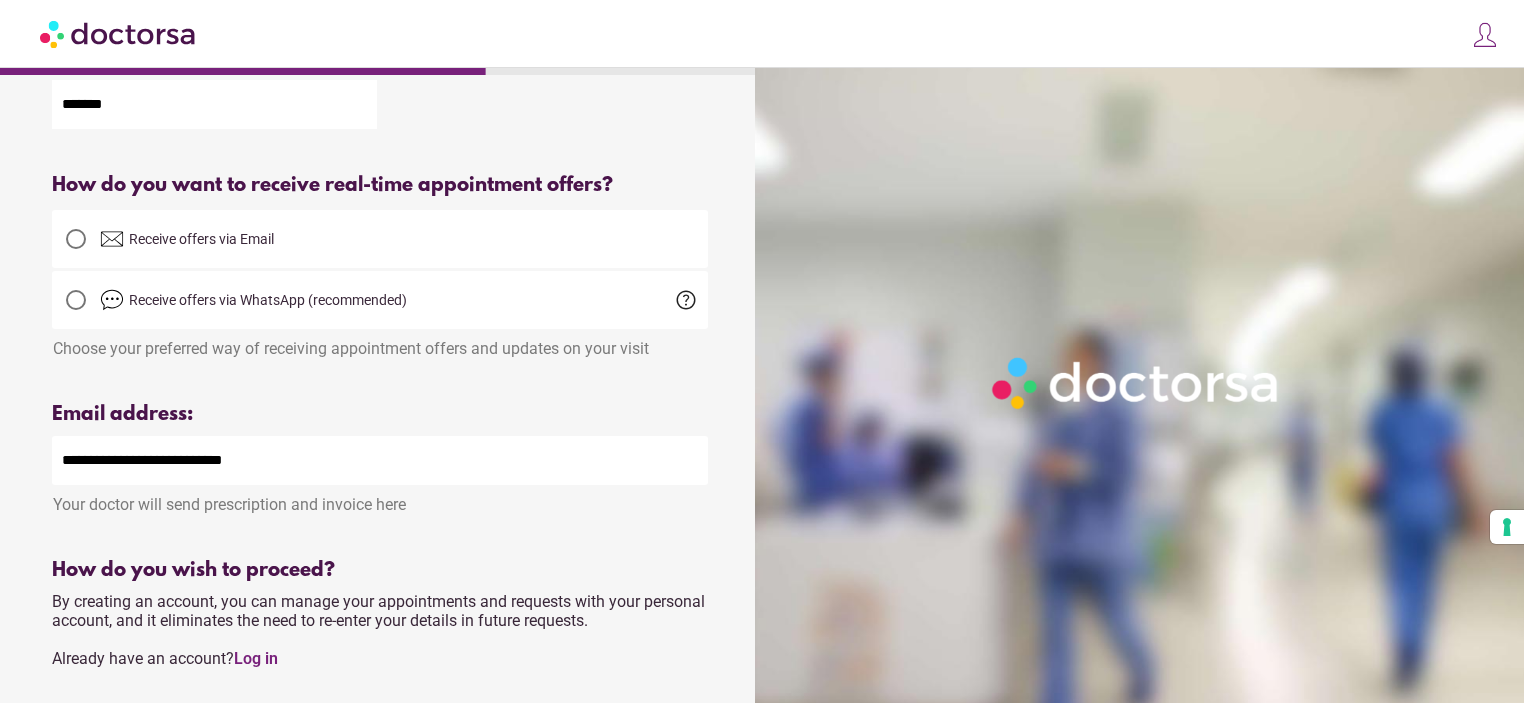 click on "Email address:" at bounding box center (380, 414) 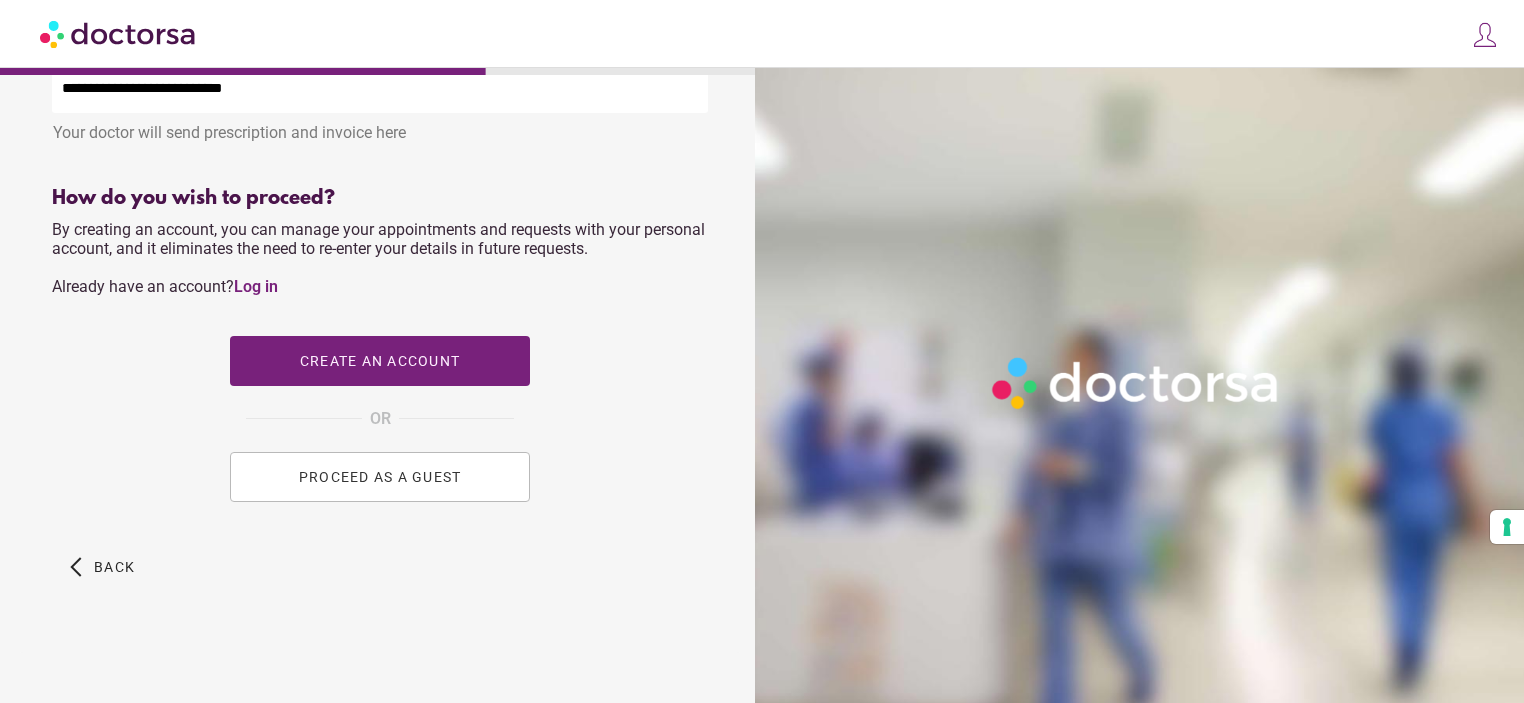 scroll, scrollTop: 782, scrollLeft: 0, axis: vertical 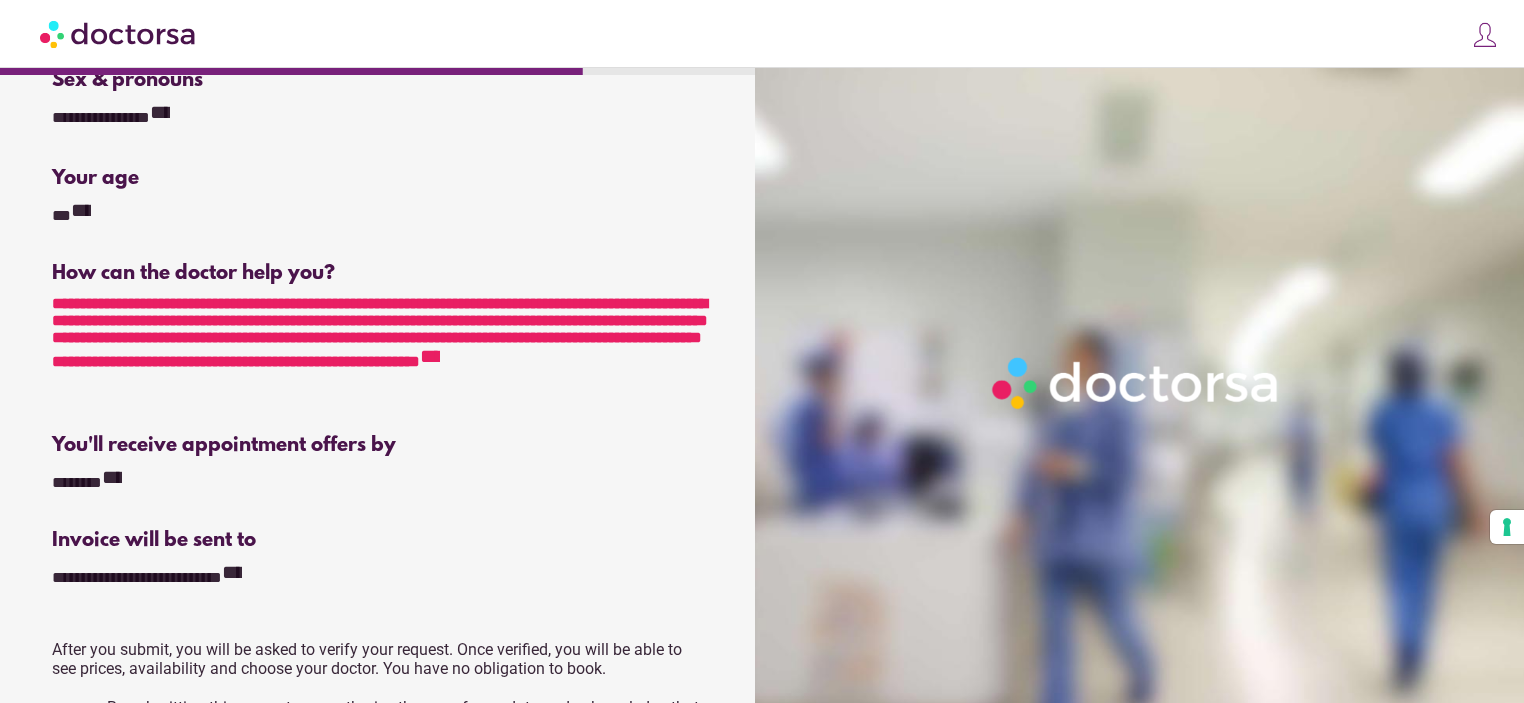 click on "**********" at bounding box center [430, 356] 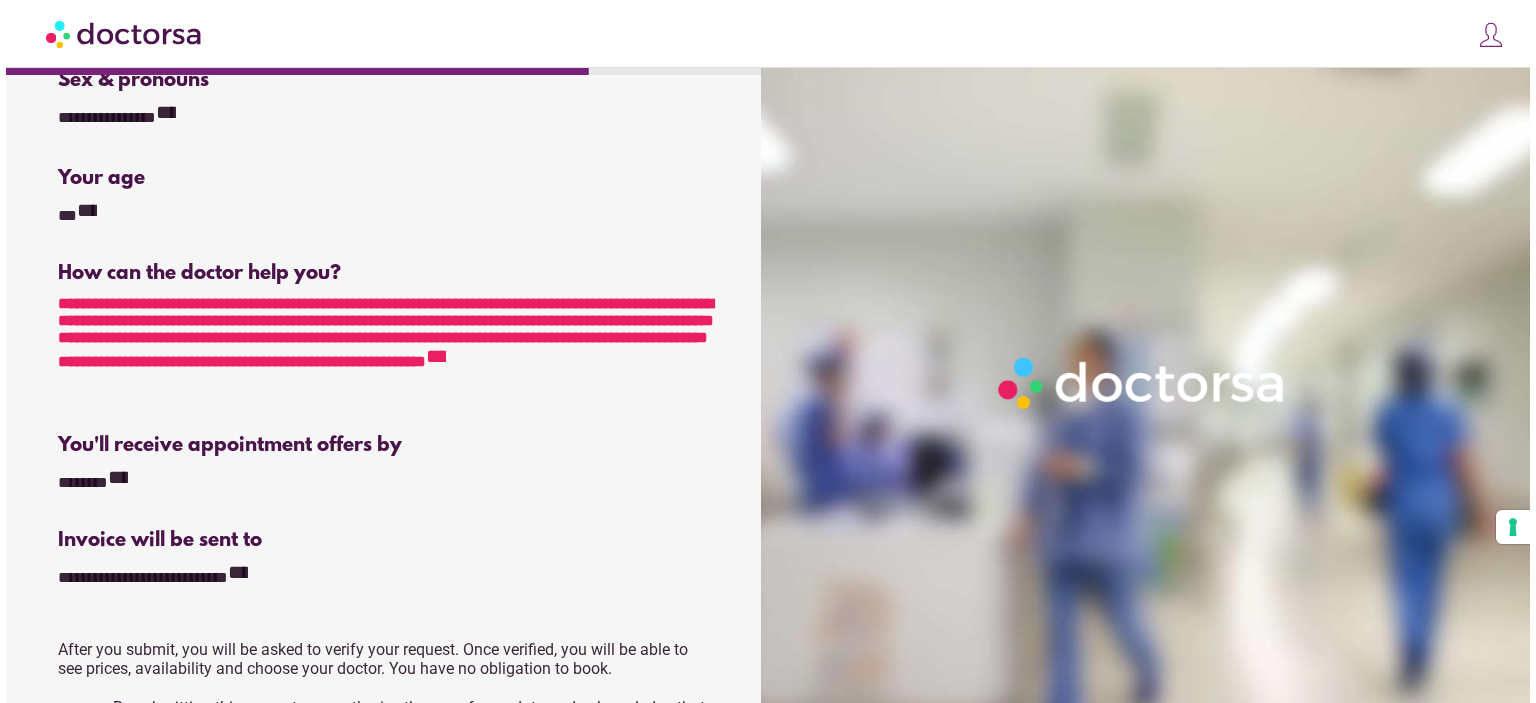 scroll, scrollTop: 0, scrollLeft: 0, axis: both 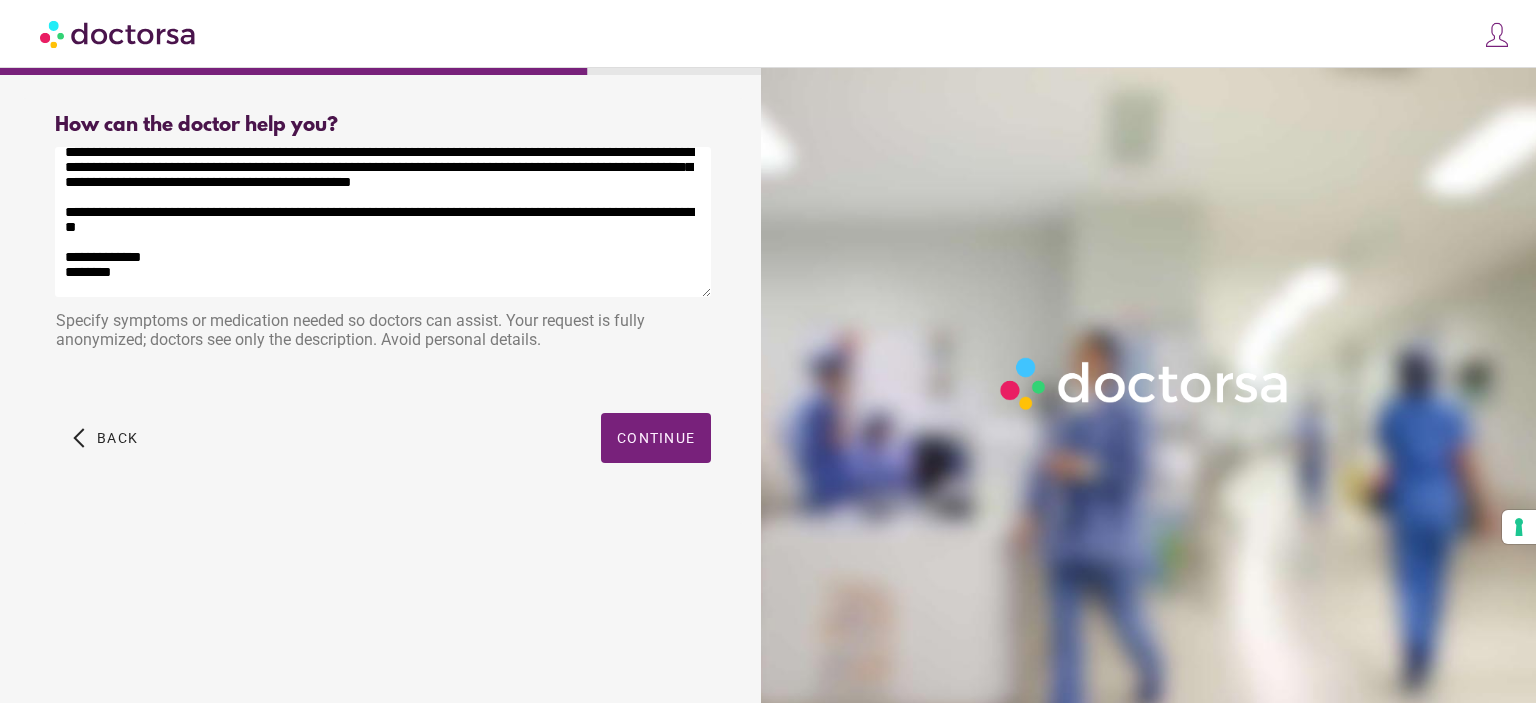 drag, startPoint x: 72, startPoint y: 255, endPoint x: 52, endPoint y: 241, distance: 24.41311 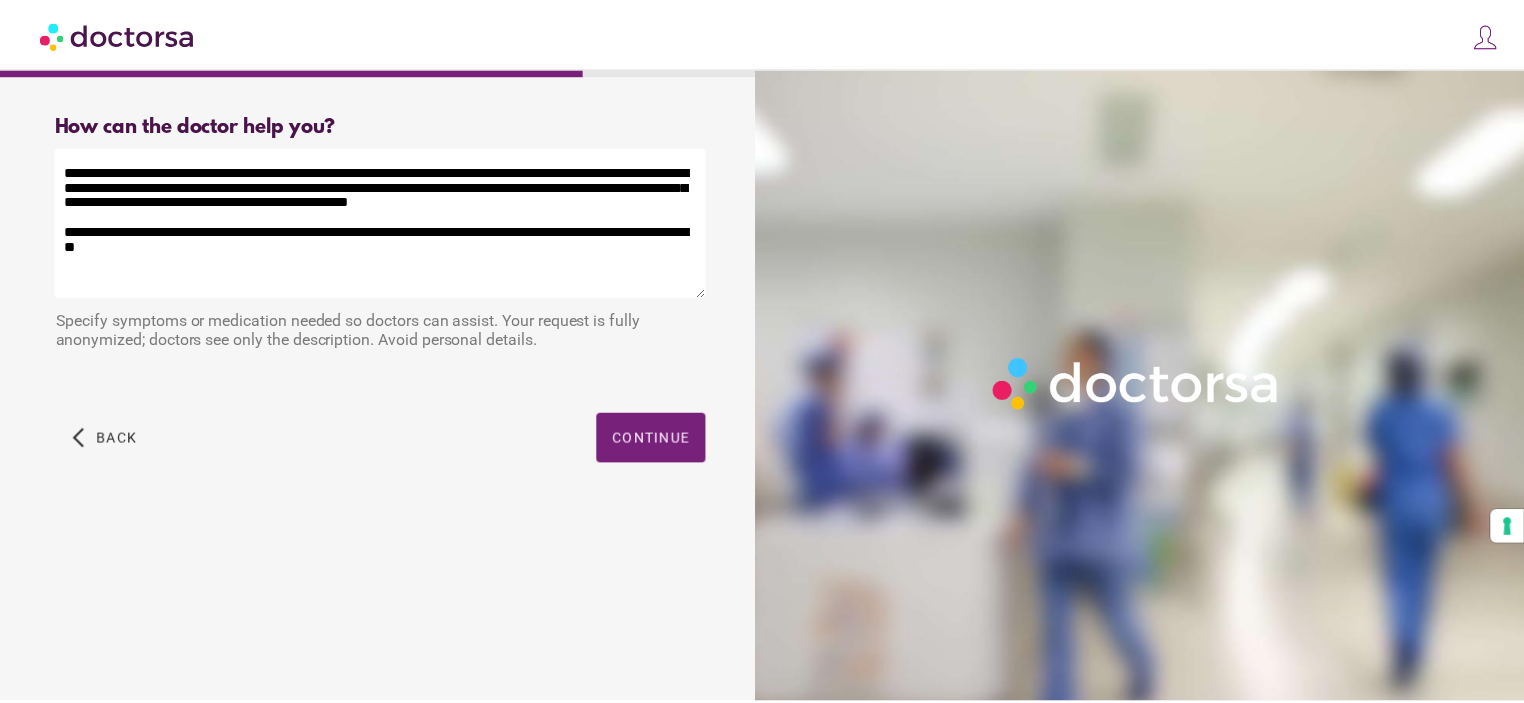 scroll, scrollTop: 0, scrollLeft: 0, axis: both 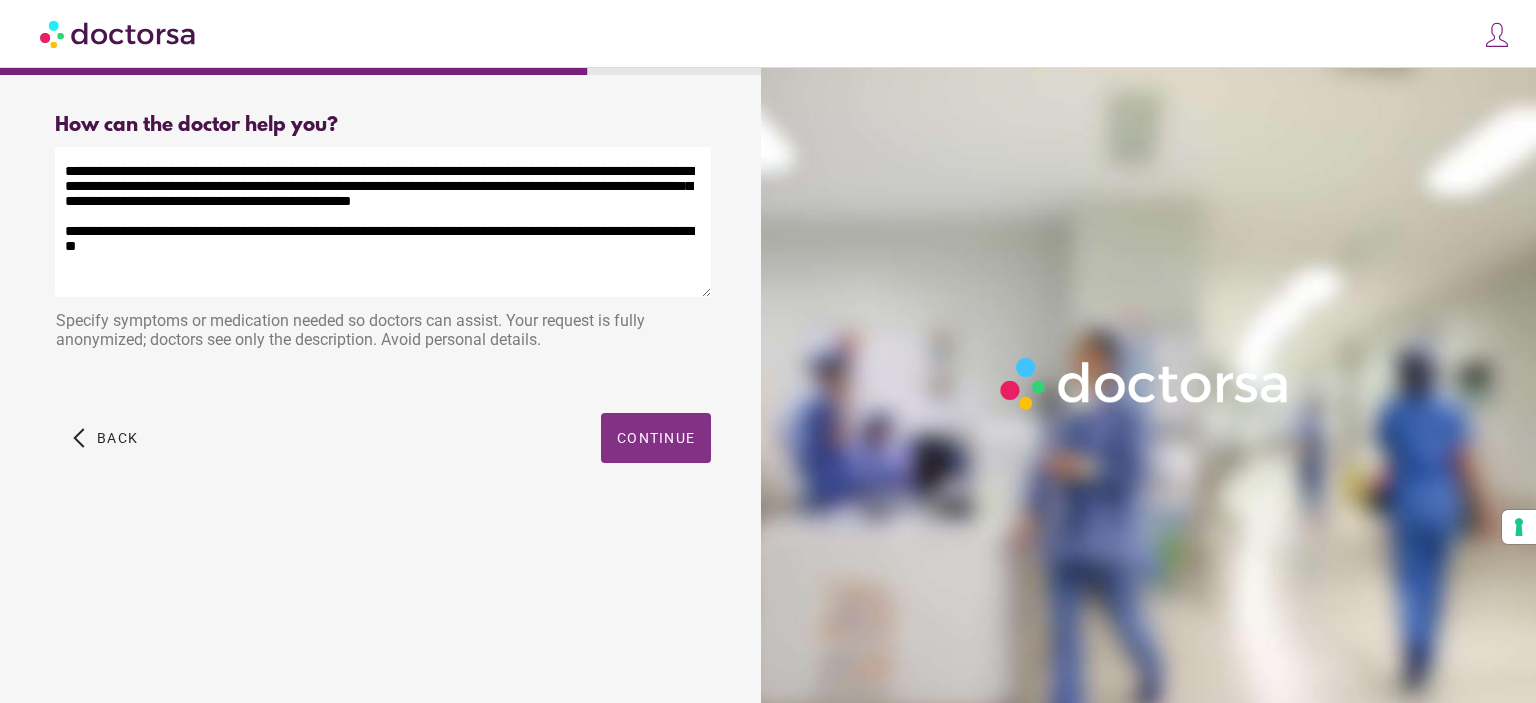 type on "**********" 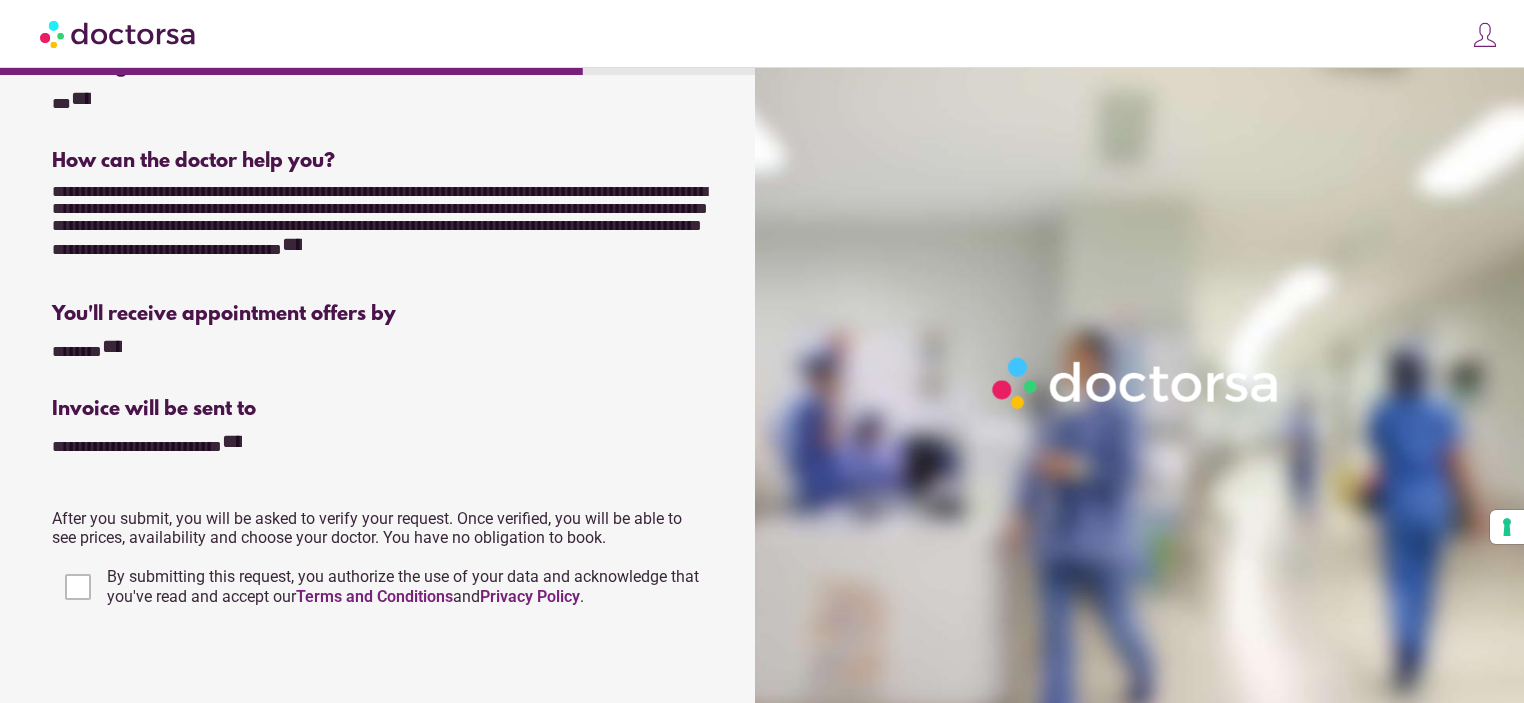 scroll, scrollTop: 300, scrollLeft: 0, axis: vertical 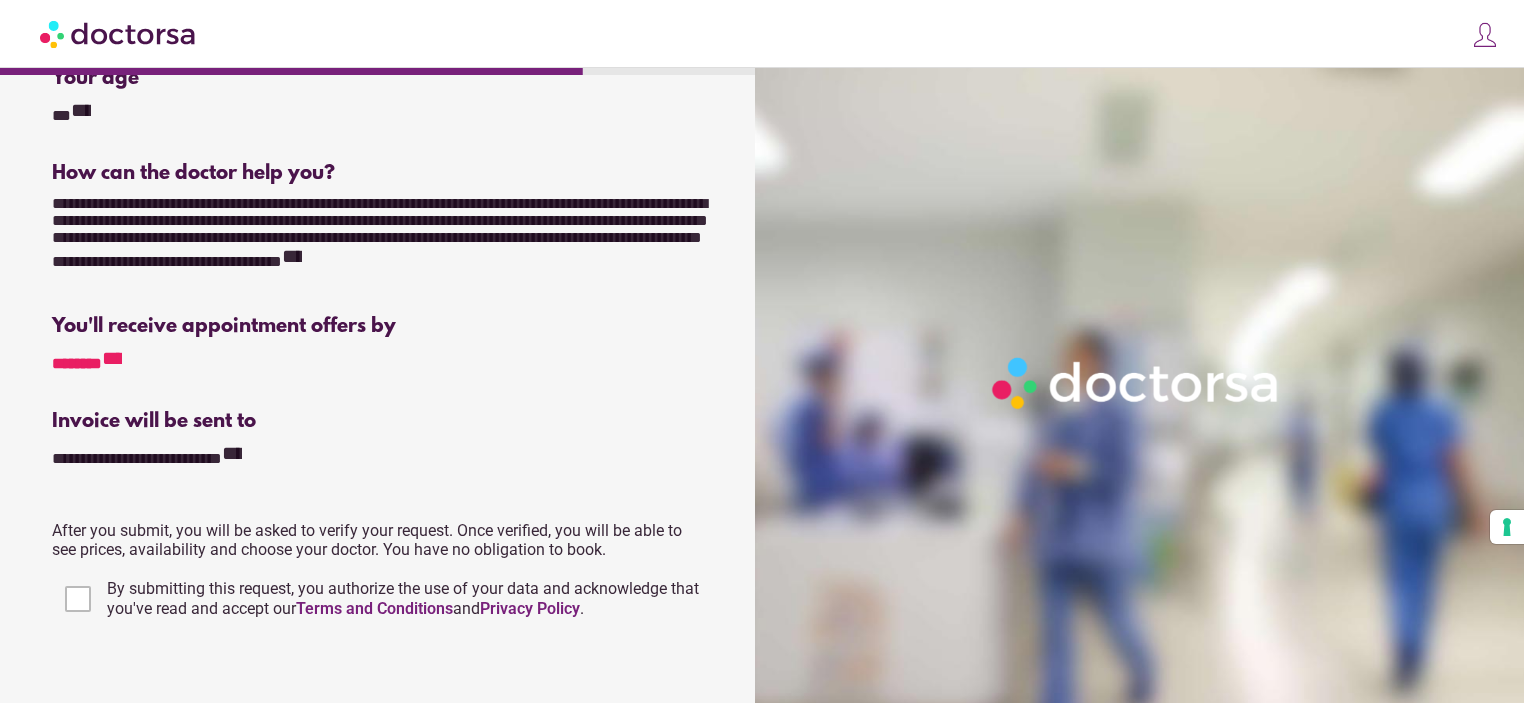 click on "**********" at bounding box center [112, 358] 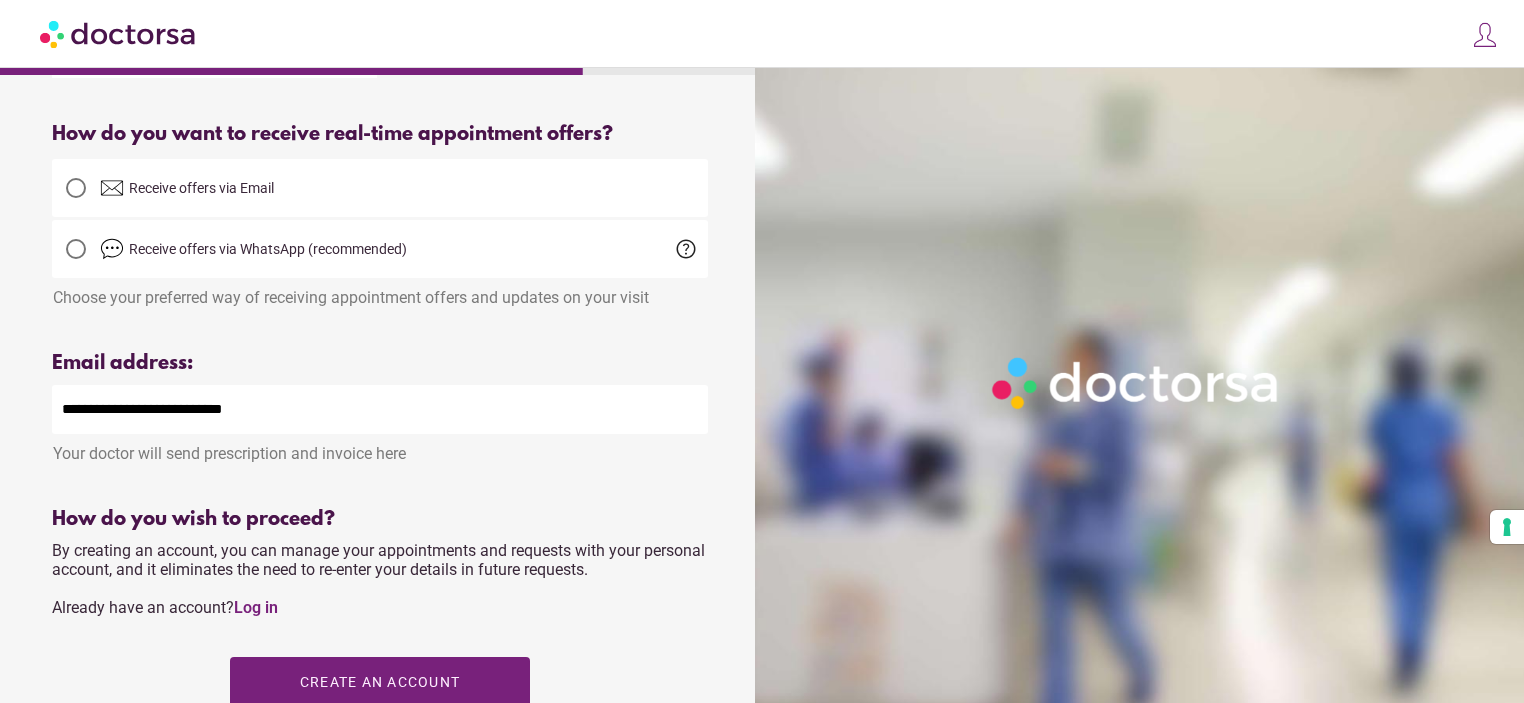 scroll, scrollTop: 480, scrollLeft: 0, axis: vertical 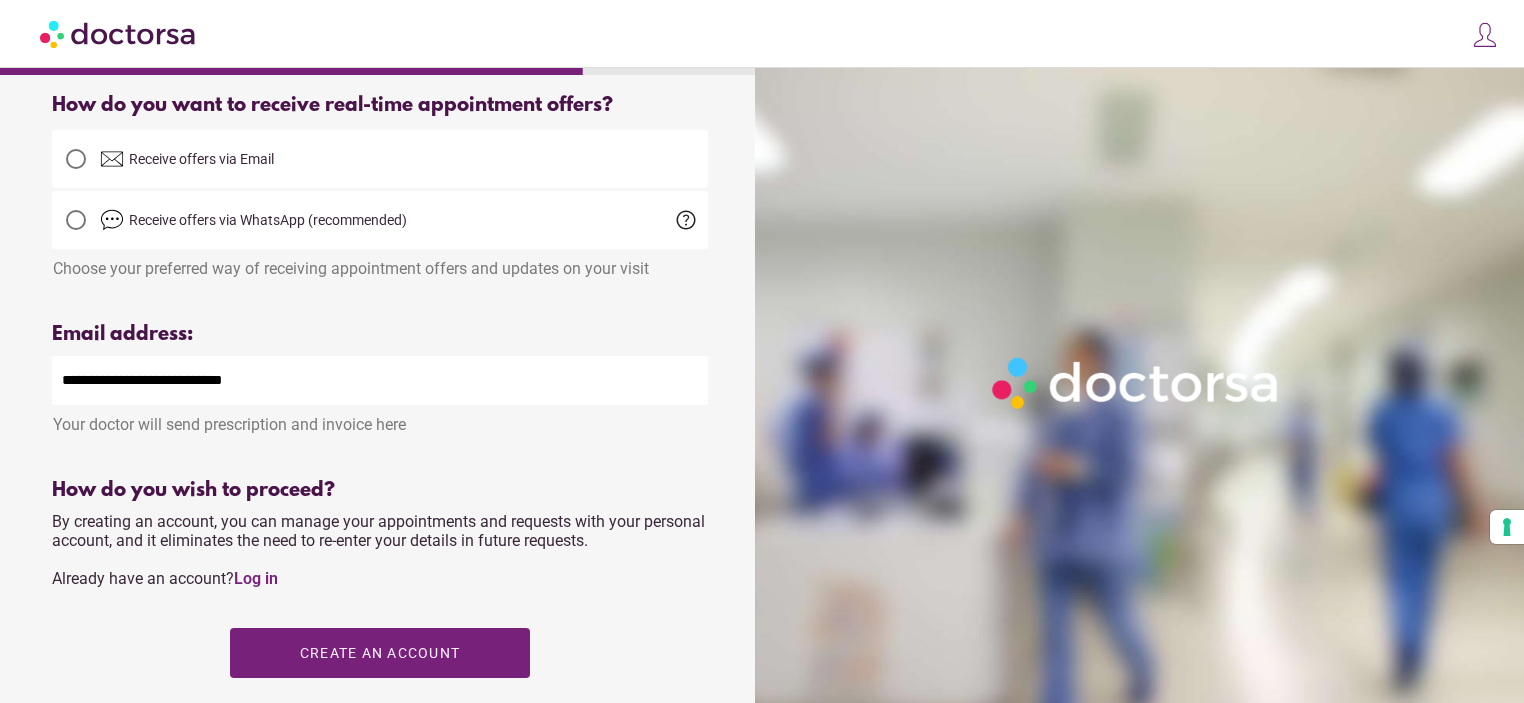 click at bounding box center [76, 159] 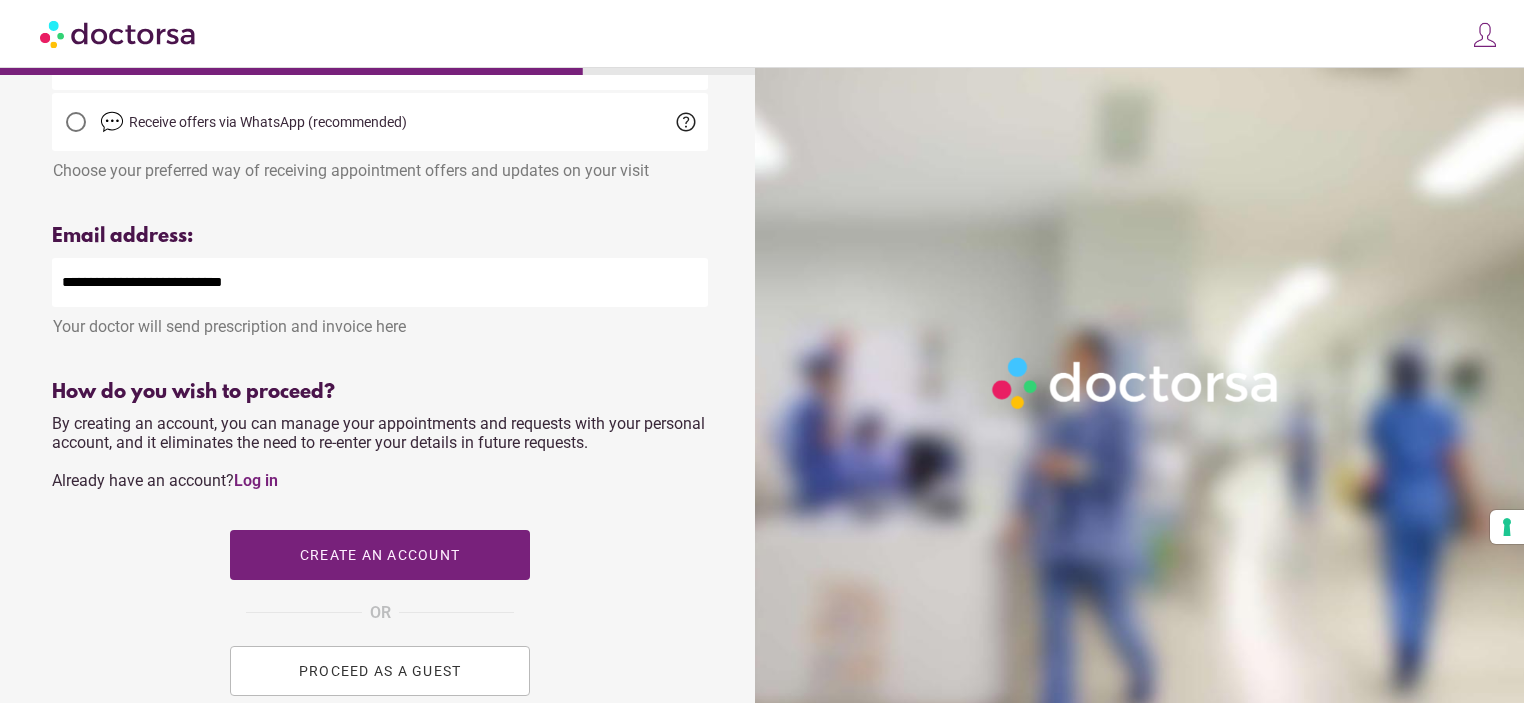 scroll, scrollTop: 680, scrollLeft: 0, axis: vertical 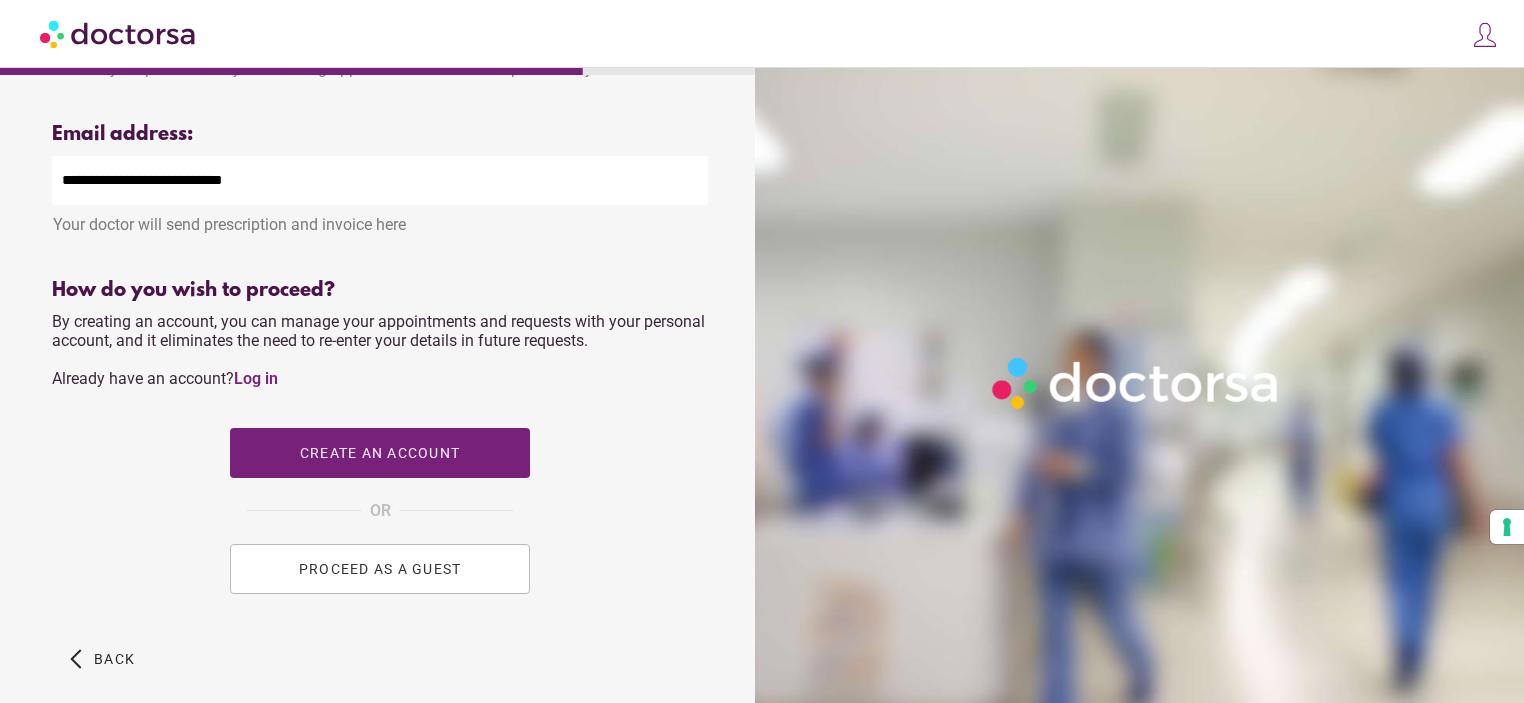 click on "PROCEED AS A GUEST" at bounding box center [380, 569] 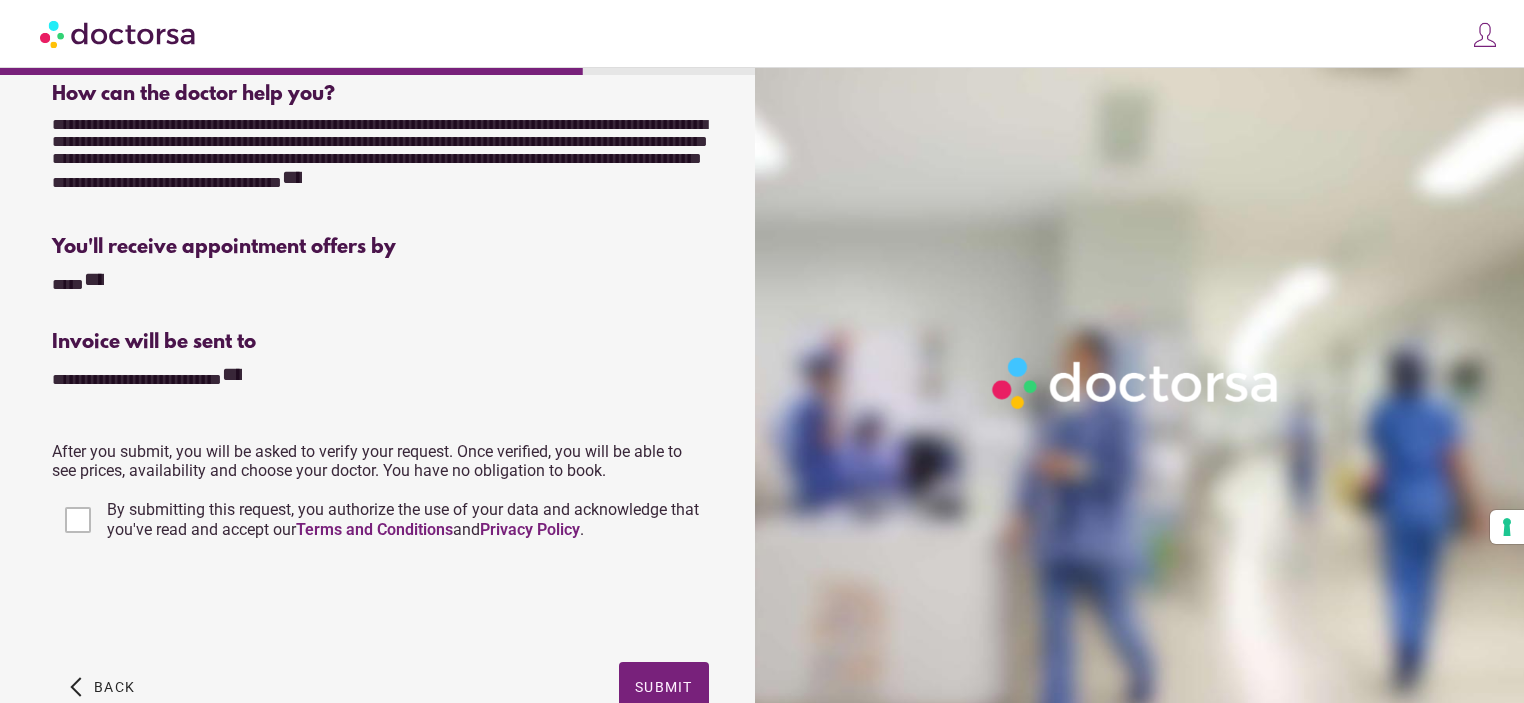 scroll, scrollTop: 400, scrollLeft: 0, axis: vertical 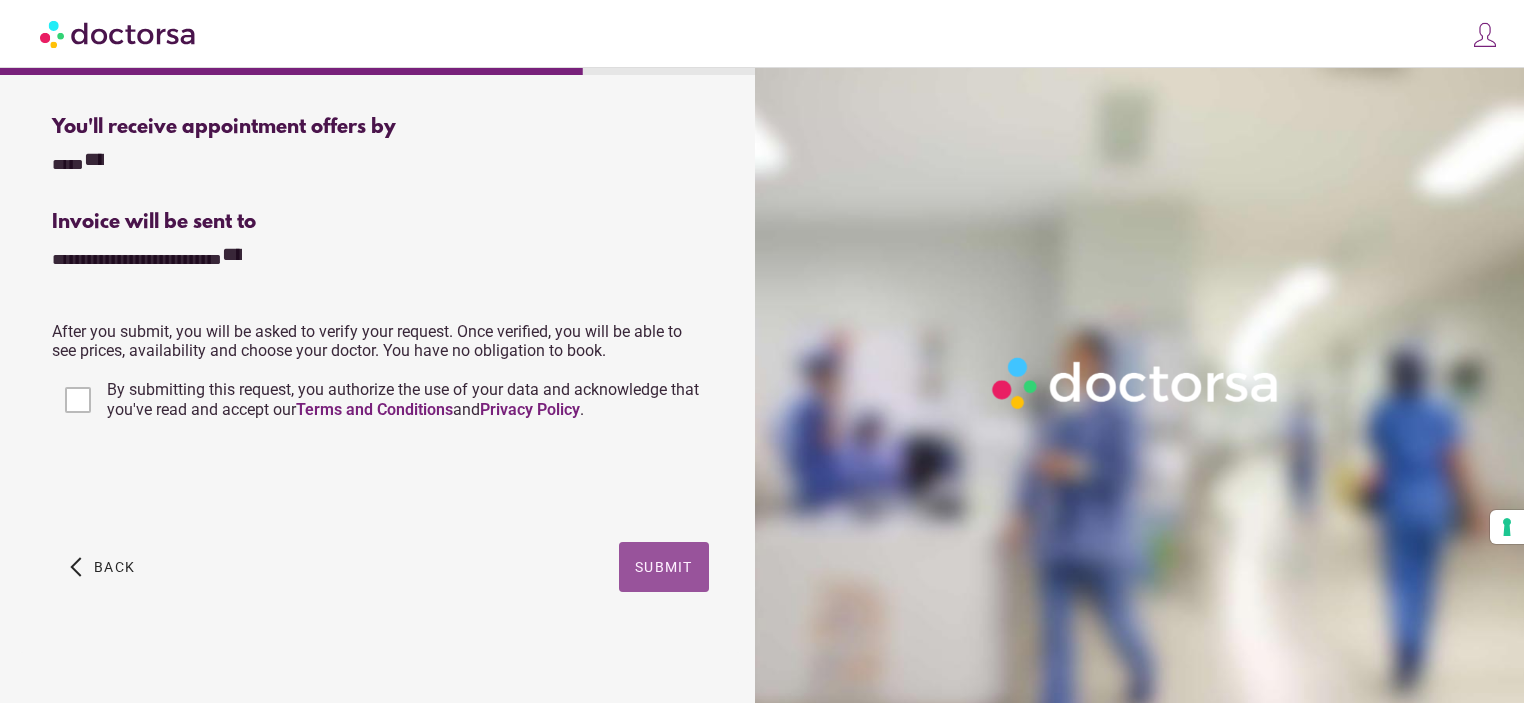 click on "Submit" at bounding box center [664, 567] 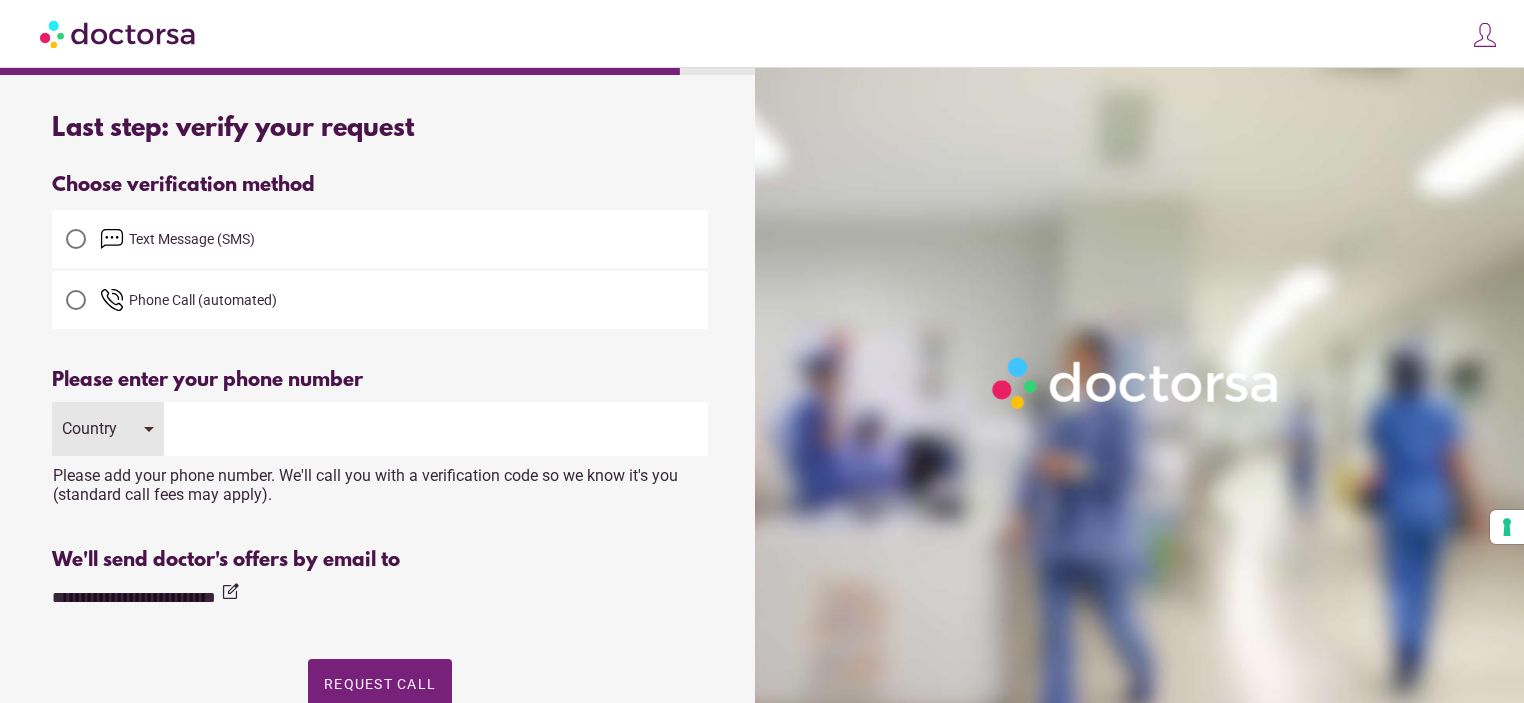 scroll, scrollTop: 0, scrollLeft: 0, axis: both 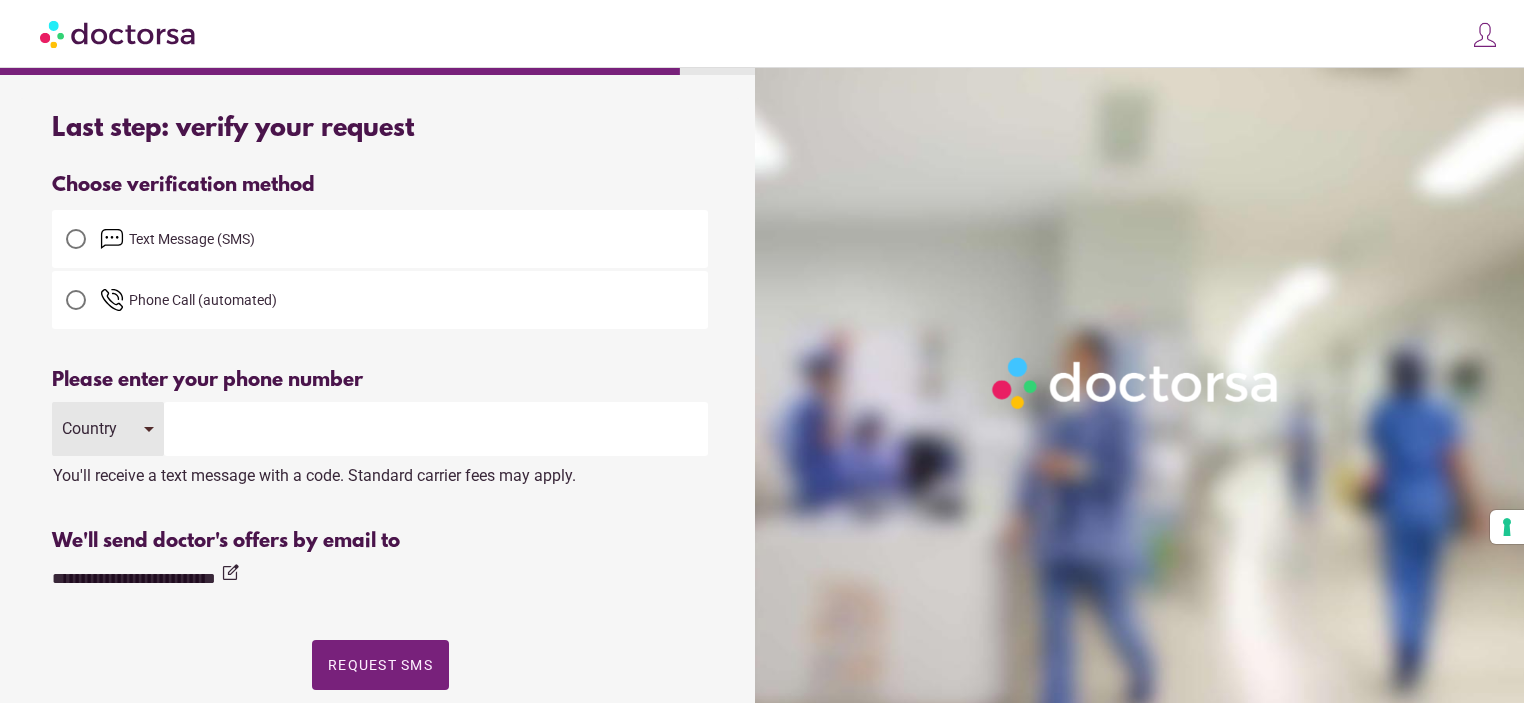 click at bounding box center [76, 300] 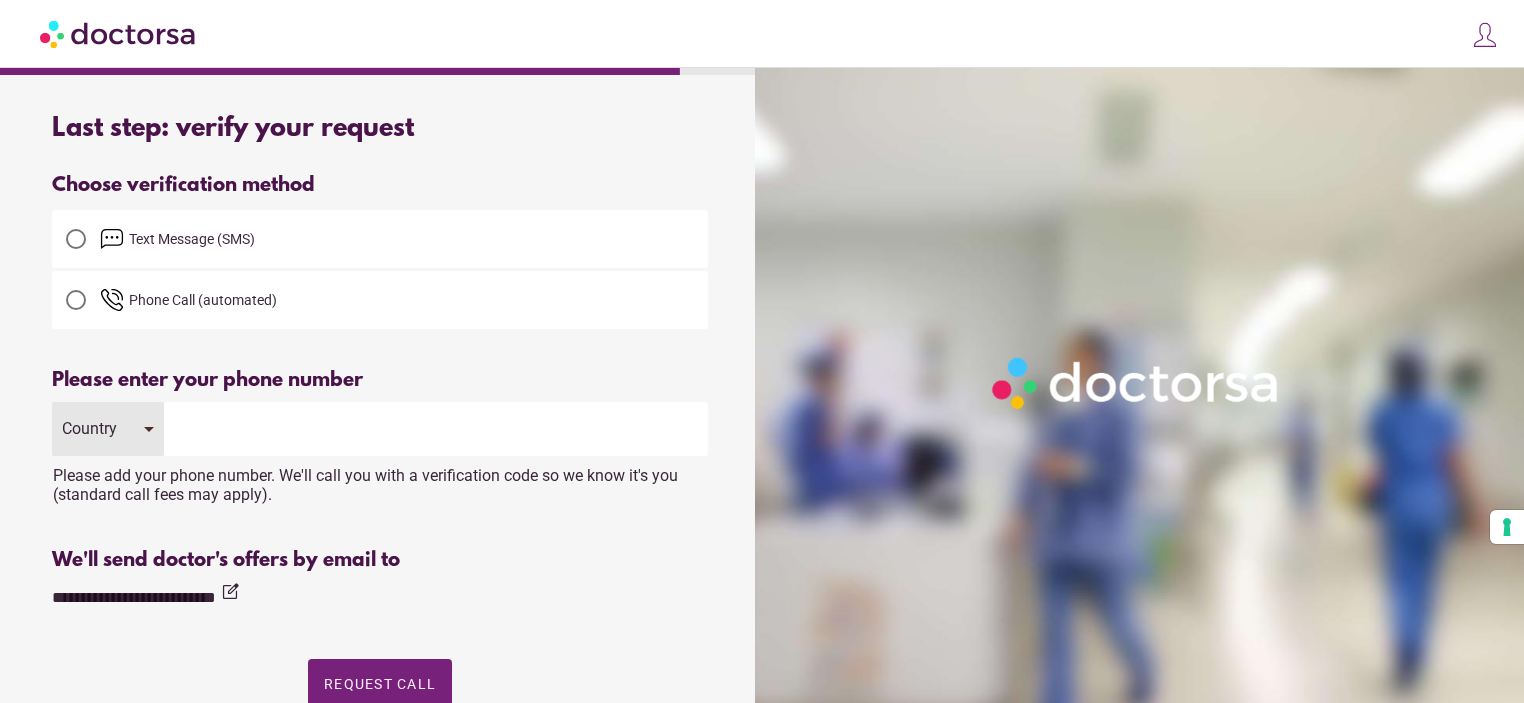 click at bounding box center (76, 239) 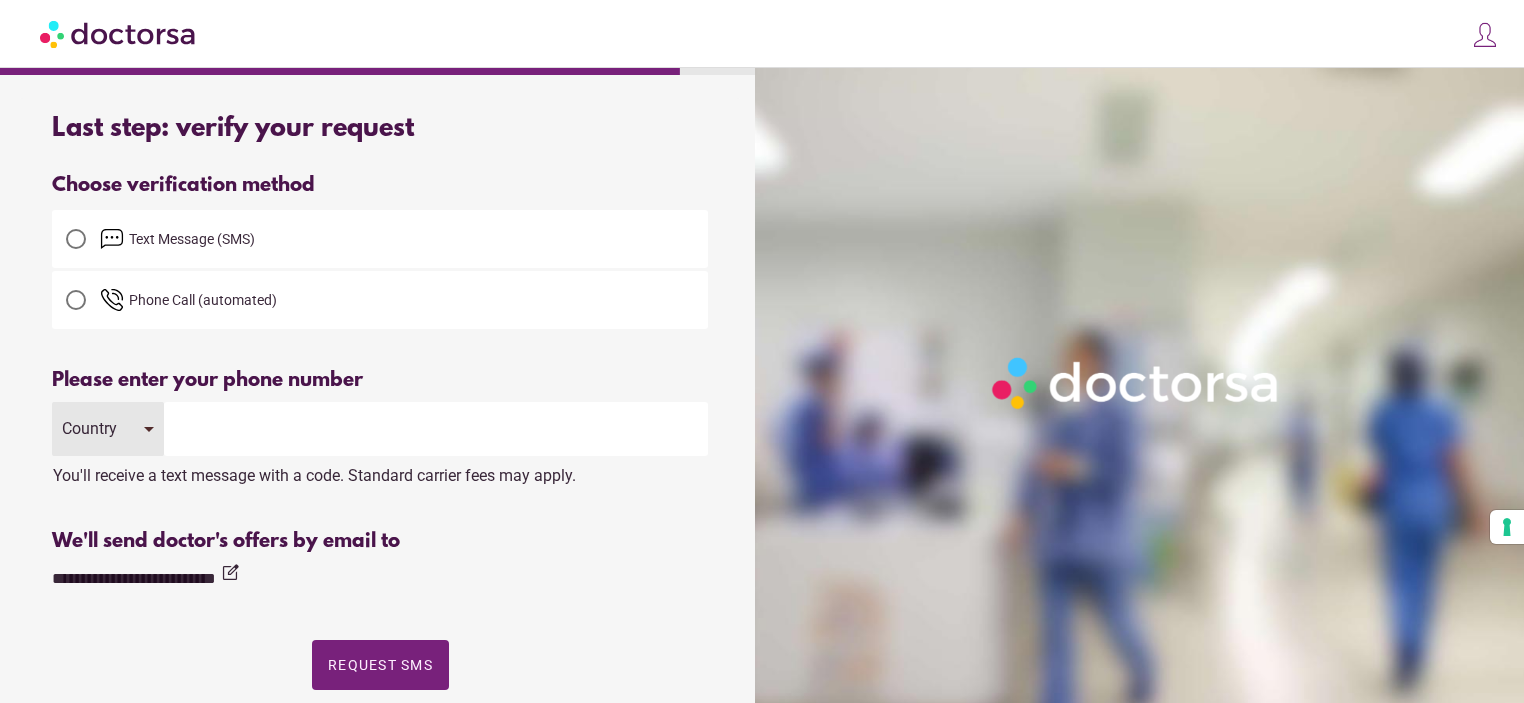 click at bounding box center [436, 429] 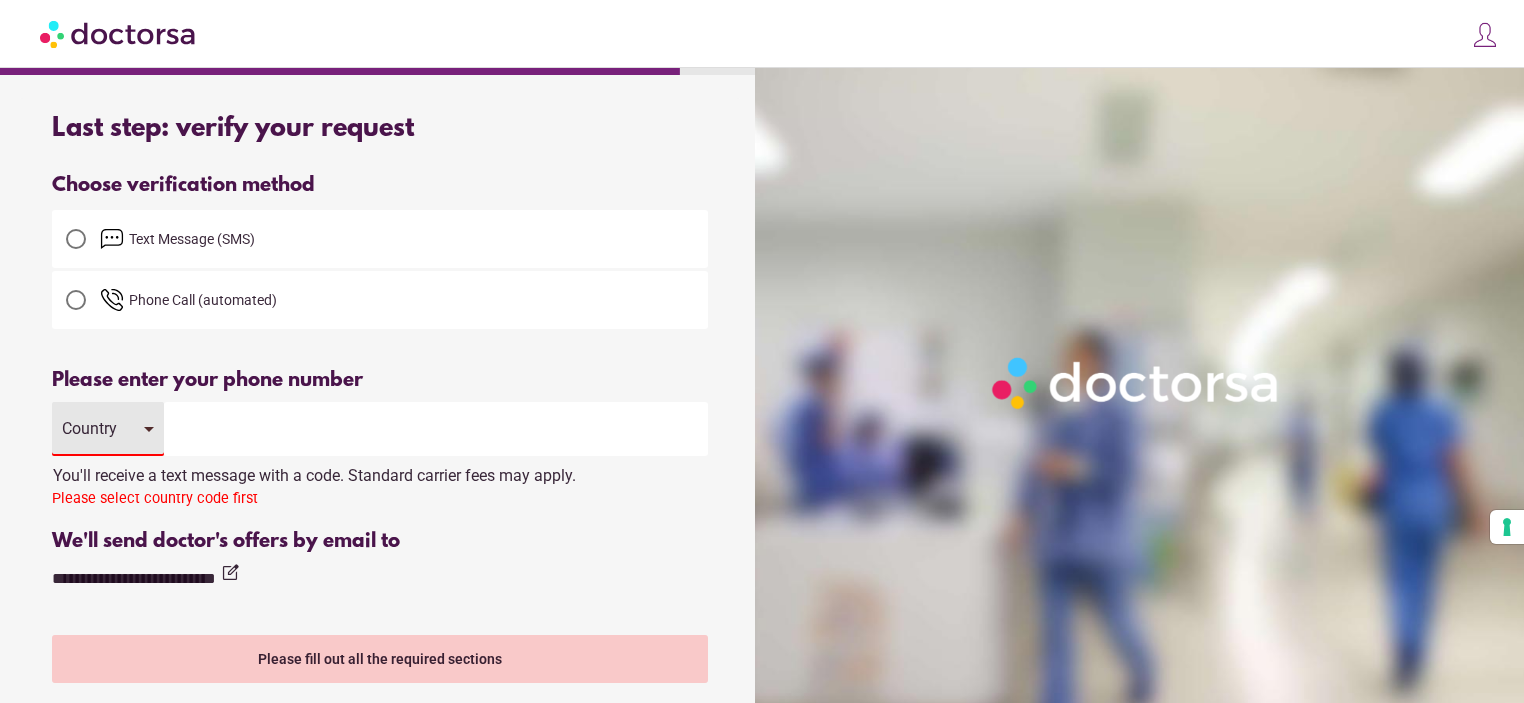 click on "Country" at bounding box center (108, 429) 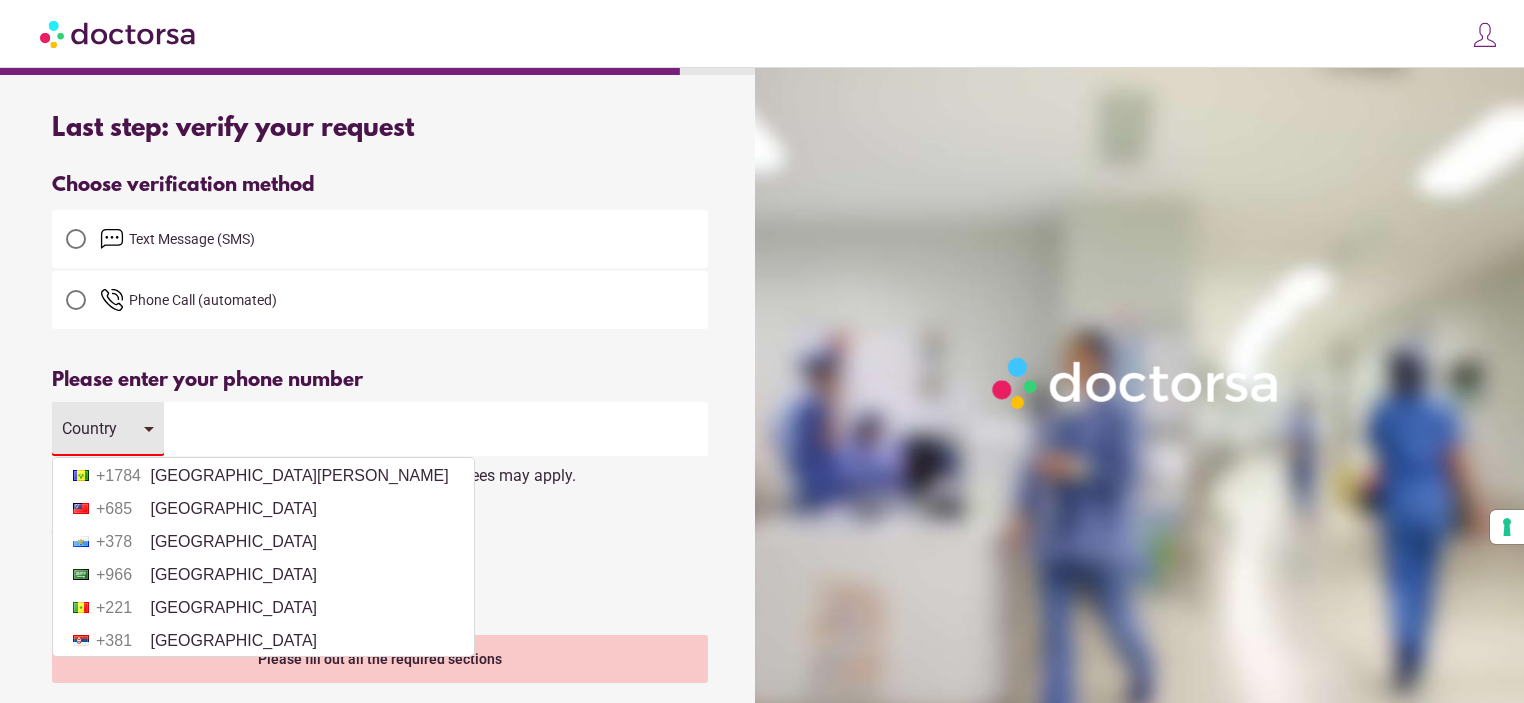 scroll, scrollTop: 6400, scrollLeft: 0, axis: vertical 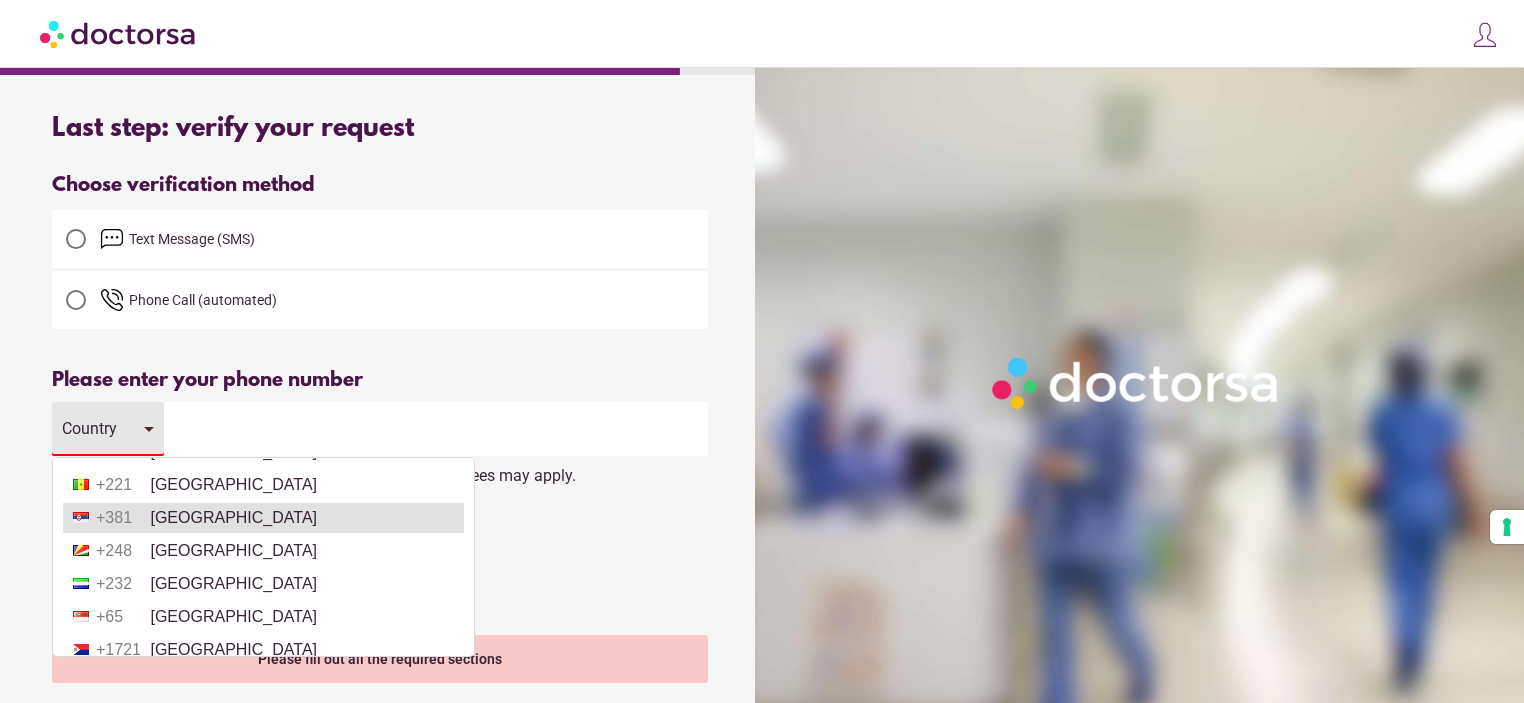 click on "+381   Serbia" at bounding box center (263, 518) 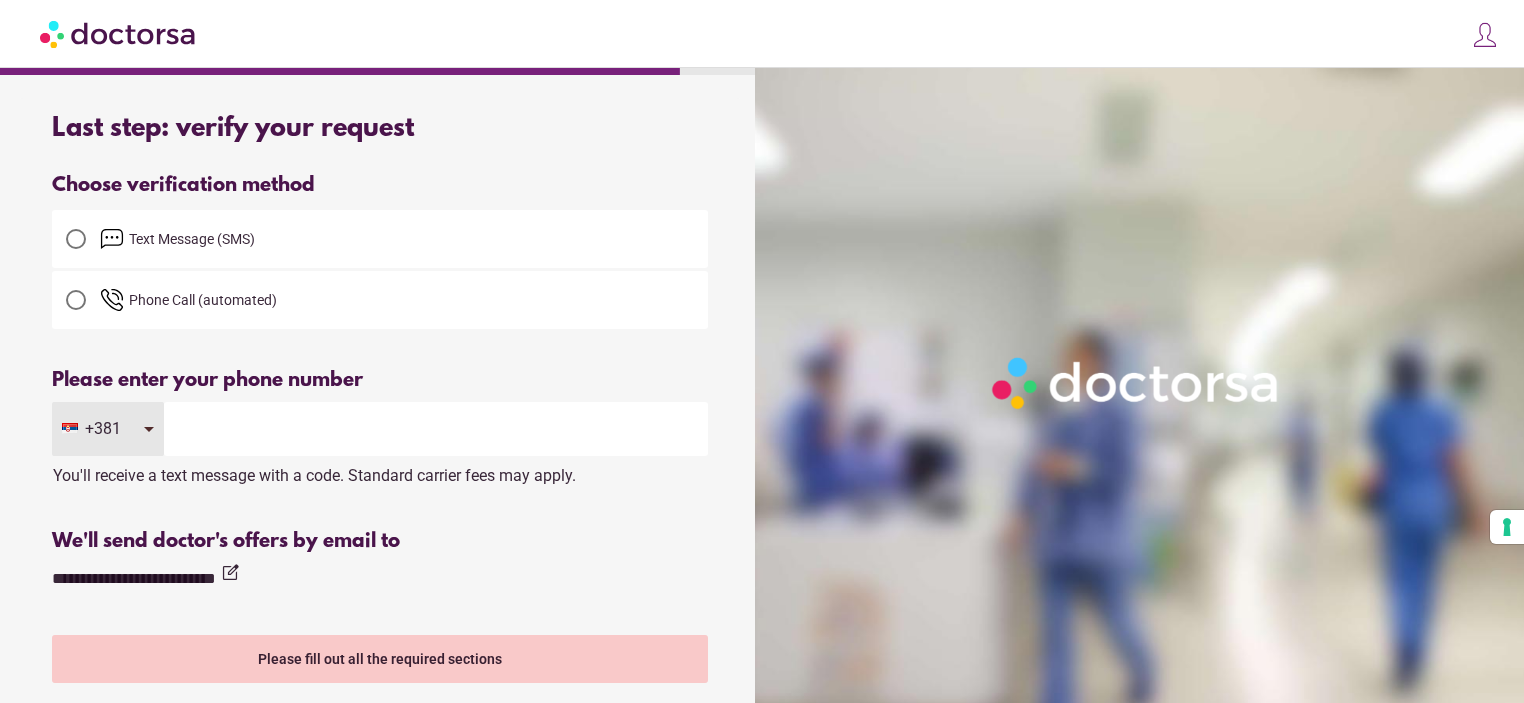 click at bounding box center (436, 429) 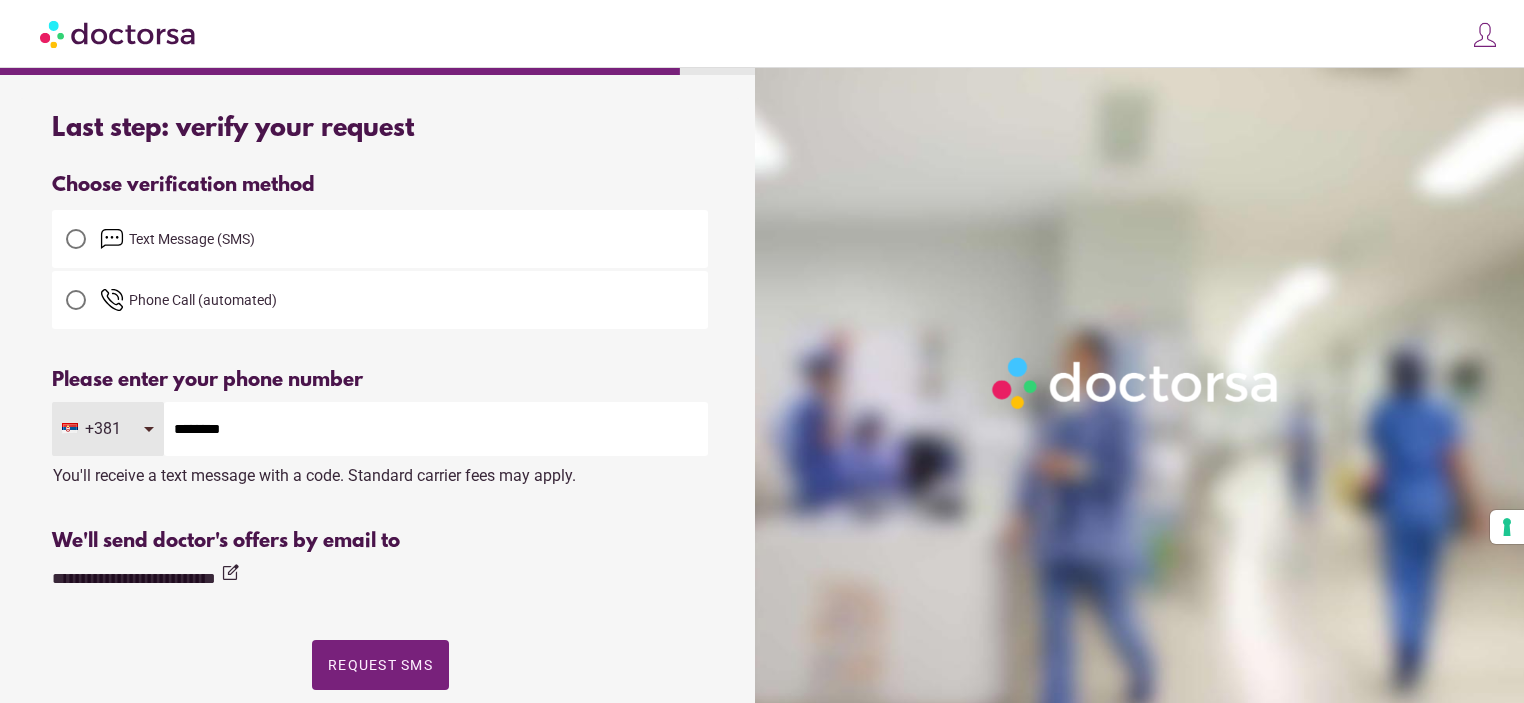 click on "Please enter your phone number" at bounding box center (380, 380) 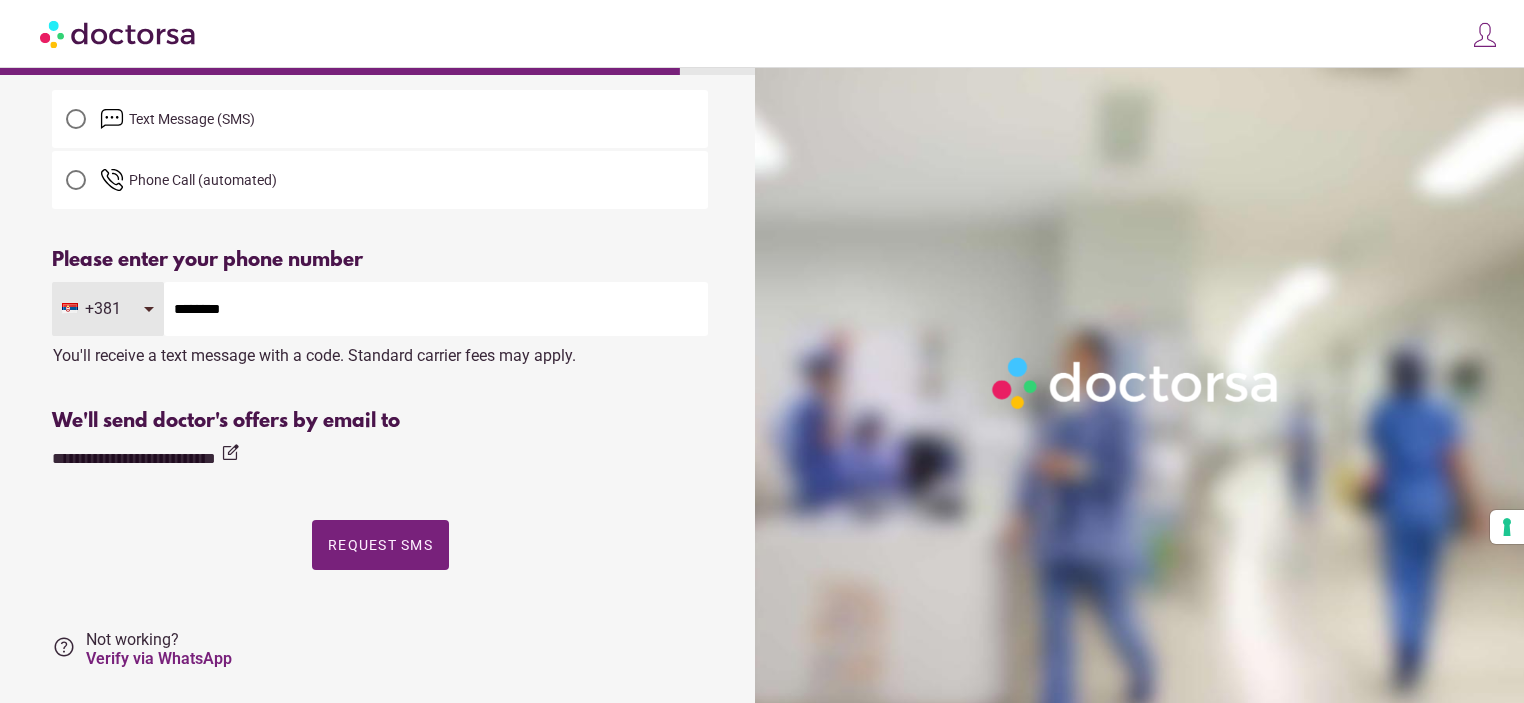 scroll, scrollTop: 47, scrollLeft: 0, axis: vertical 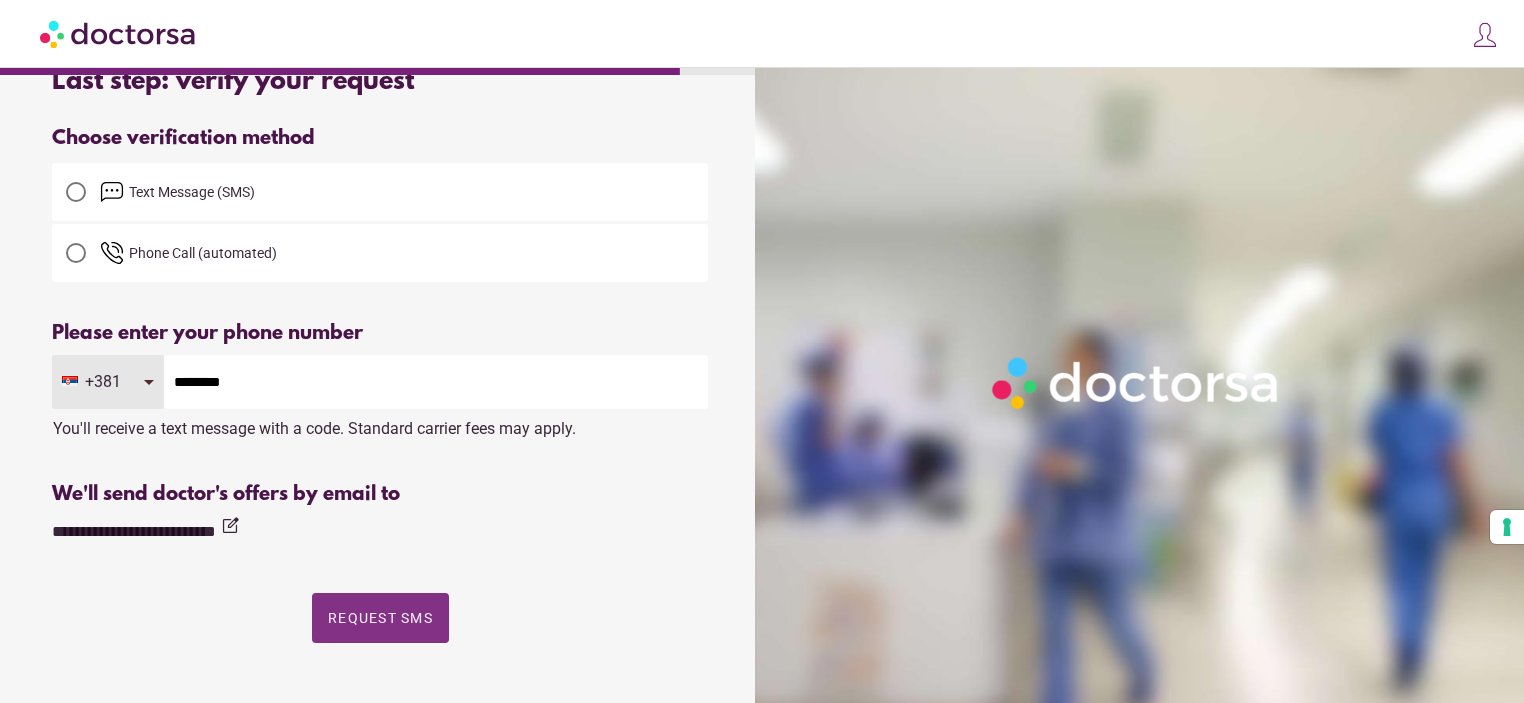 click at bounding box center (380, 618) 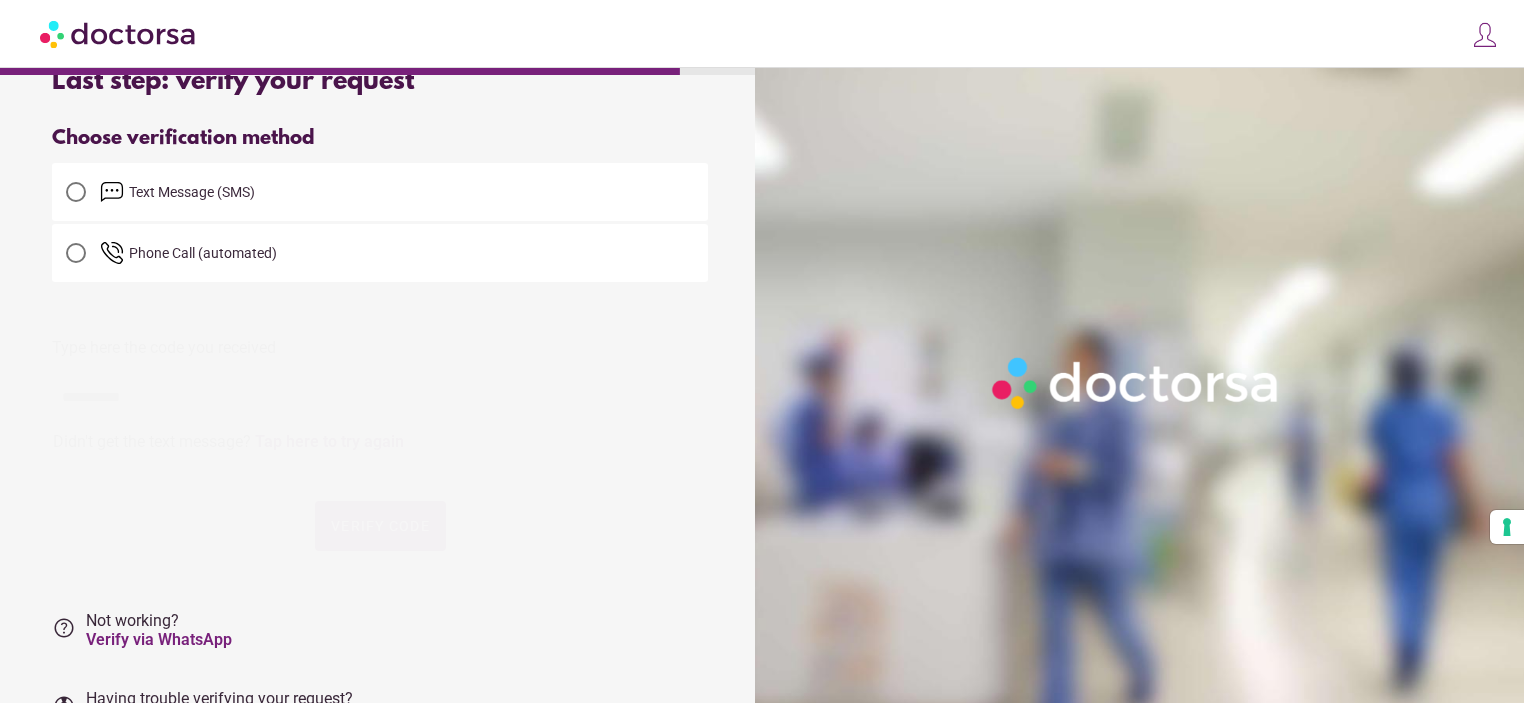 scroll, scrollTop: 0, scrollLeft: 0, axis: both 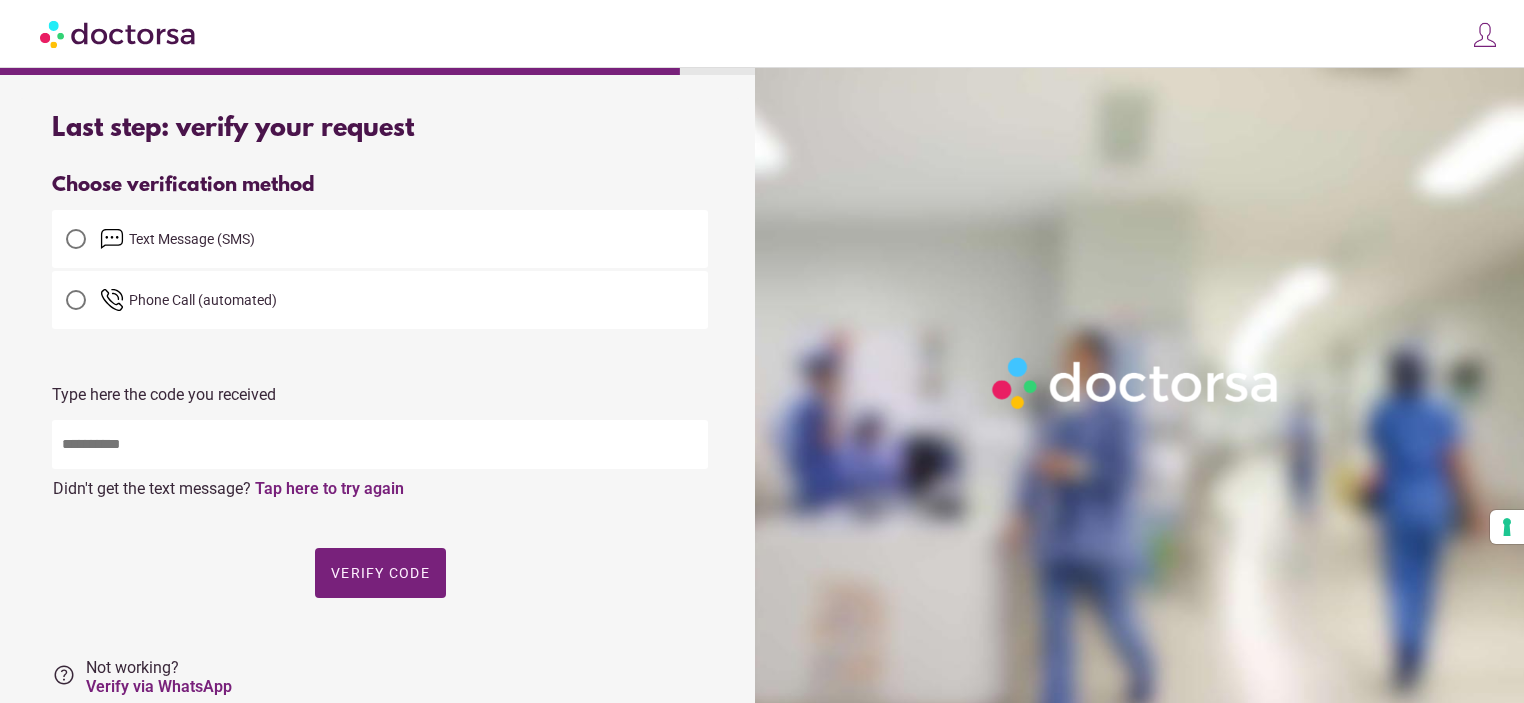 click at bounding box center [380, 444] 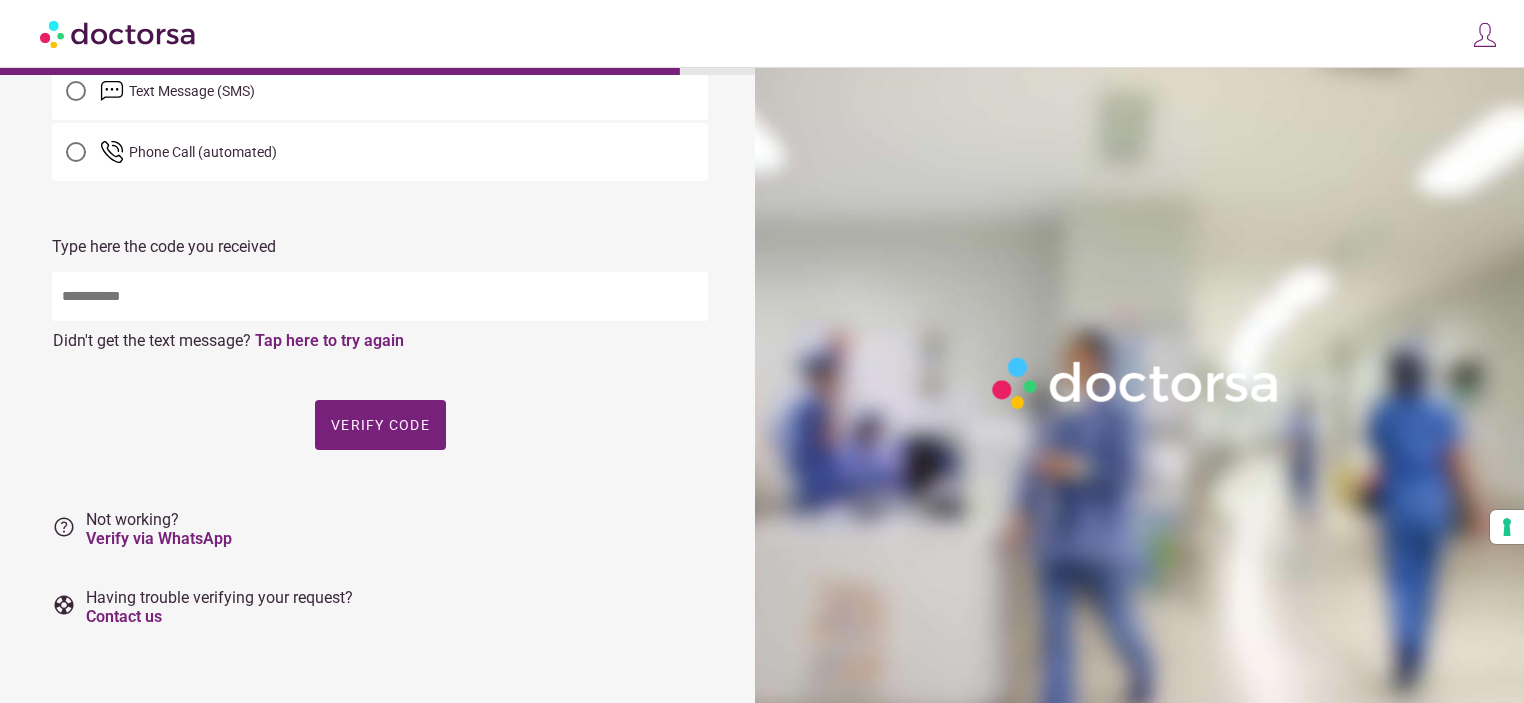 scroll, scrollTop: 157, scrollLeft: 0, axis: vertical 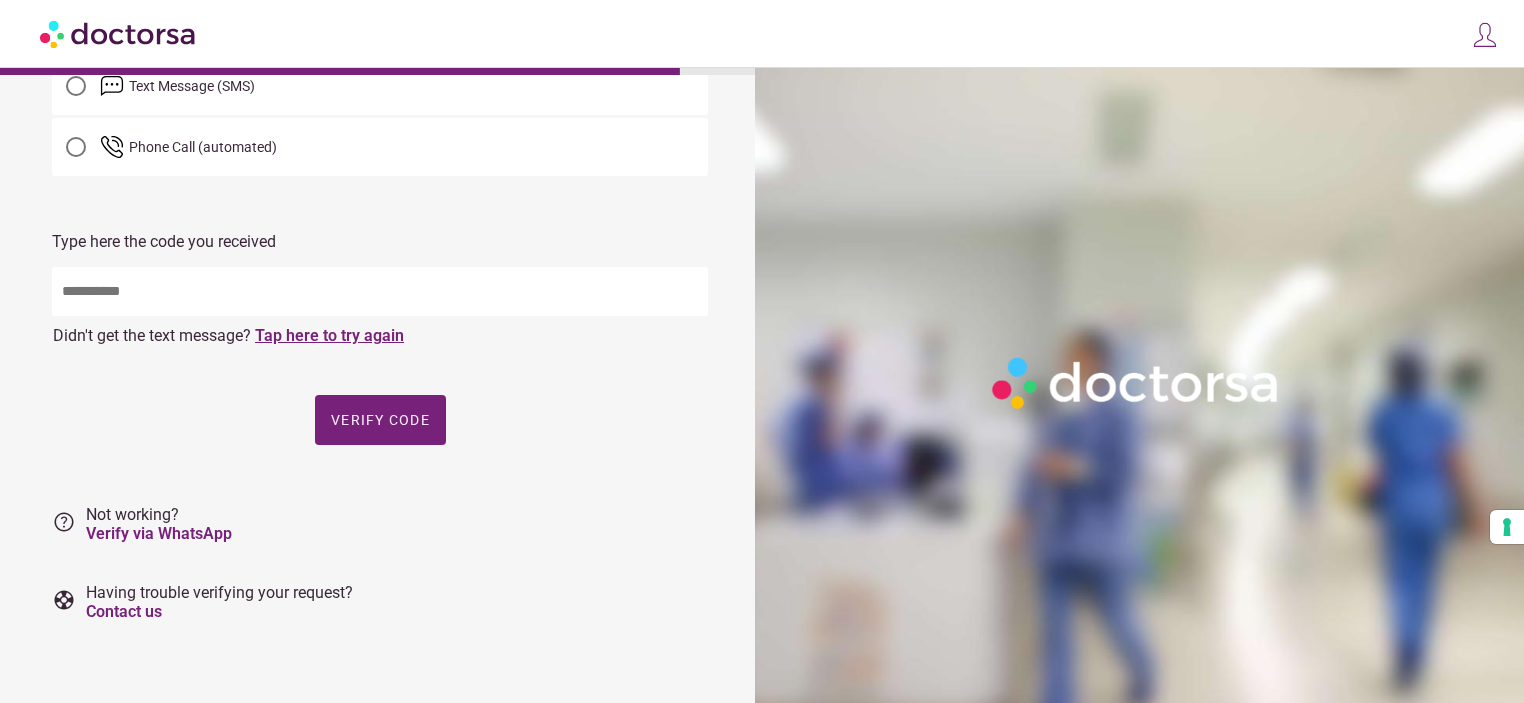 click on "Tap here to try again" at bounding box center [329, 335] 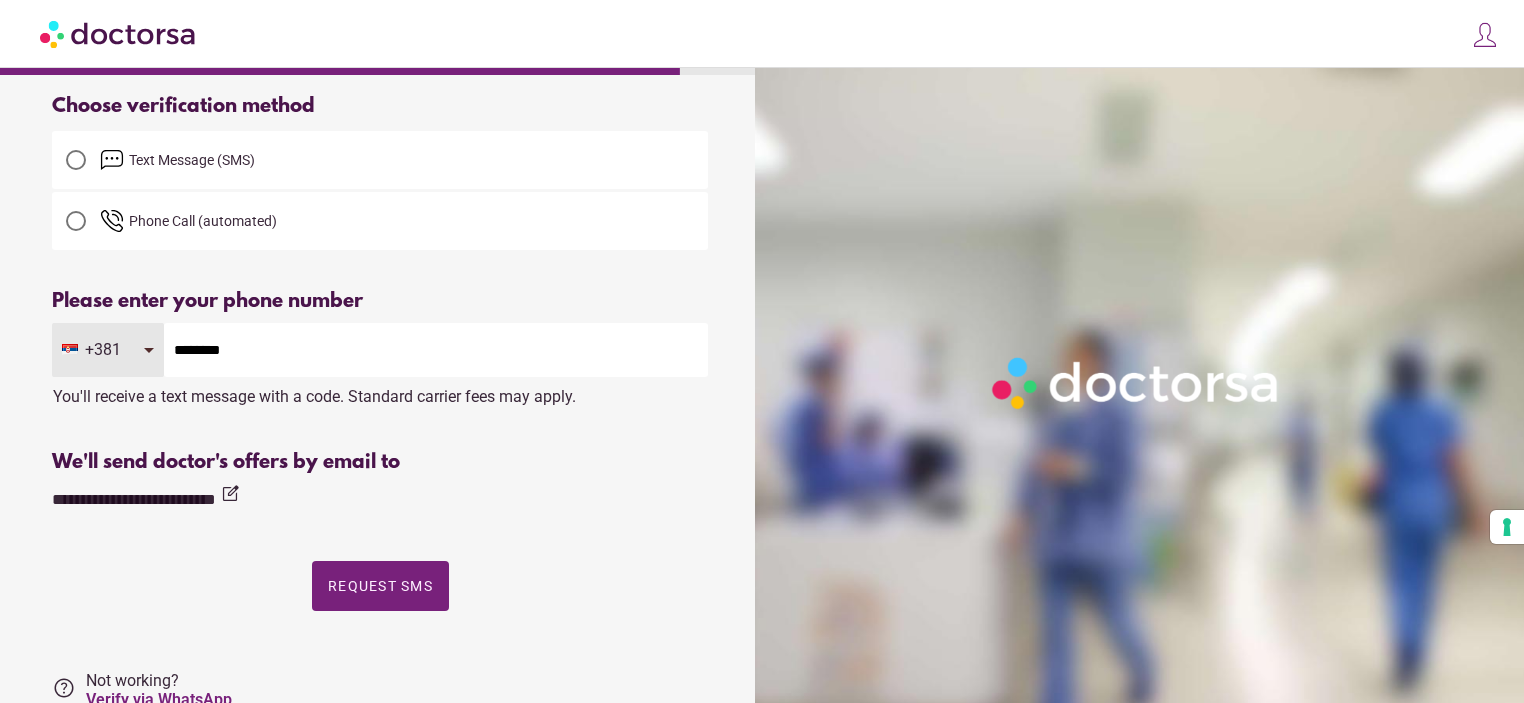 scroll, scrollTop: 57, scrollLeft: 0, axis: vertical 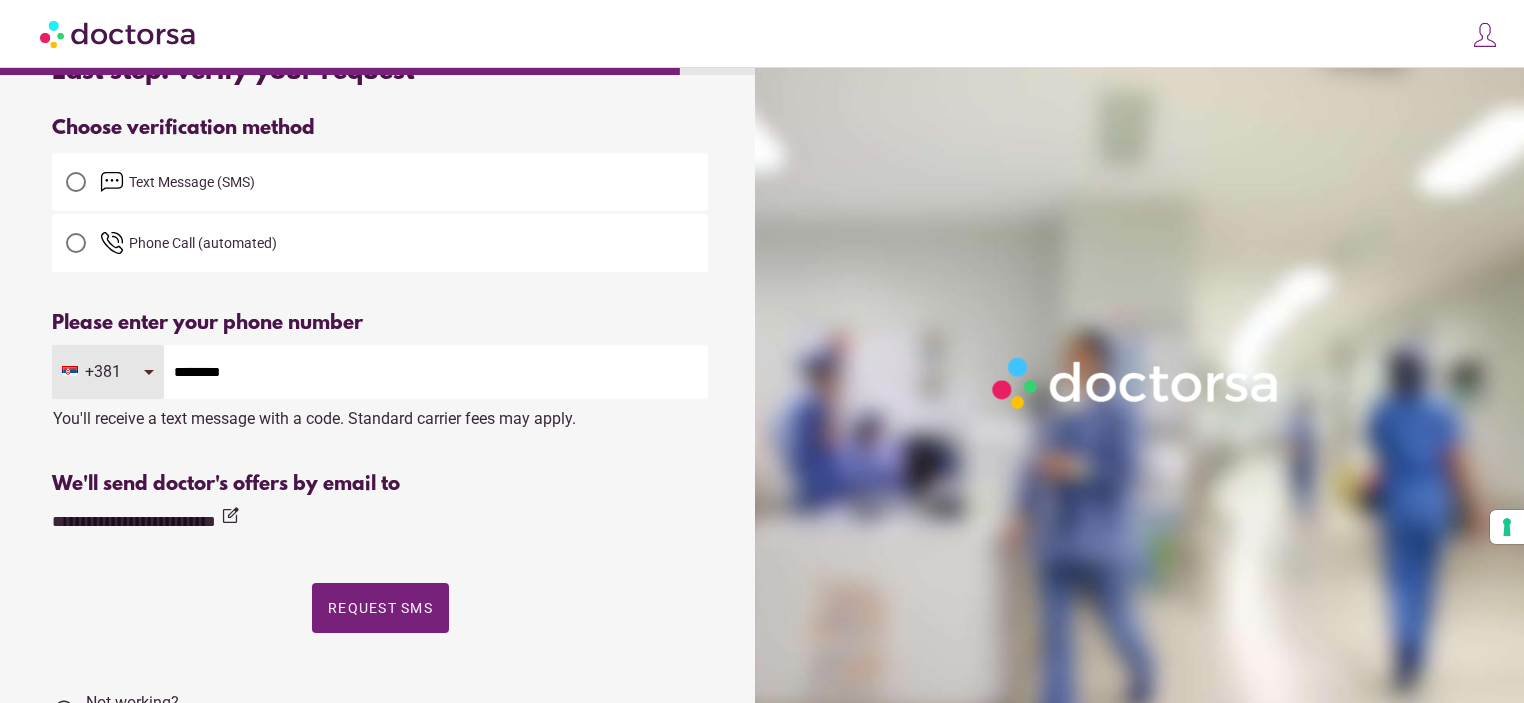 click at bounding box center (76, 243) 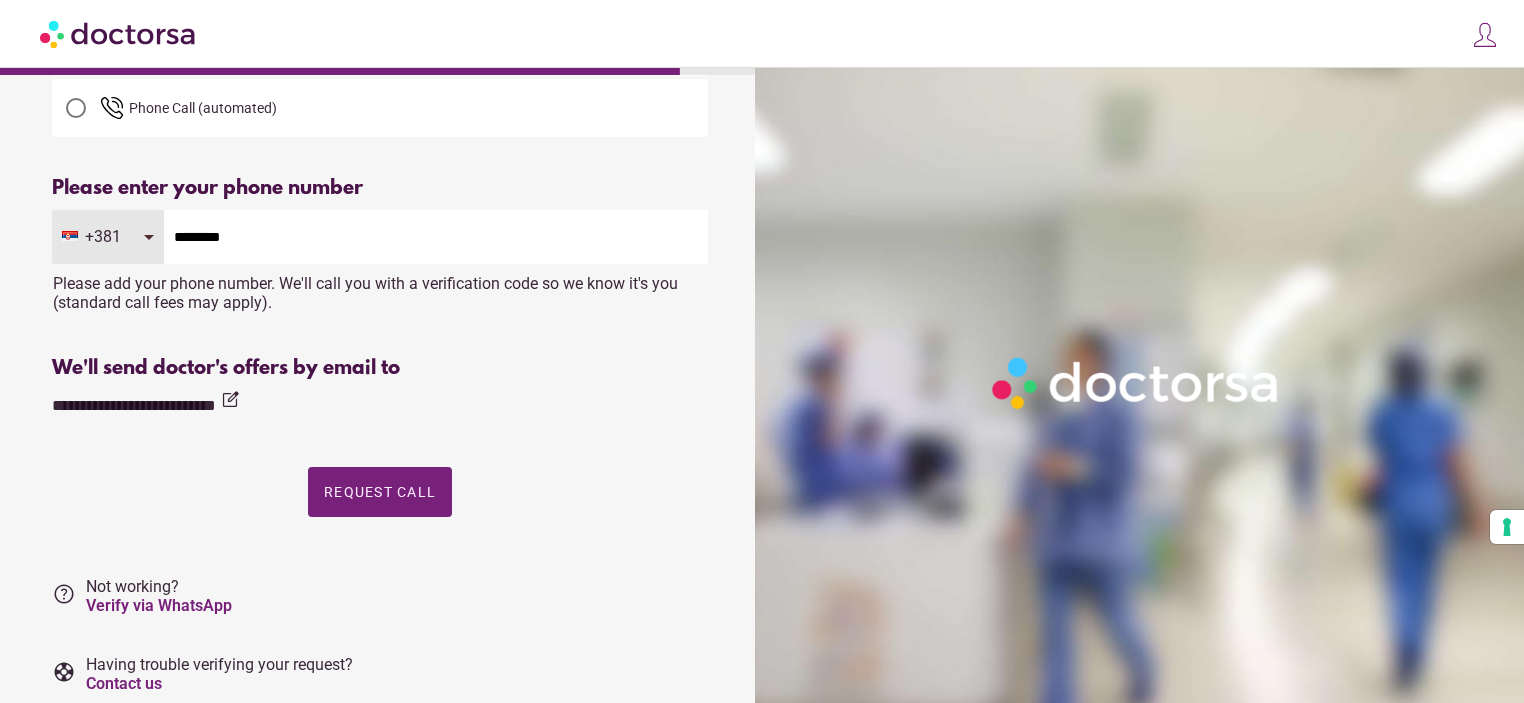 scroll, scrollTop: 200, scrollLeft: 0, axis: vertical 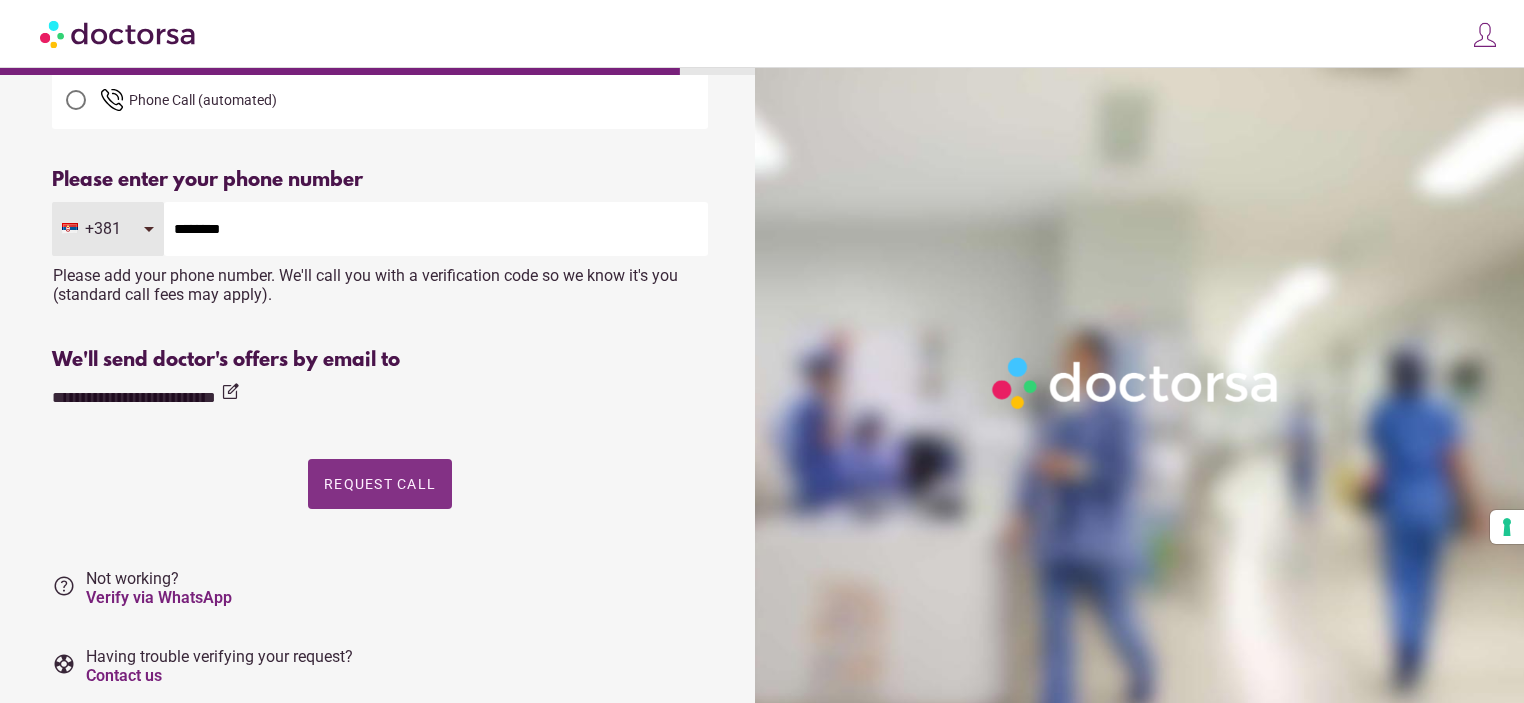 click on "Request Call" at bounding box center (380, 484) 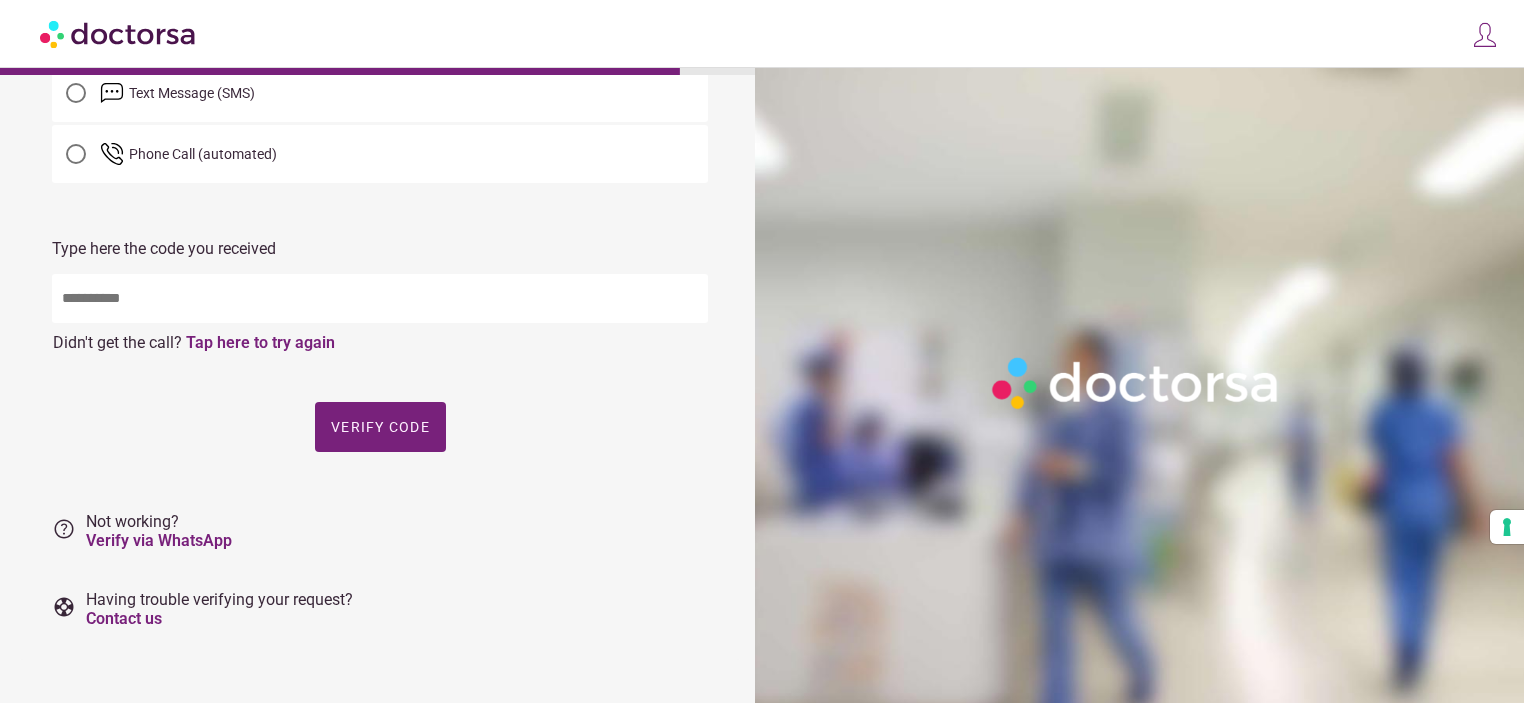 scroll, scrollTop: 157, scrollLeft: 0, axis: vertical 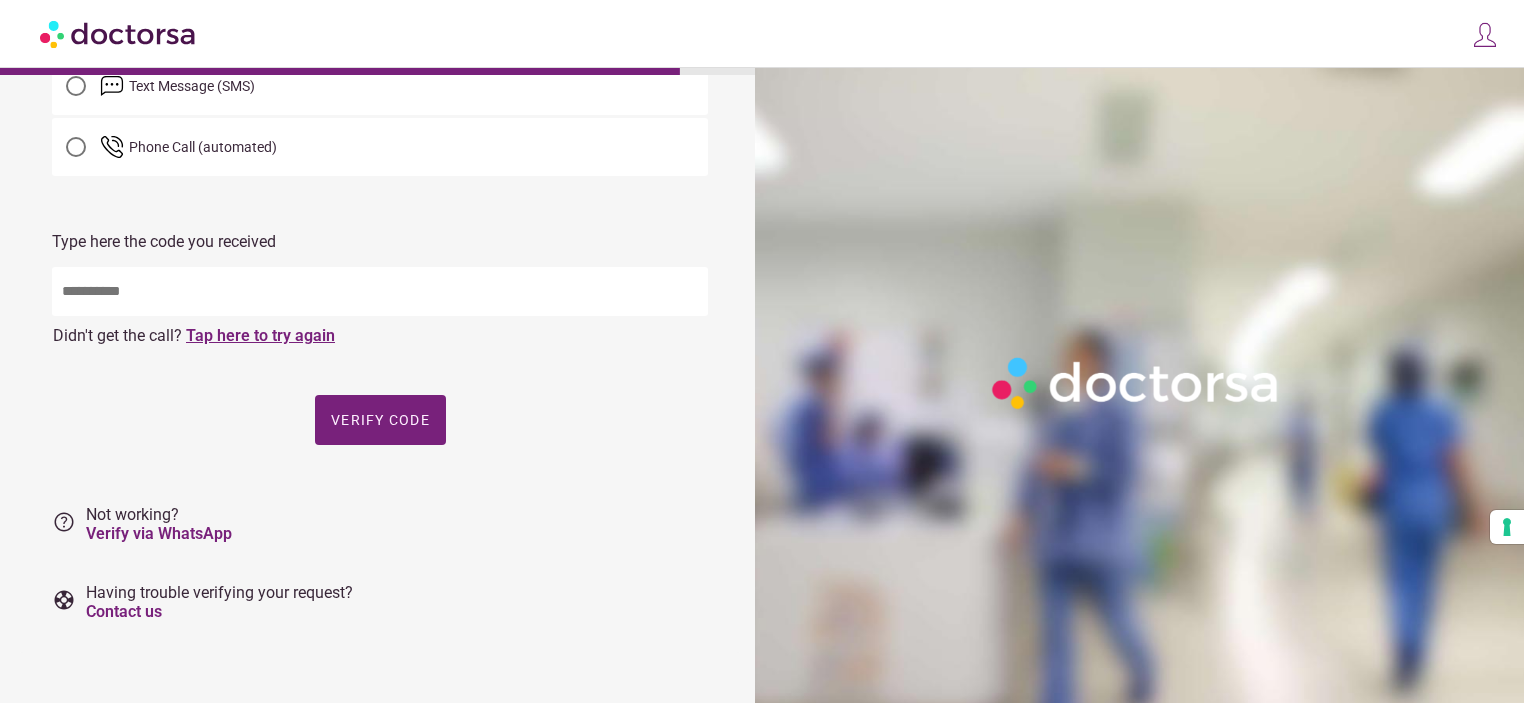 click on "Tap here to try again" at bounding box center [260, 335] 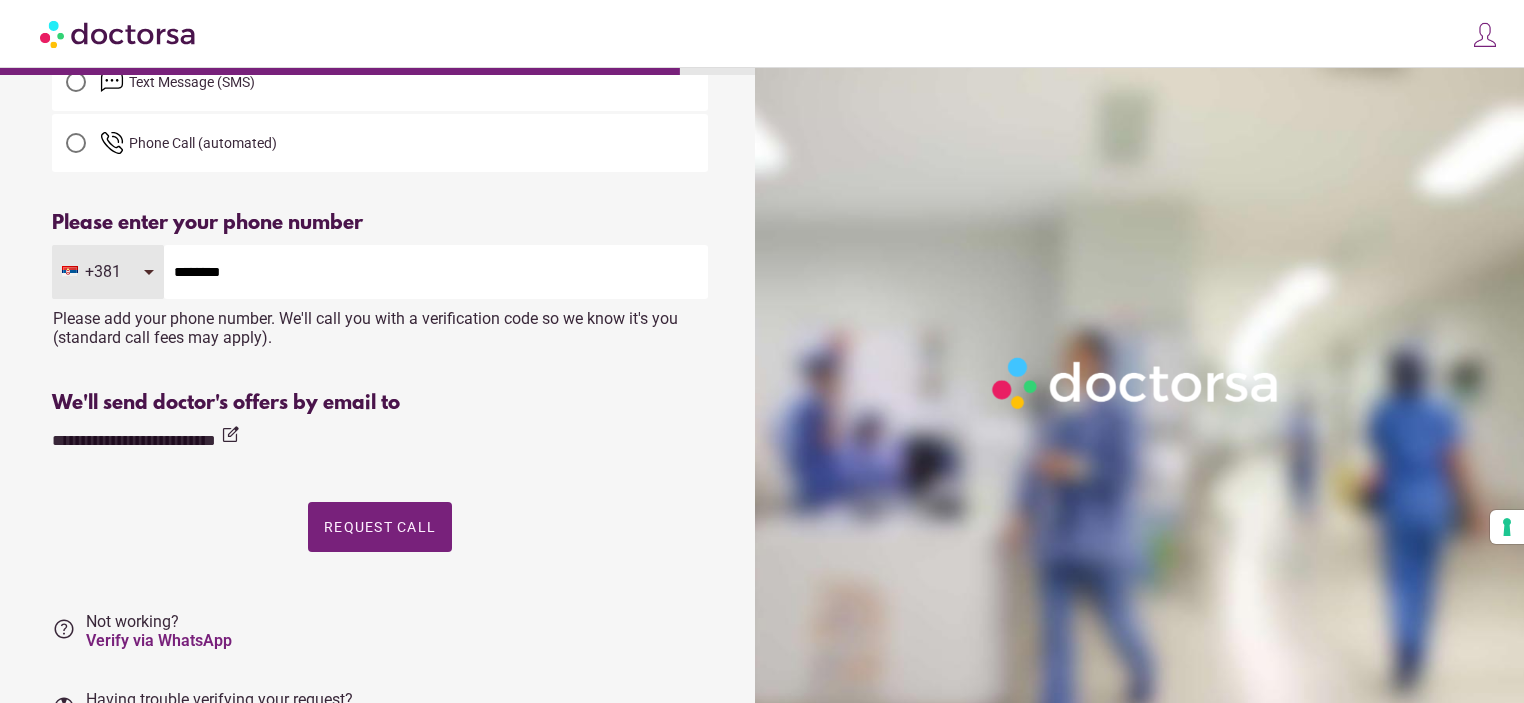drag, startPoint x: 265, startPoint y: 263, endPoint x: 180, endPoint y: 259, distance: 85.09406 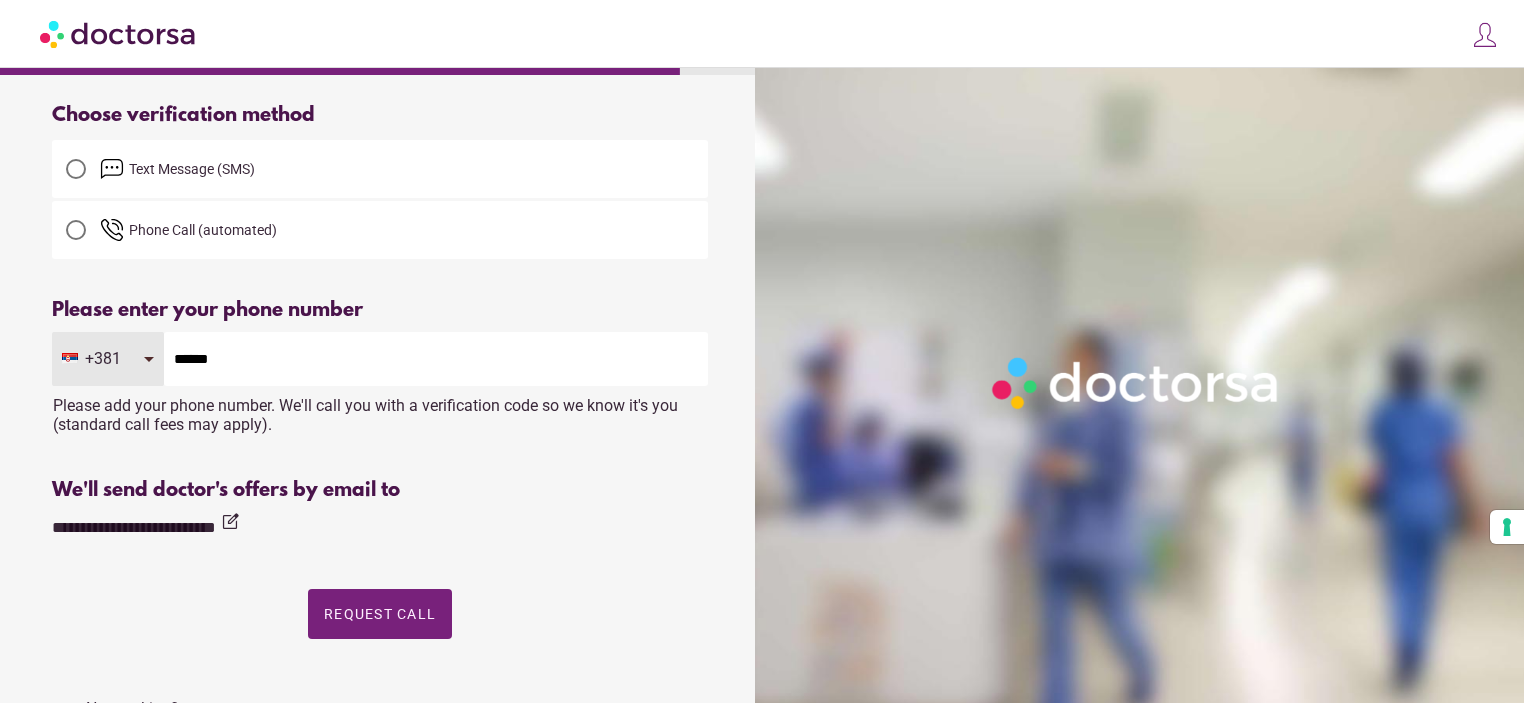 scroll, scrollTop: 66, scrollLeft: 0, axis: vertical 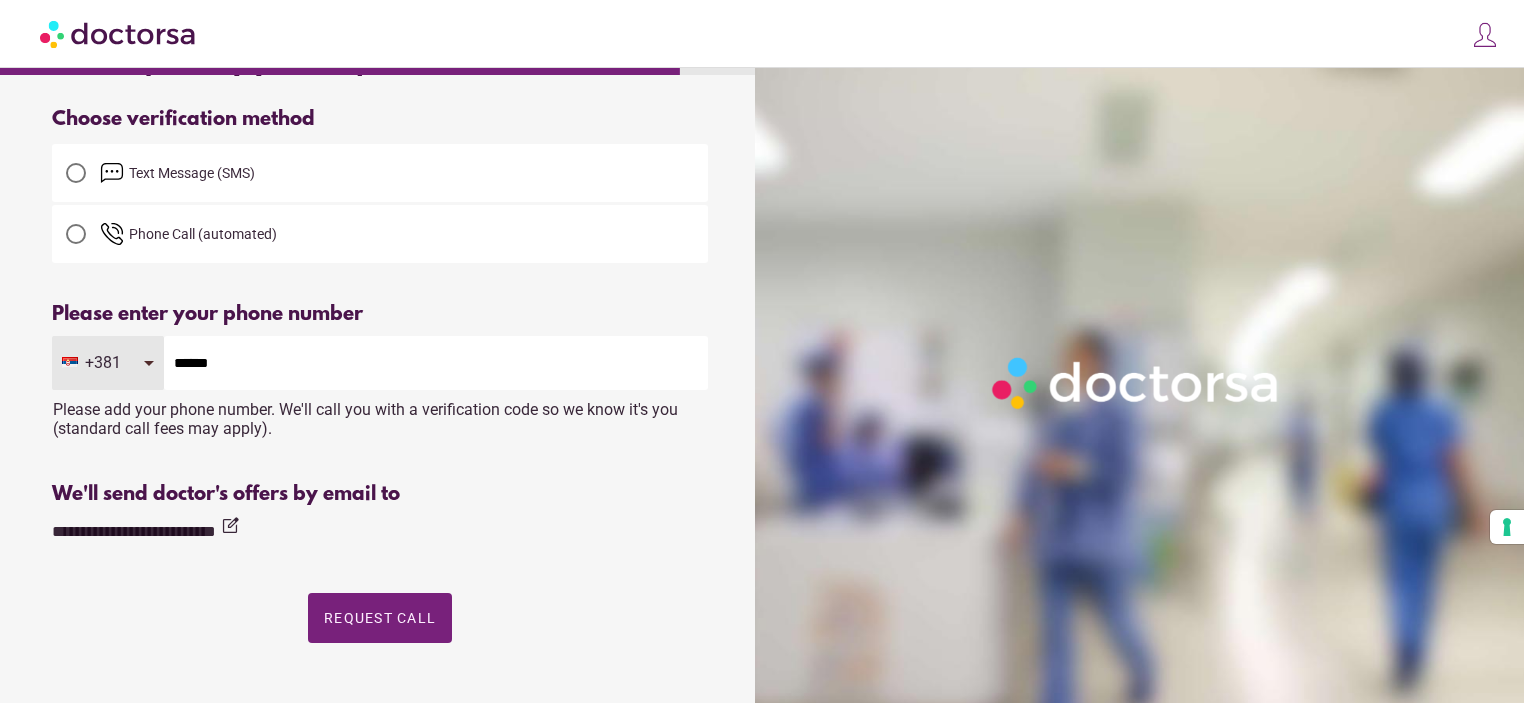 drag, startPoint x: 256, startPoint y: 365, endPoint x: 216, endPoint y: 363, distance: 40.04997 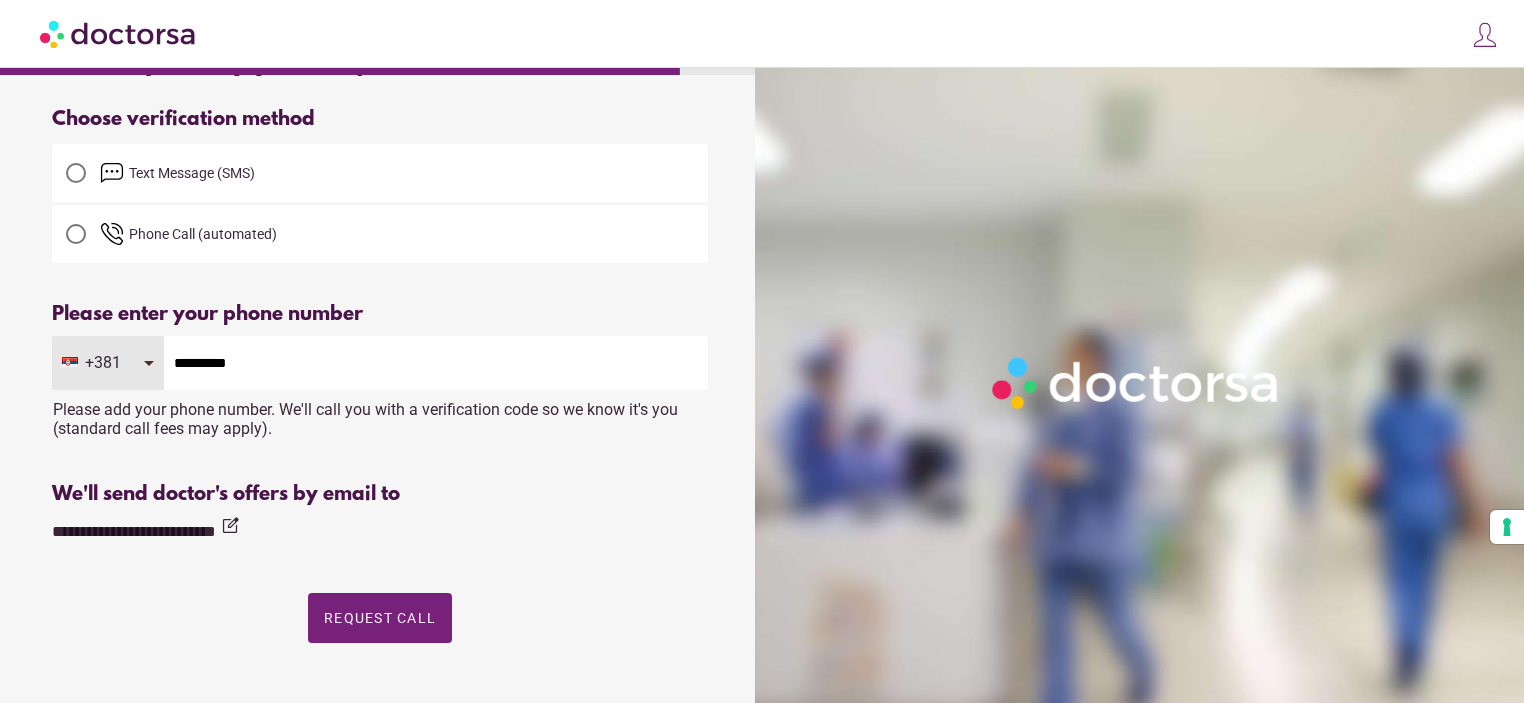 type on "*********" 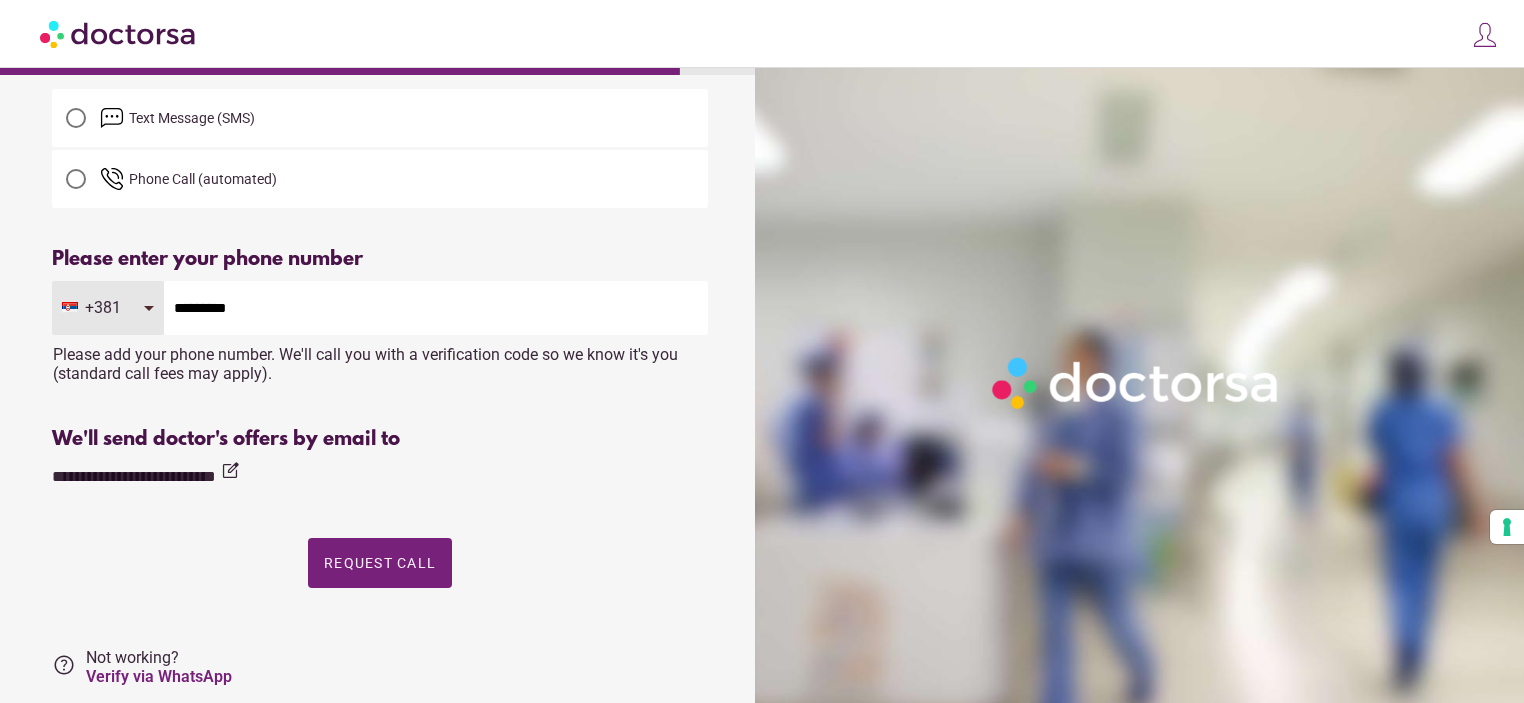scroll, scrollTop: 166, scrollLeft: 0, axis: vertical 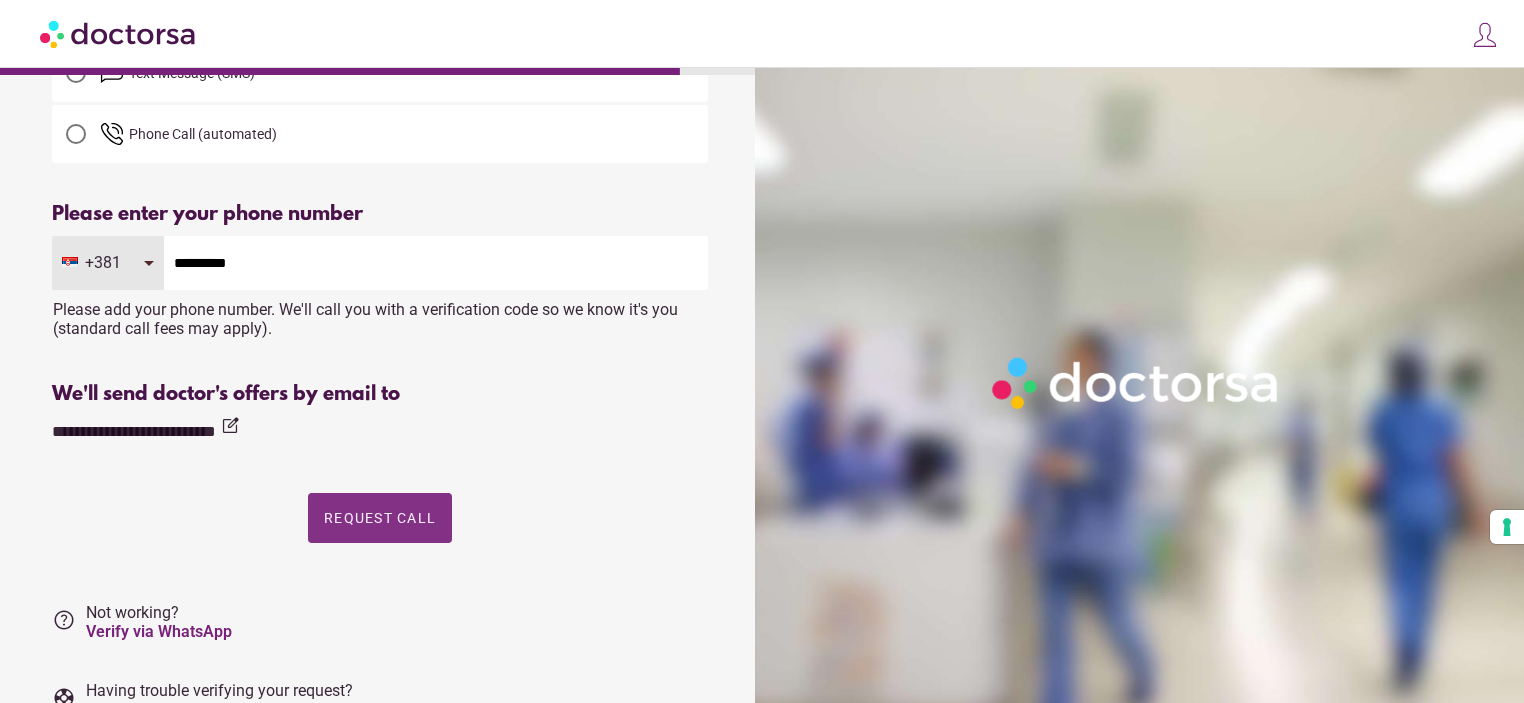 click on "Request Call" at bounding box center (380, 518) 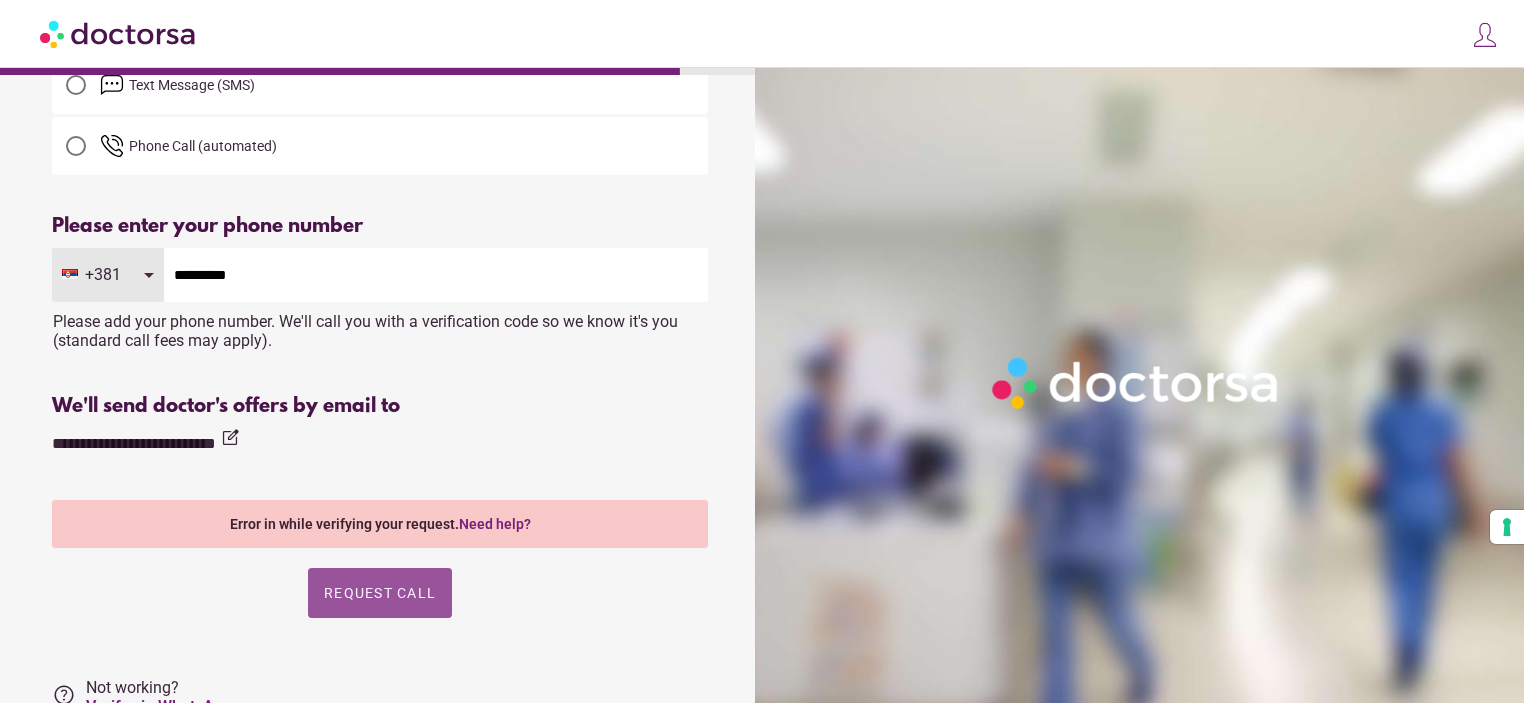 scroll, scrollTop: 129, scrollLeft: 0, axis: vertical 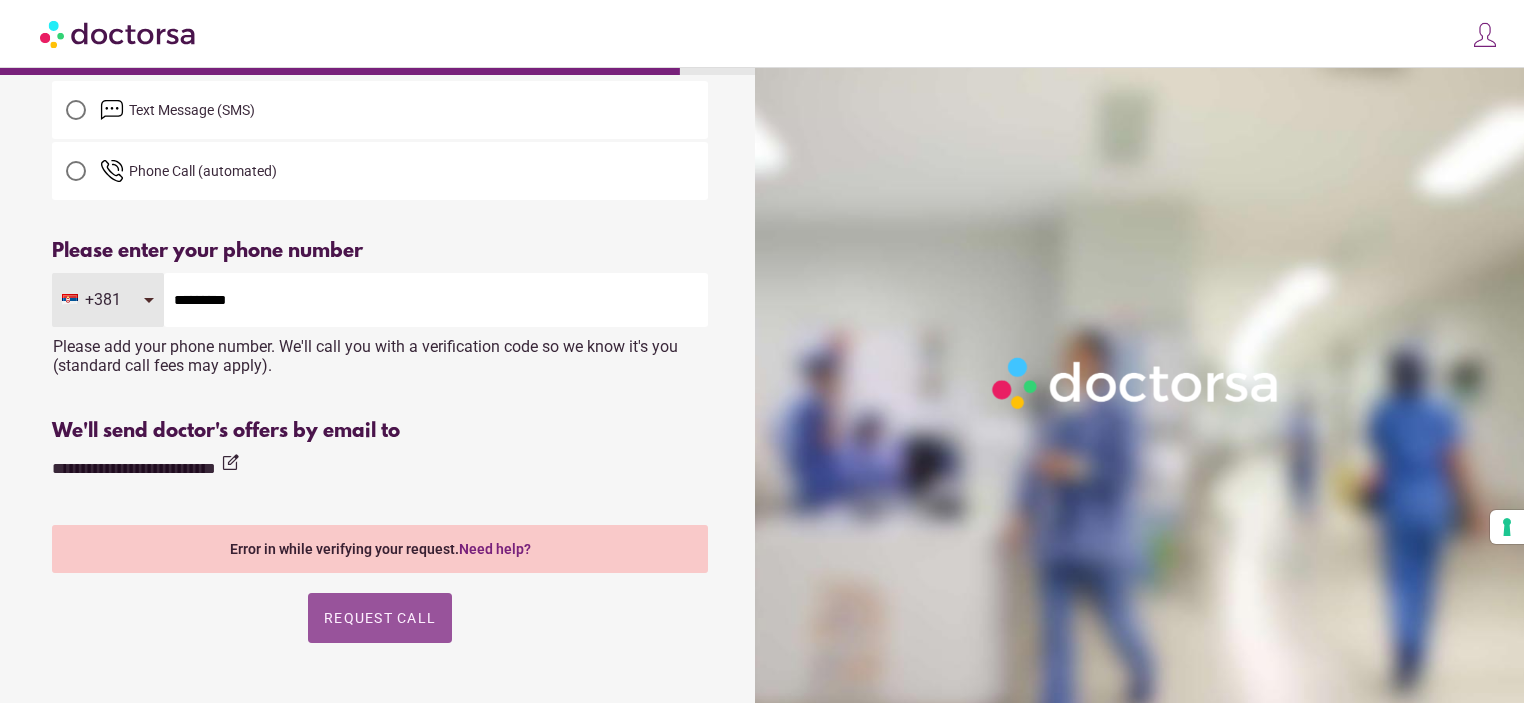 click on "Text Message (SMS)" at bounding box center [404, 110] 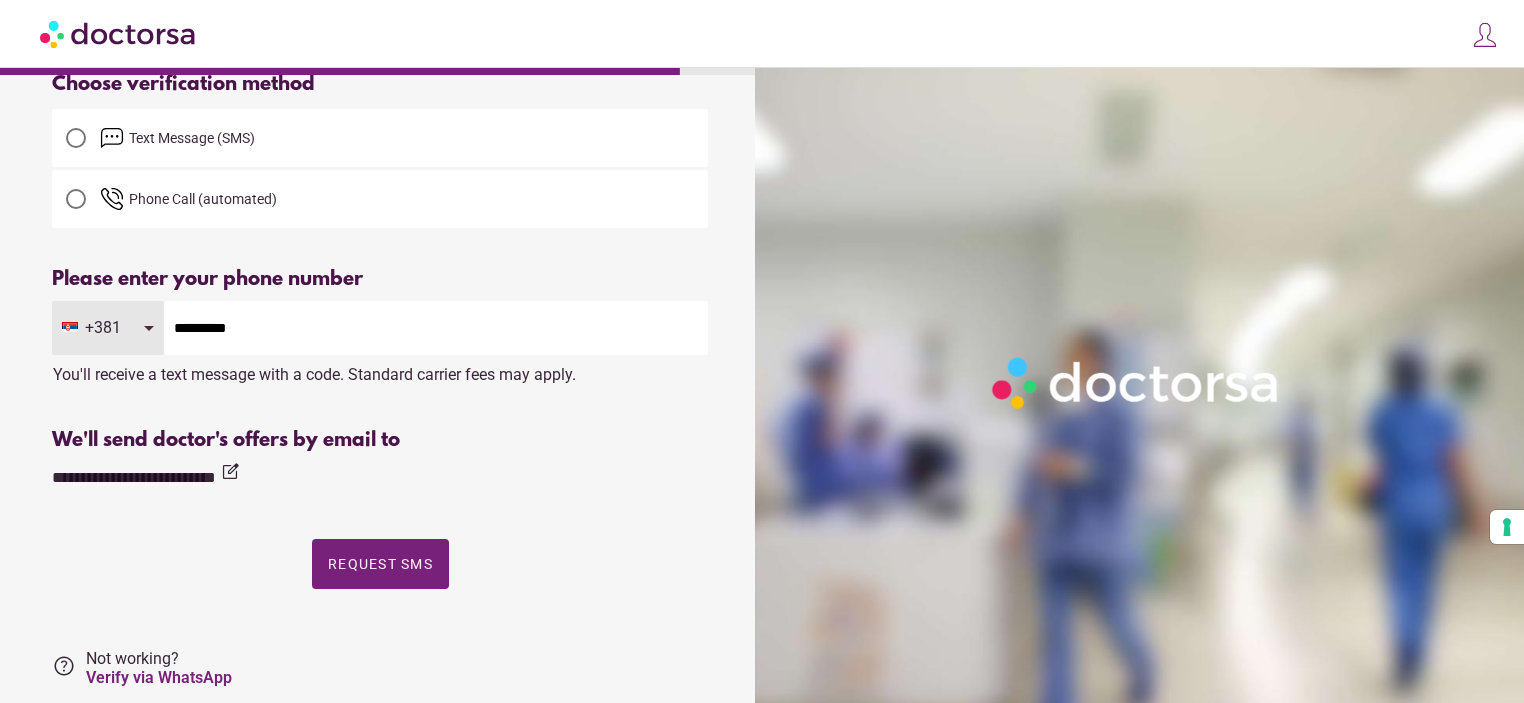 scroll, scrollTop: 0, scrollLeft: 0, axis: both 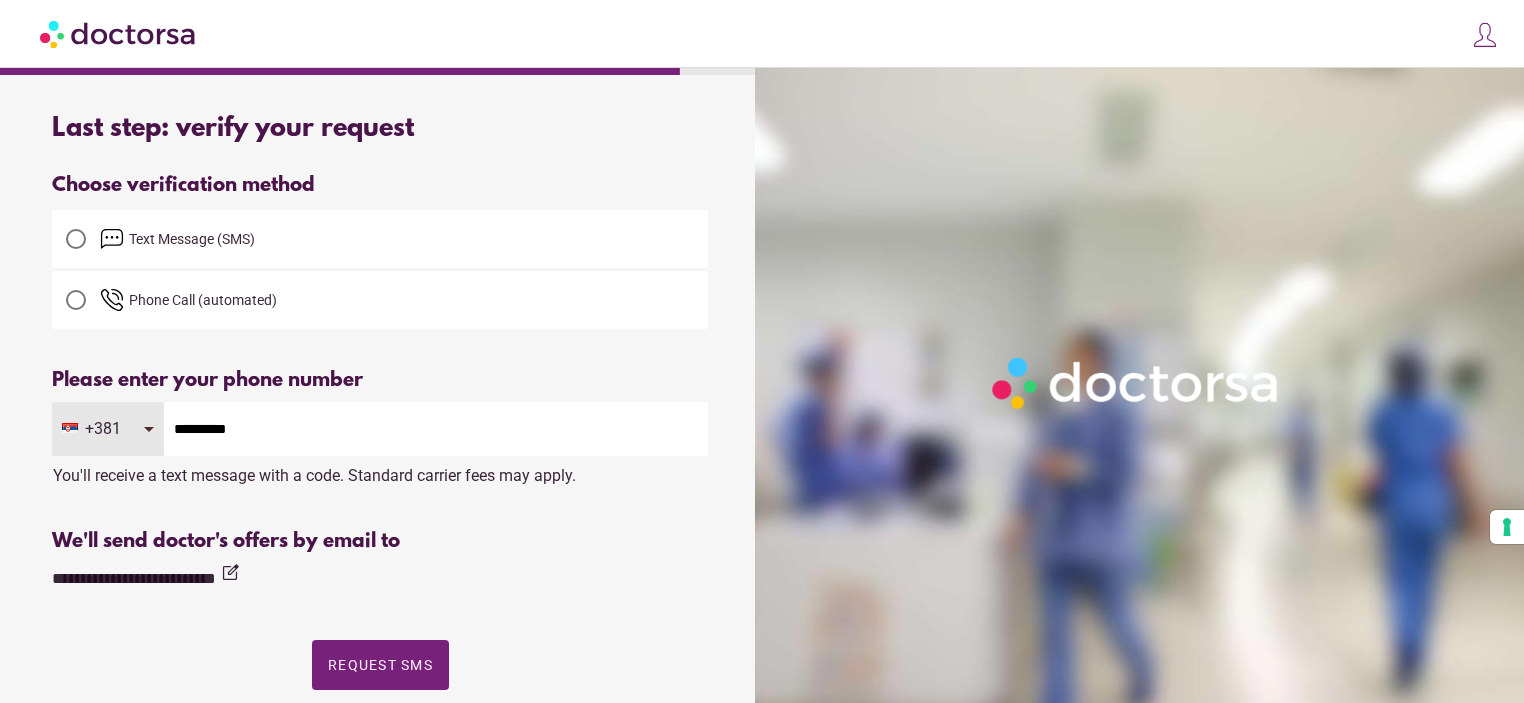 click on "Phone Call (automated)" at bounding box center (404, 300) 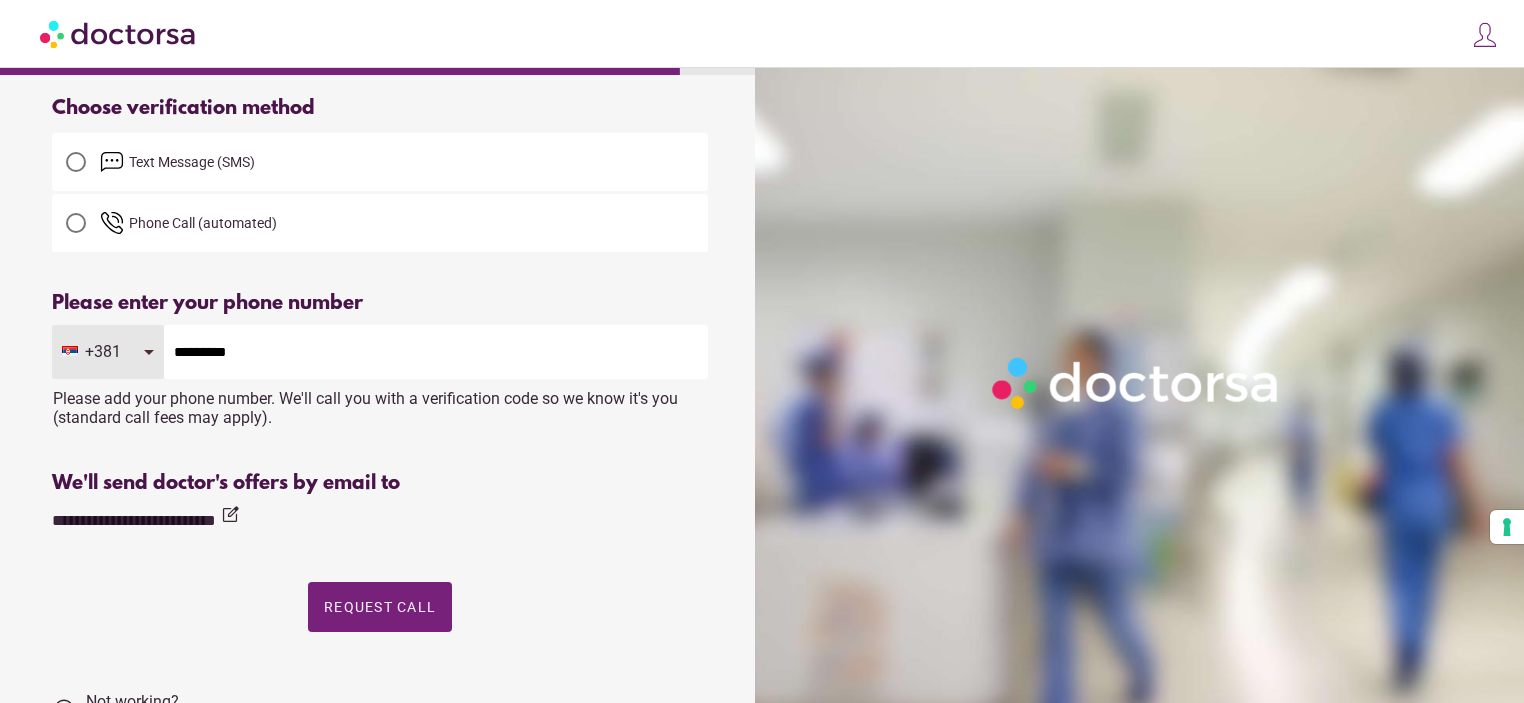 scroll, scrollTop: 200, scrollLeft: 0, axis: vertical 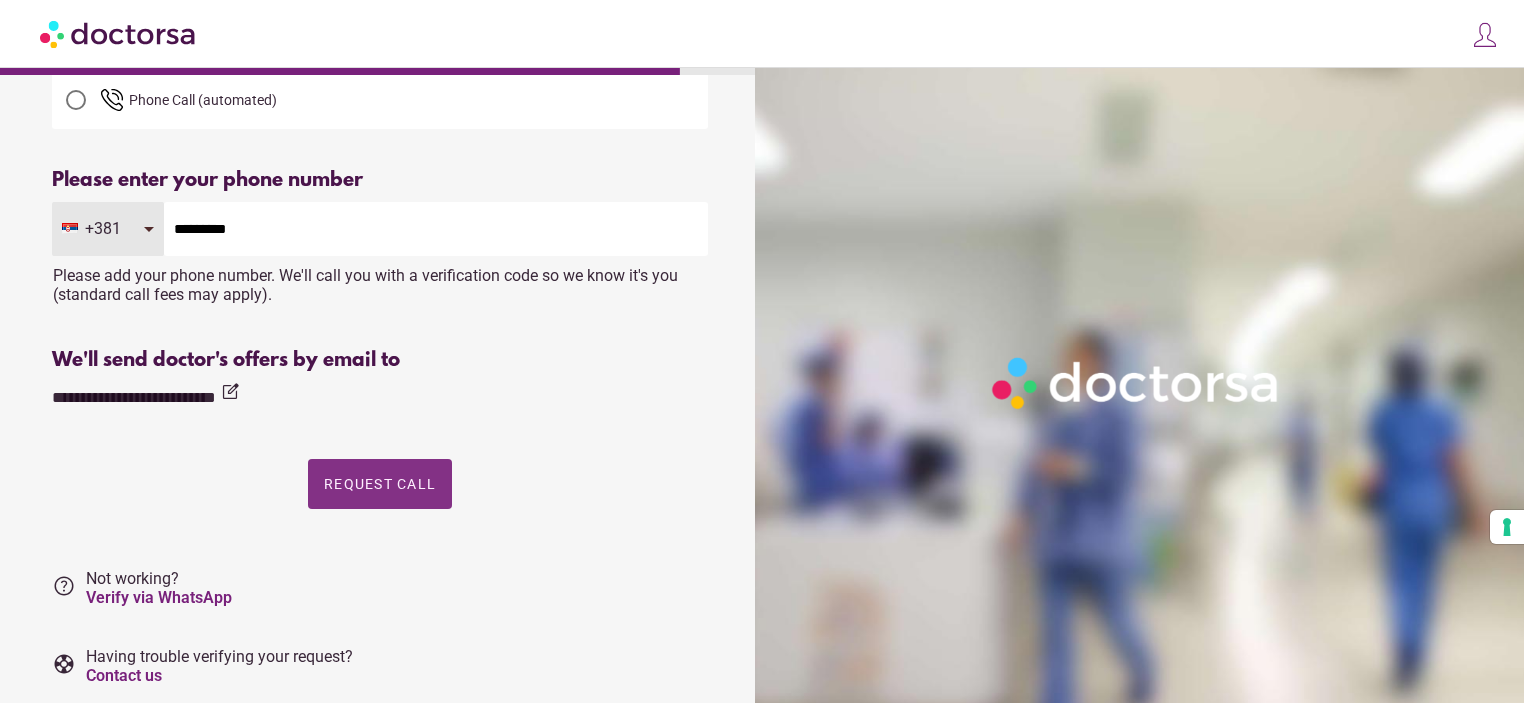 click on "Request Call" at bounding box center [380, 484] 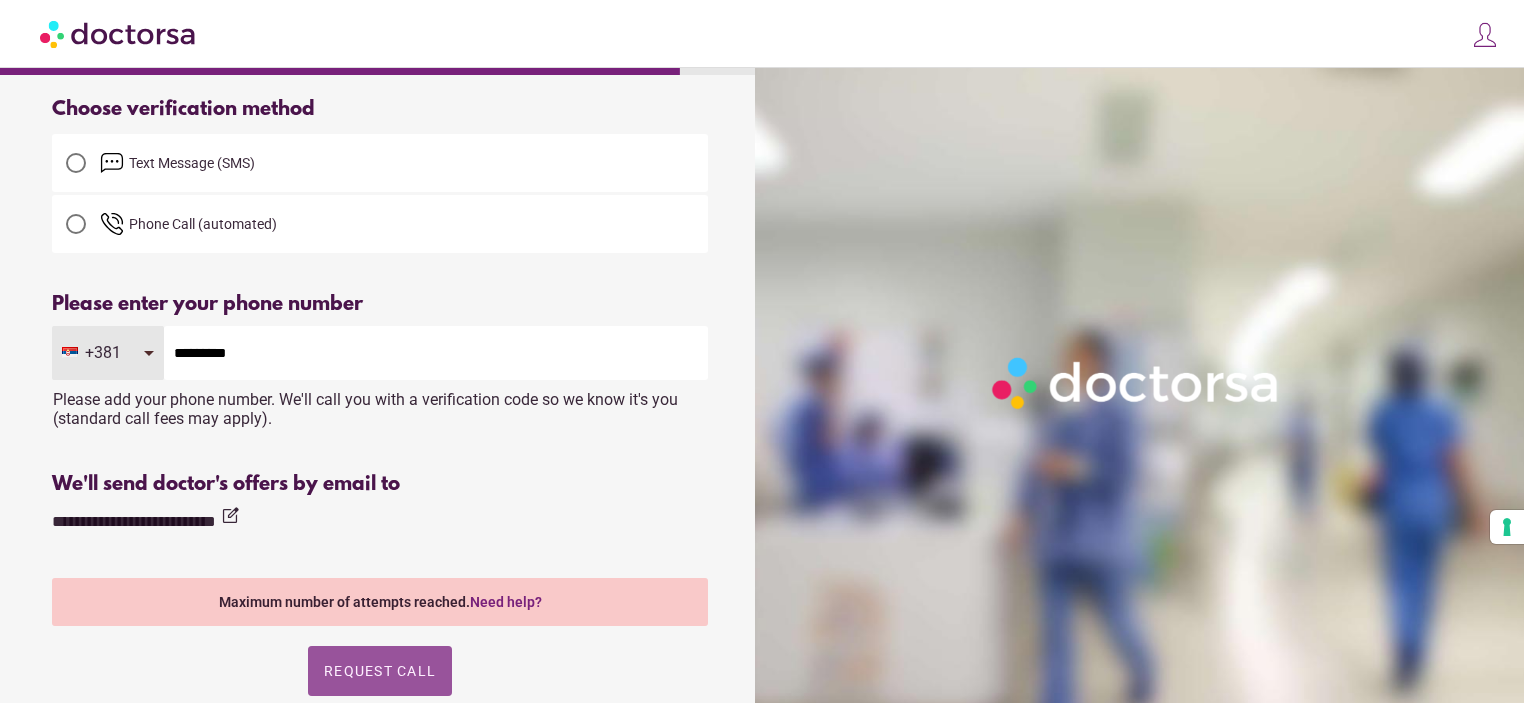 scroll, scrollTop: 0, scrollLeft: 0, axis: both 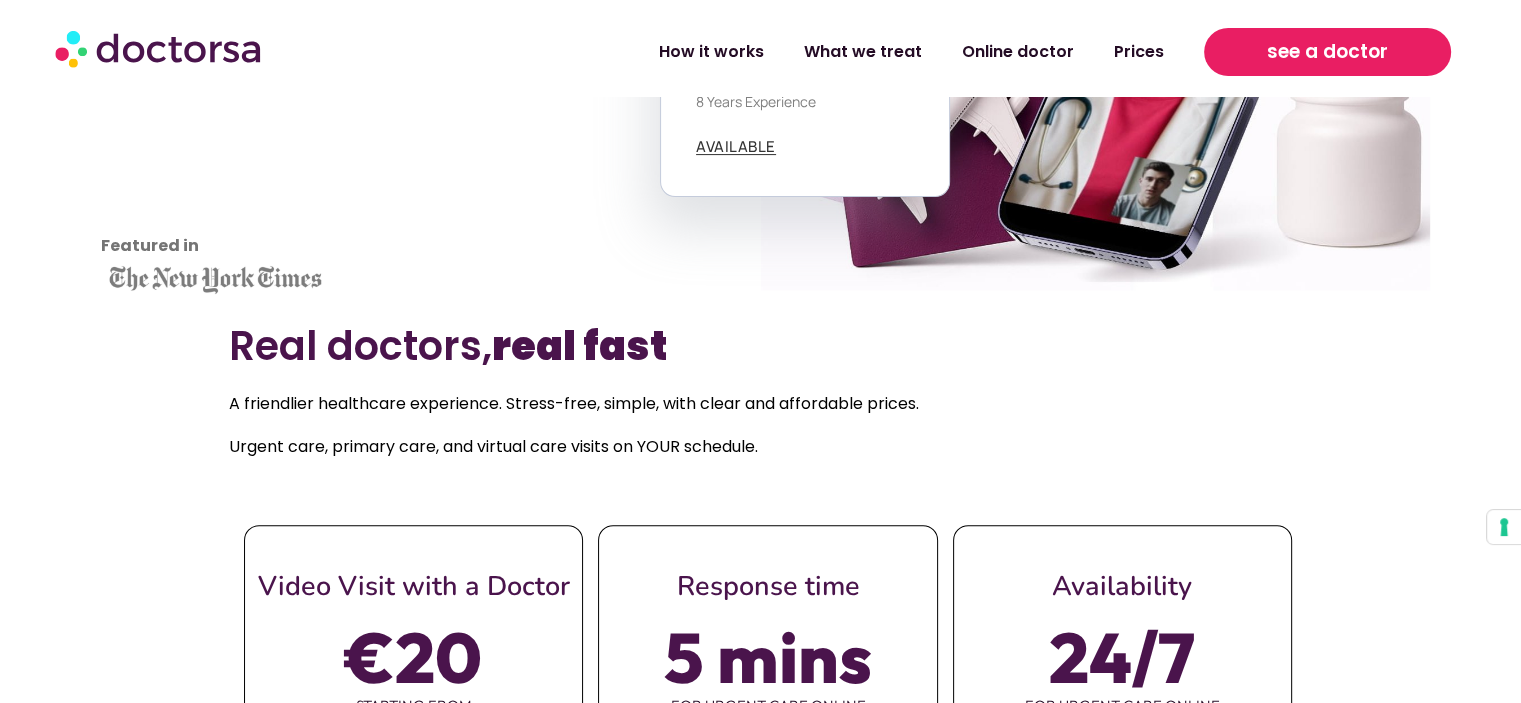 click on "see a doctor" at bounding box center (1327, 52) 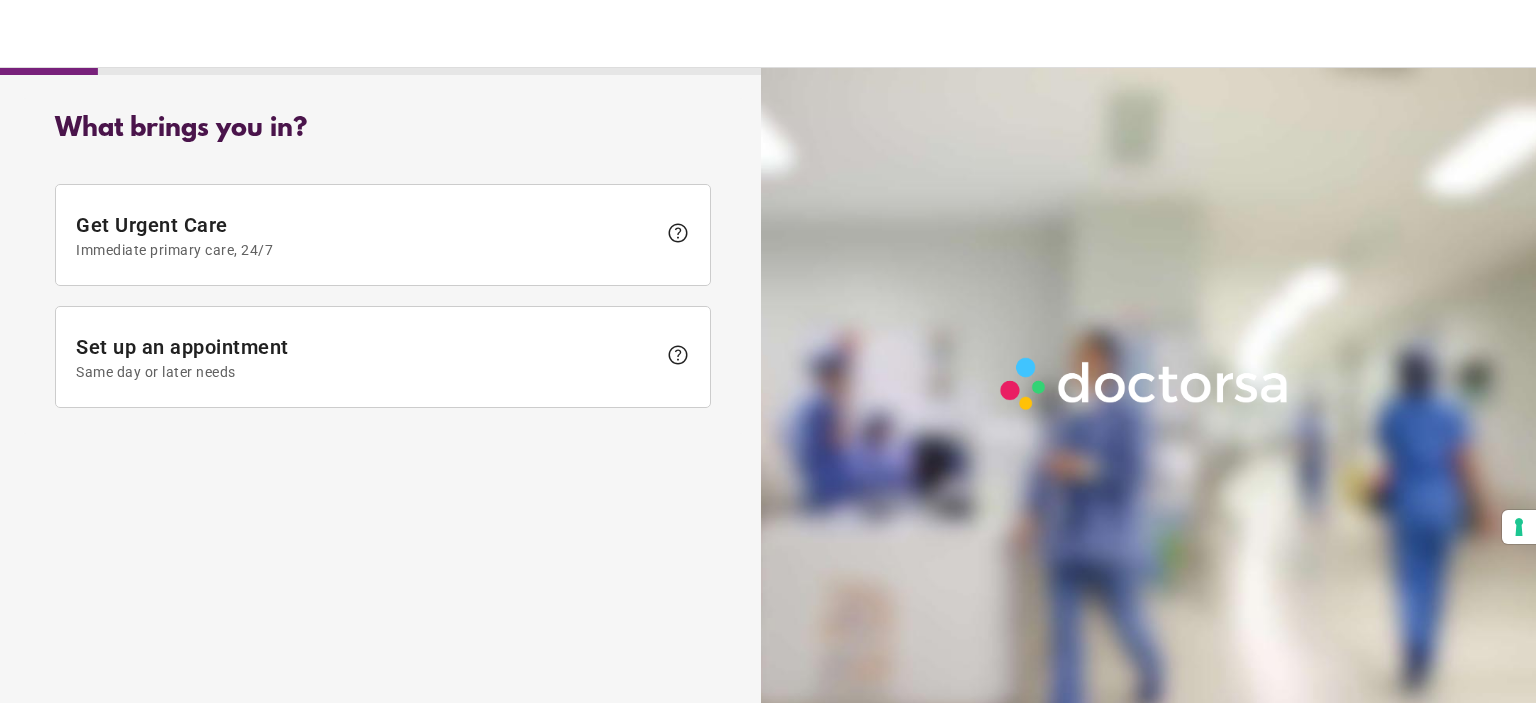 scroll, scrollTop: 0, scrollLeft: 0, axis: both 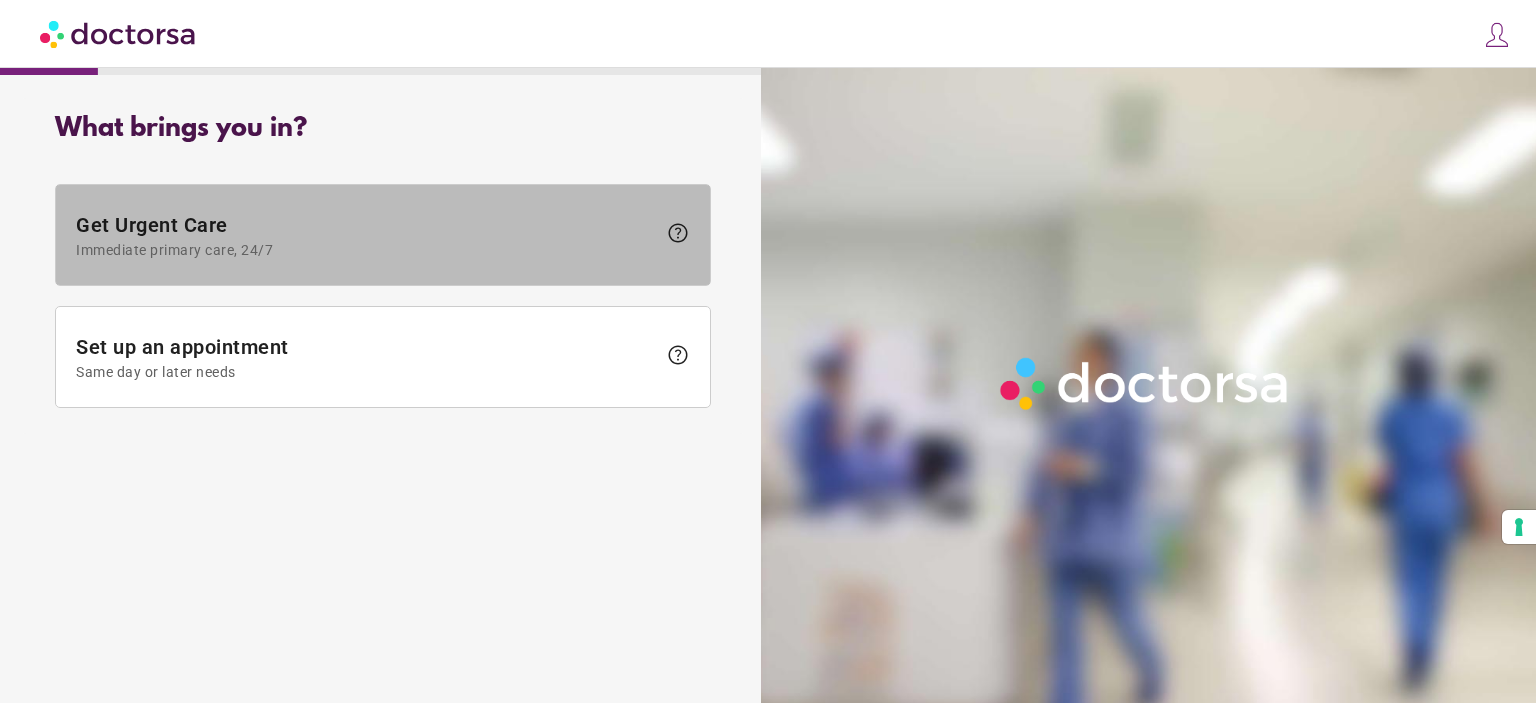 click on "Immediate primary care, 24/7" at bounding box center [366, 250] 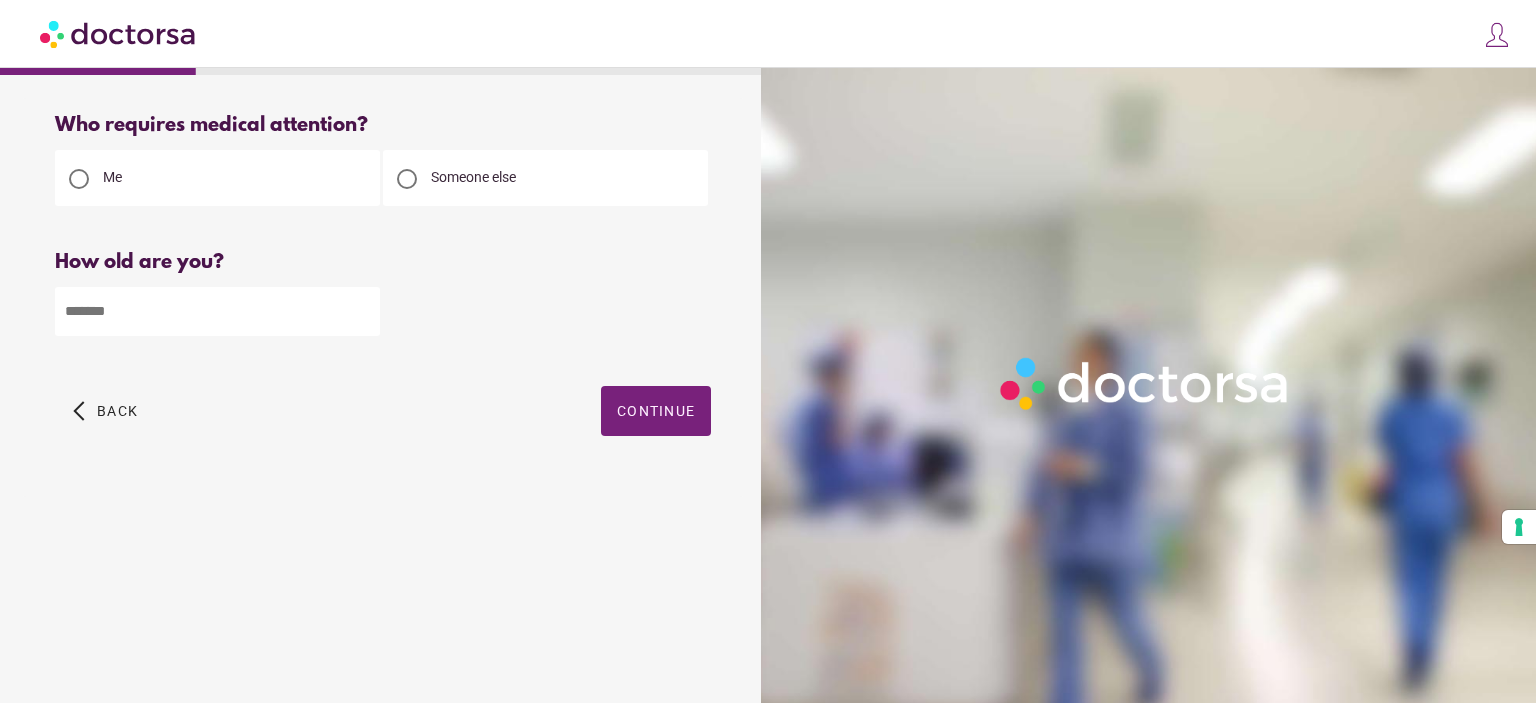 click at bounding box center [217, 311] 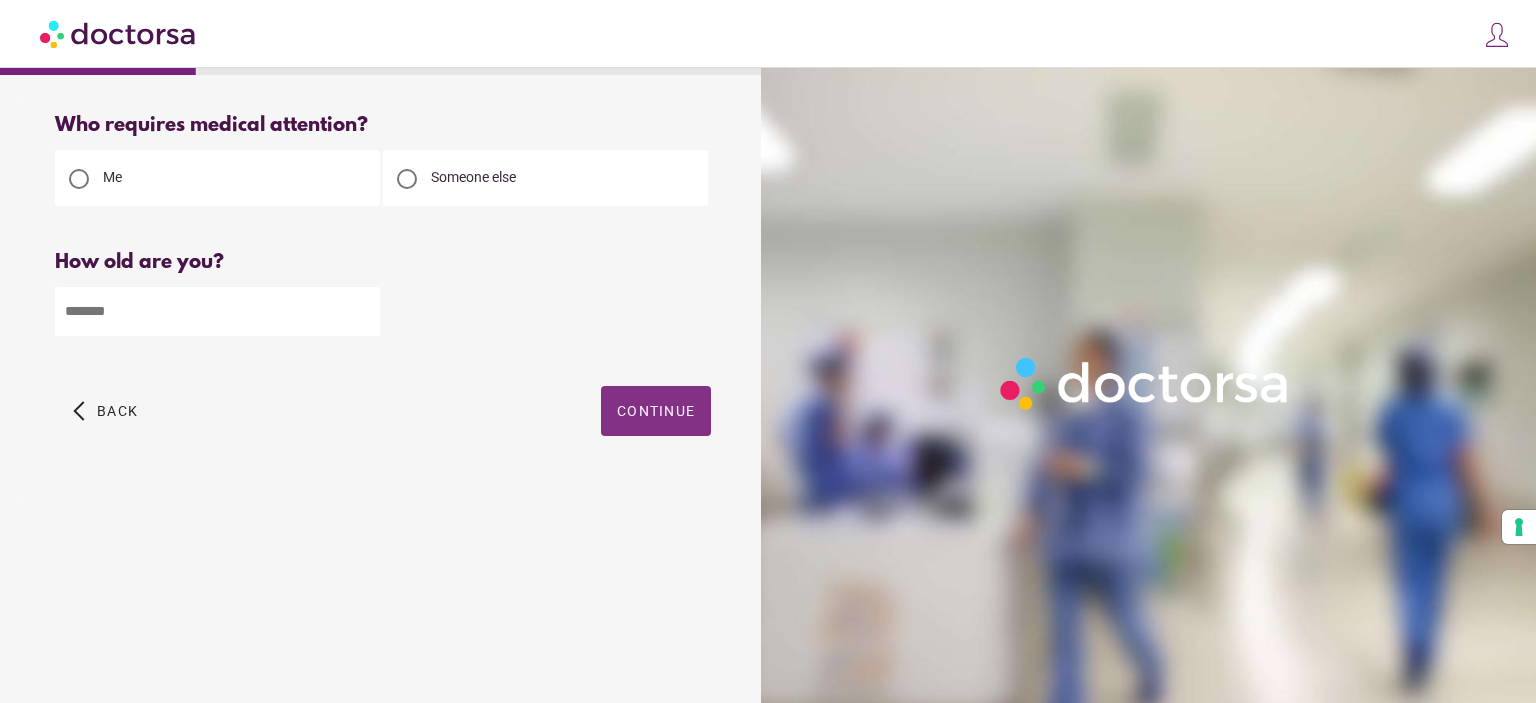click at bounding box center [656, 411] 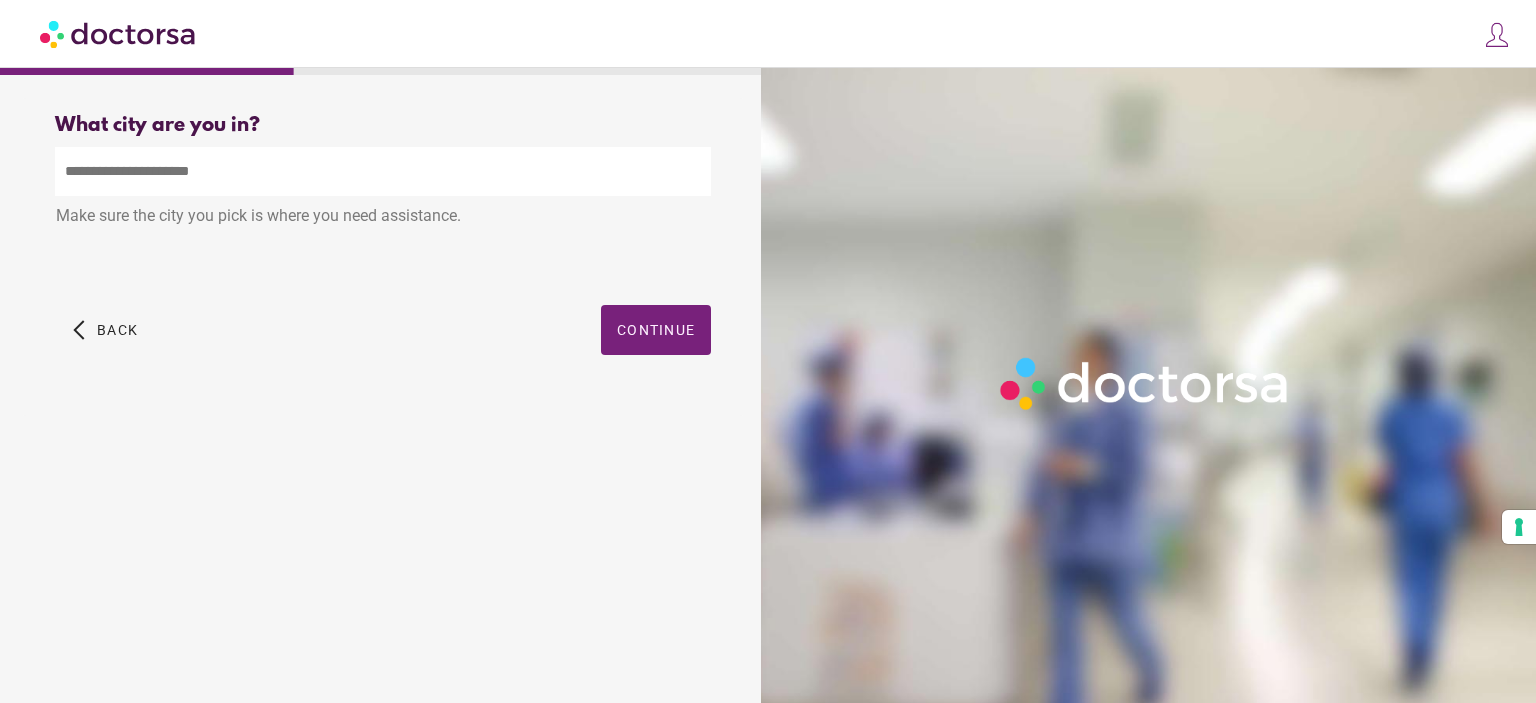 click at bounding box center (383, 171) 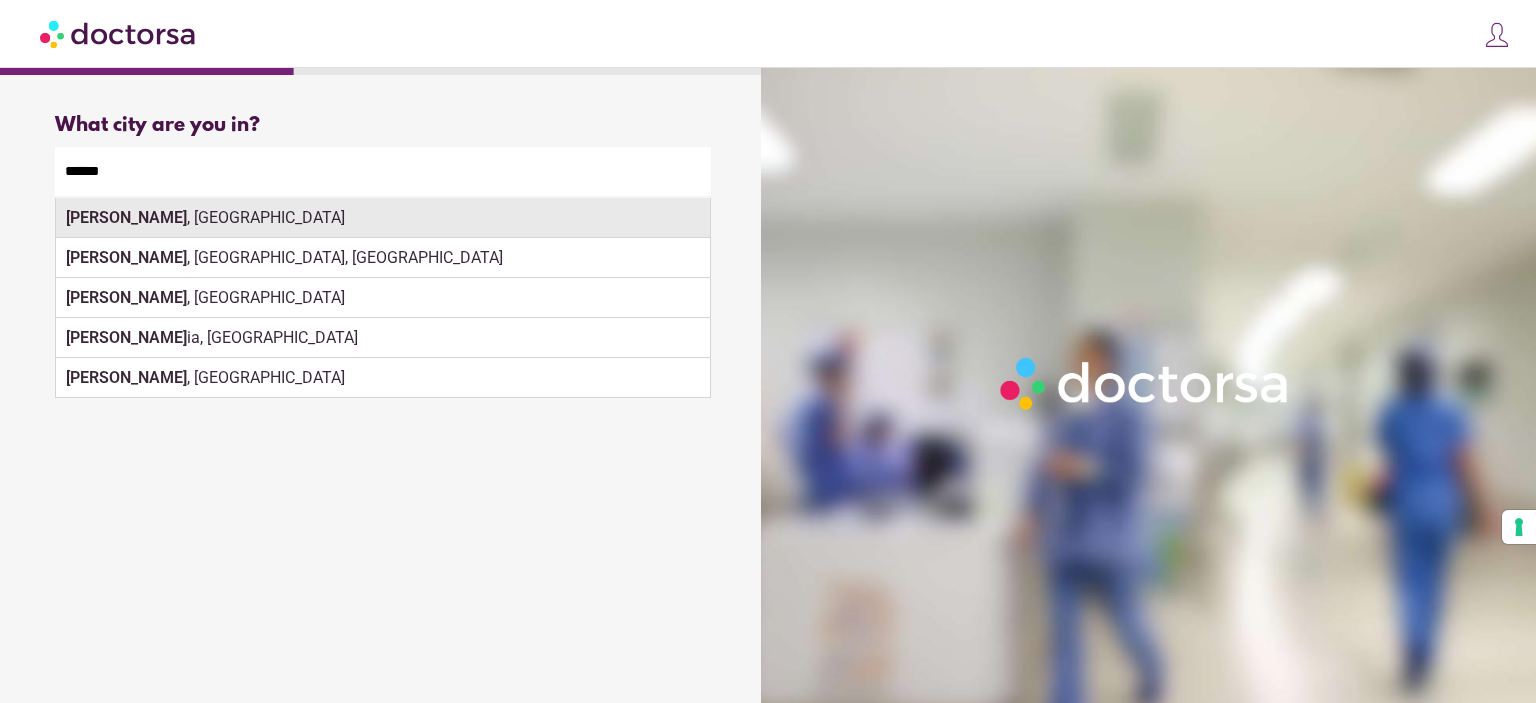 click on "Rhodes , Greece" at bounding box center (383, 218) 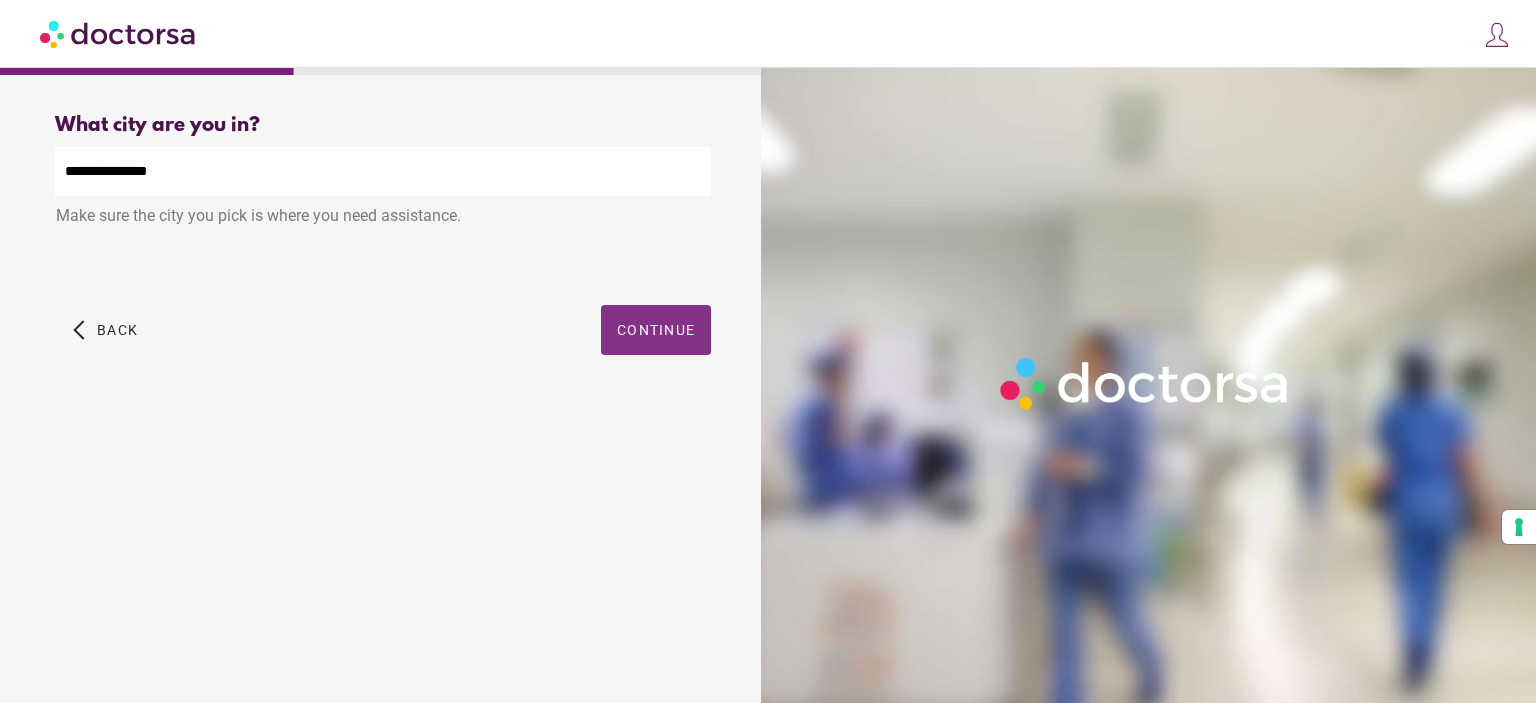 click at bounding box center [656, 330] 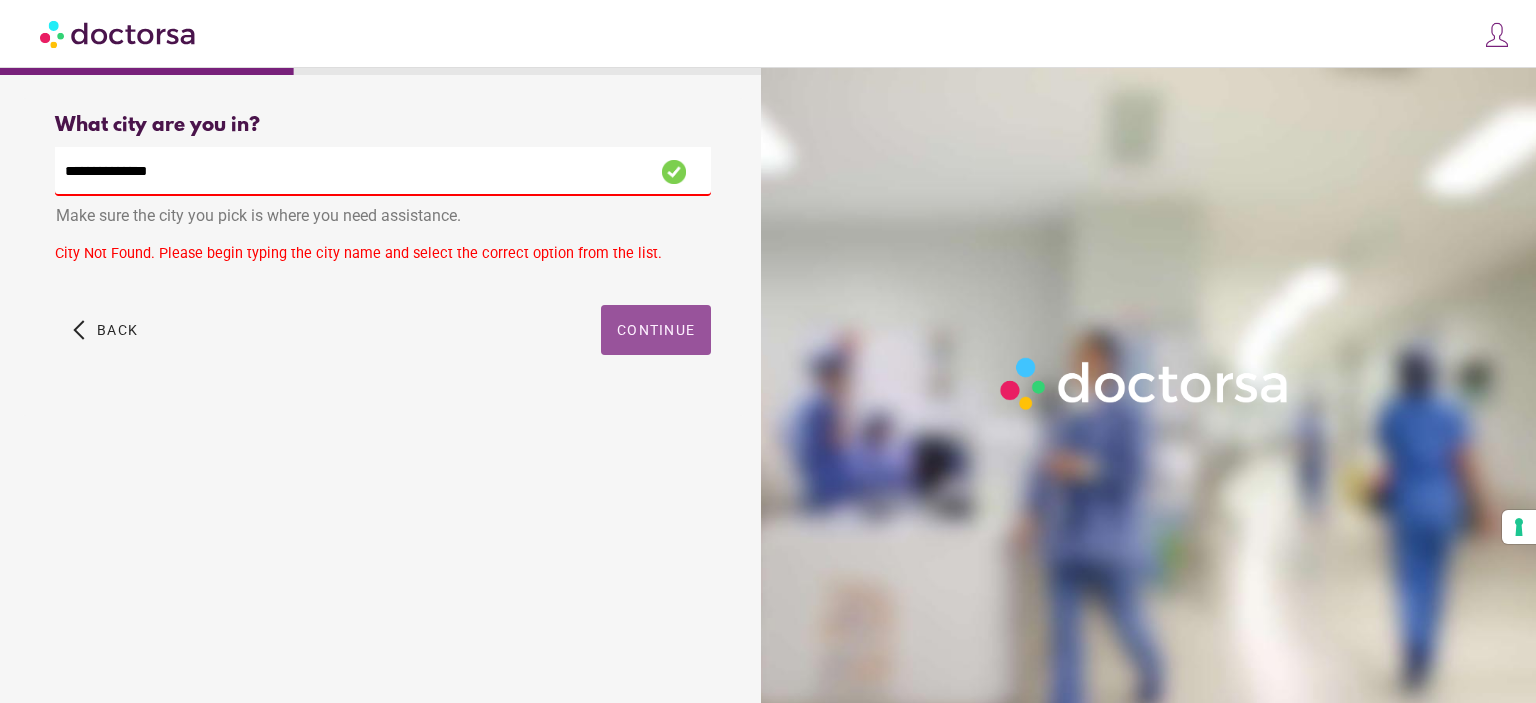 click on "**********" at bounding box center (383, 171) 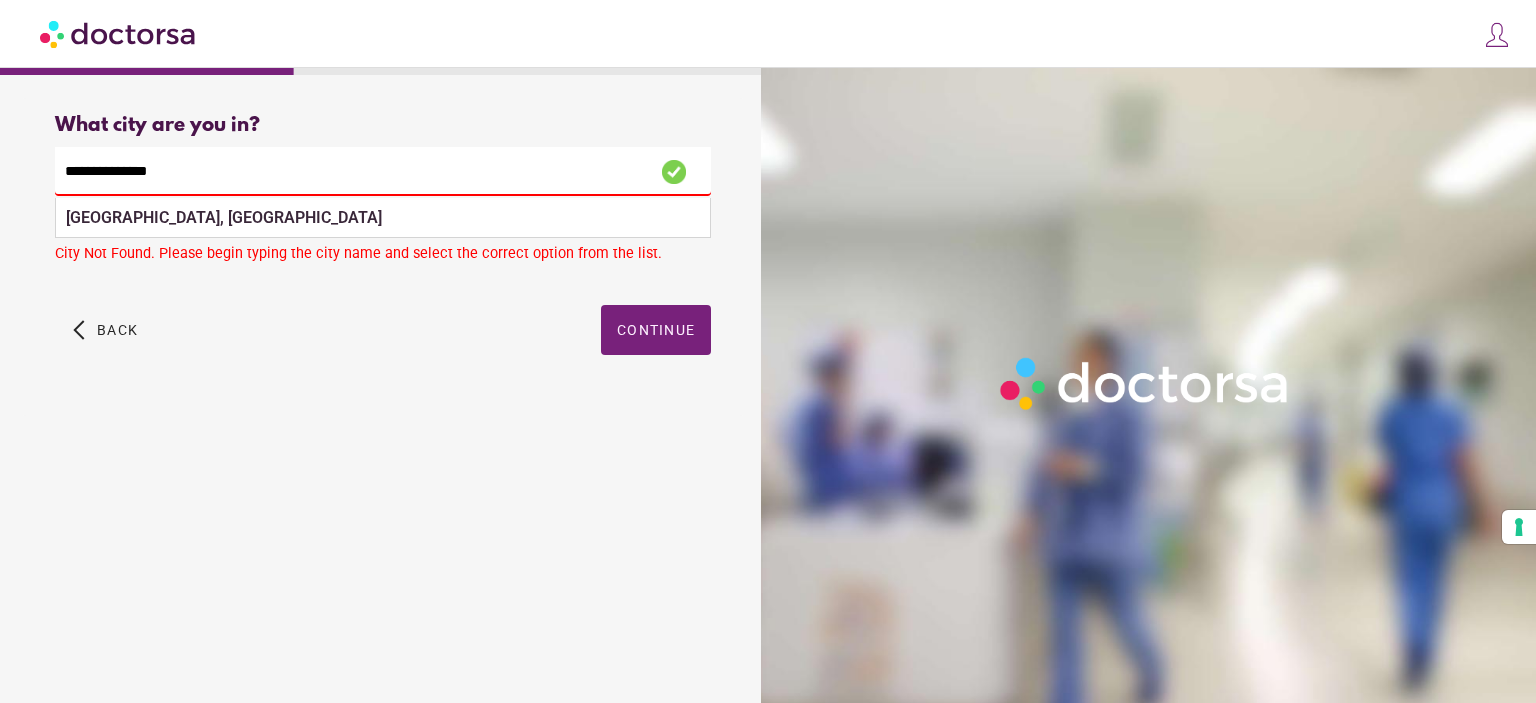 click on "arrow_back_ios
Back
Continue" at bounding box center (383, 345) 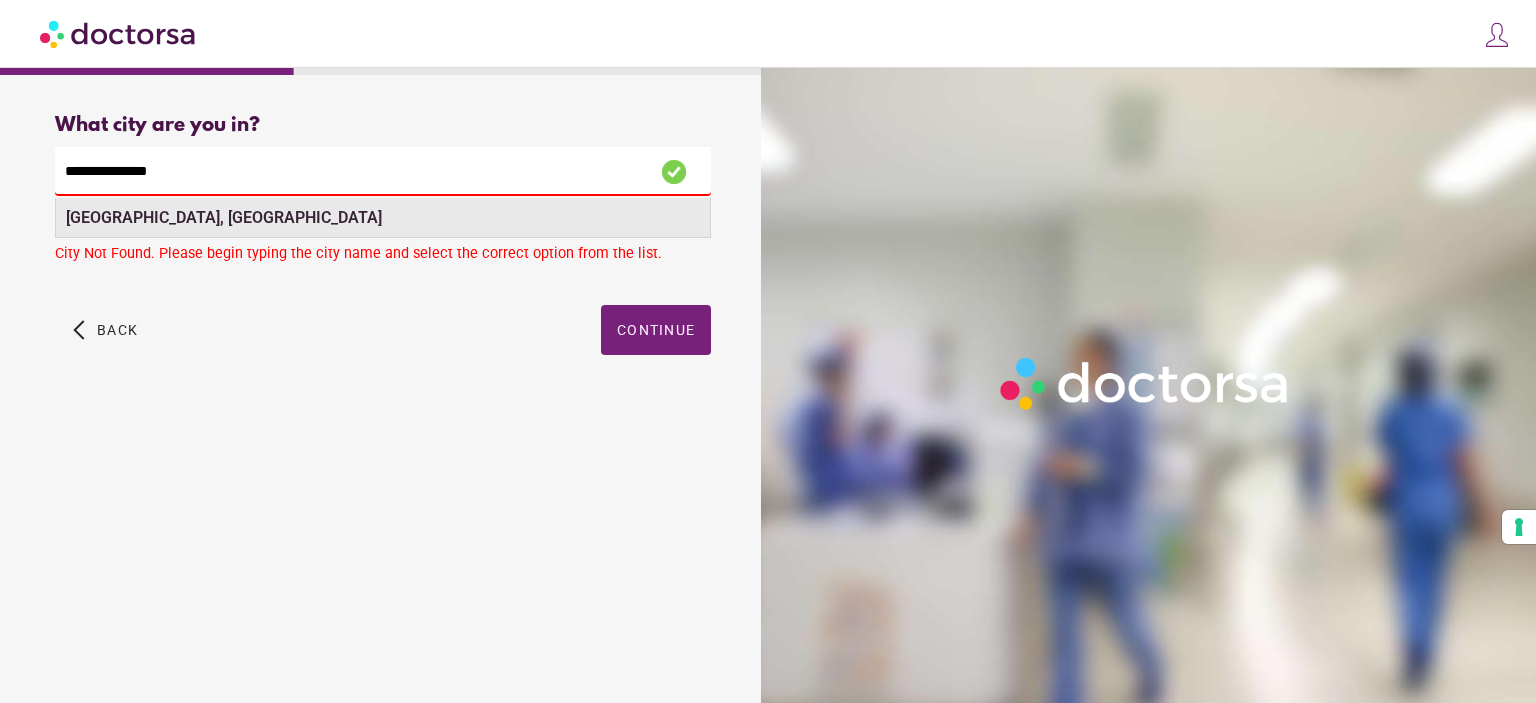 click on "Rhodes, Greece" at bounding box center (383, 218) 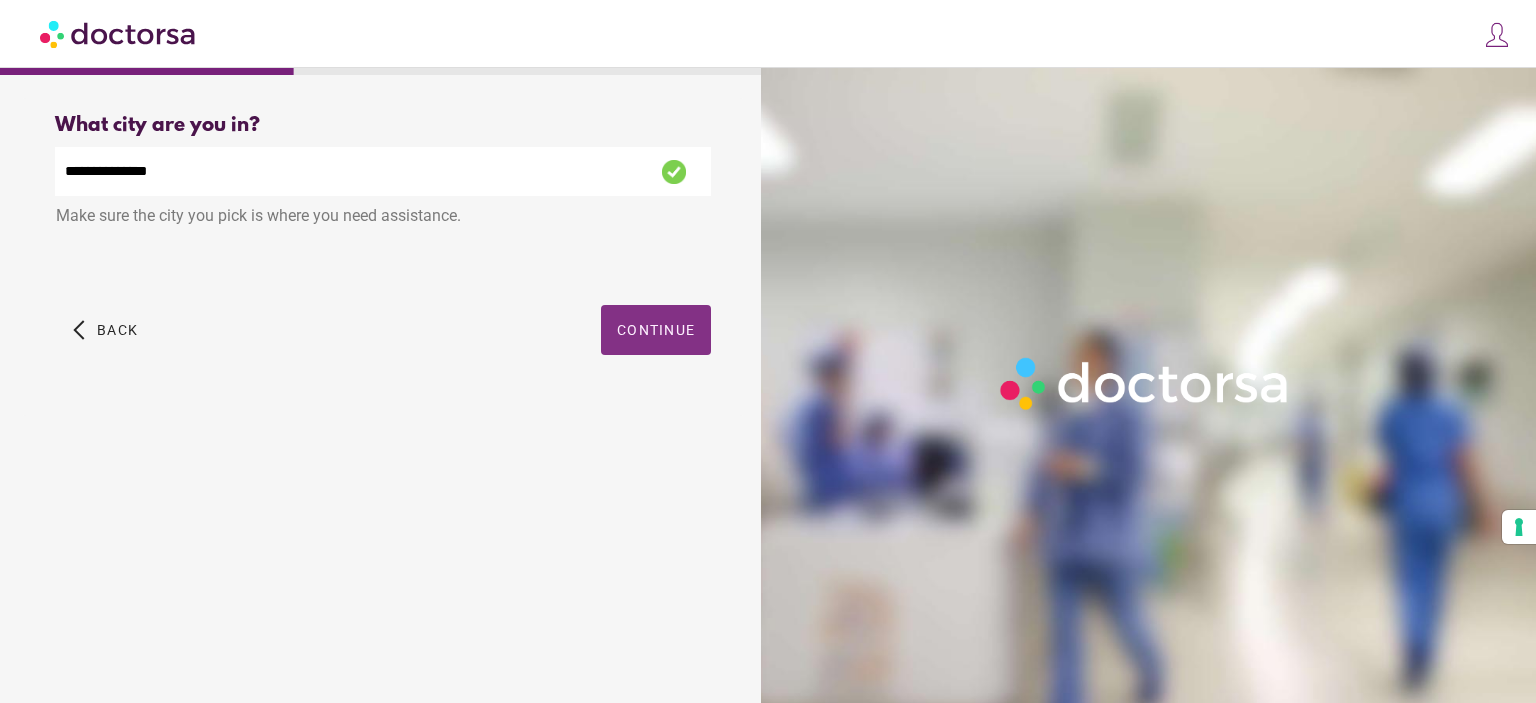 click at bounding box center (656, 330) 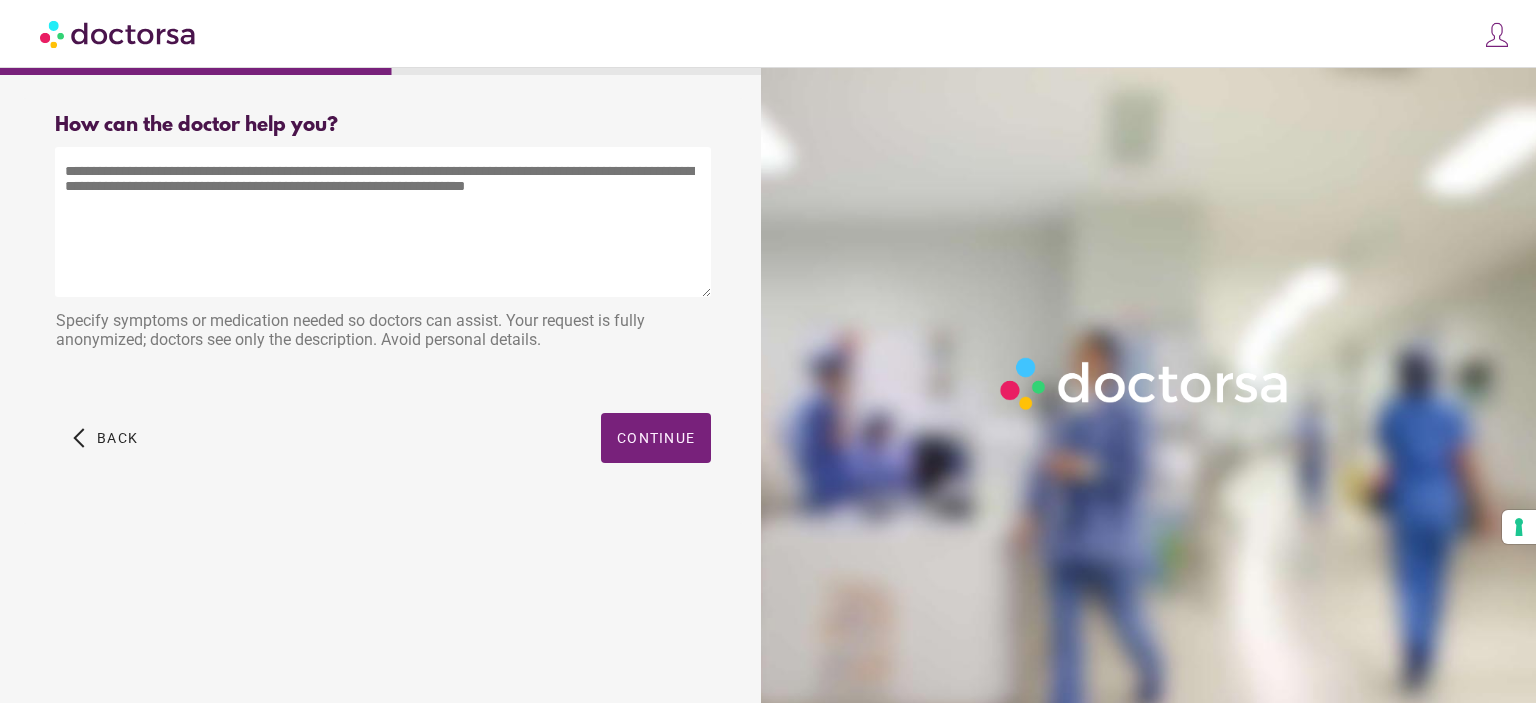 click at bounding box center (383, 222) 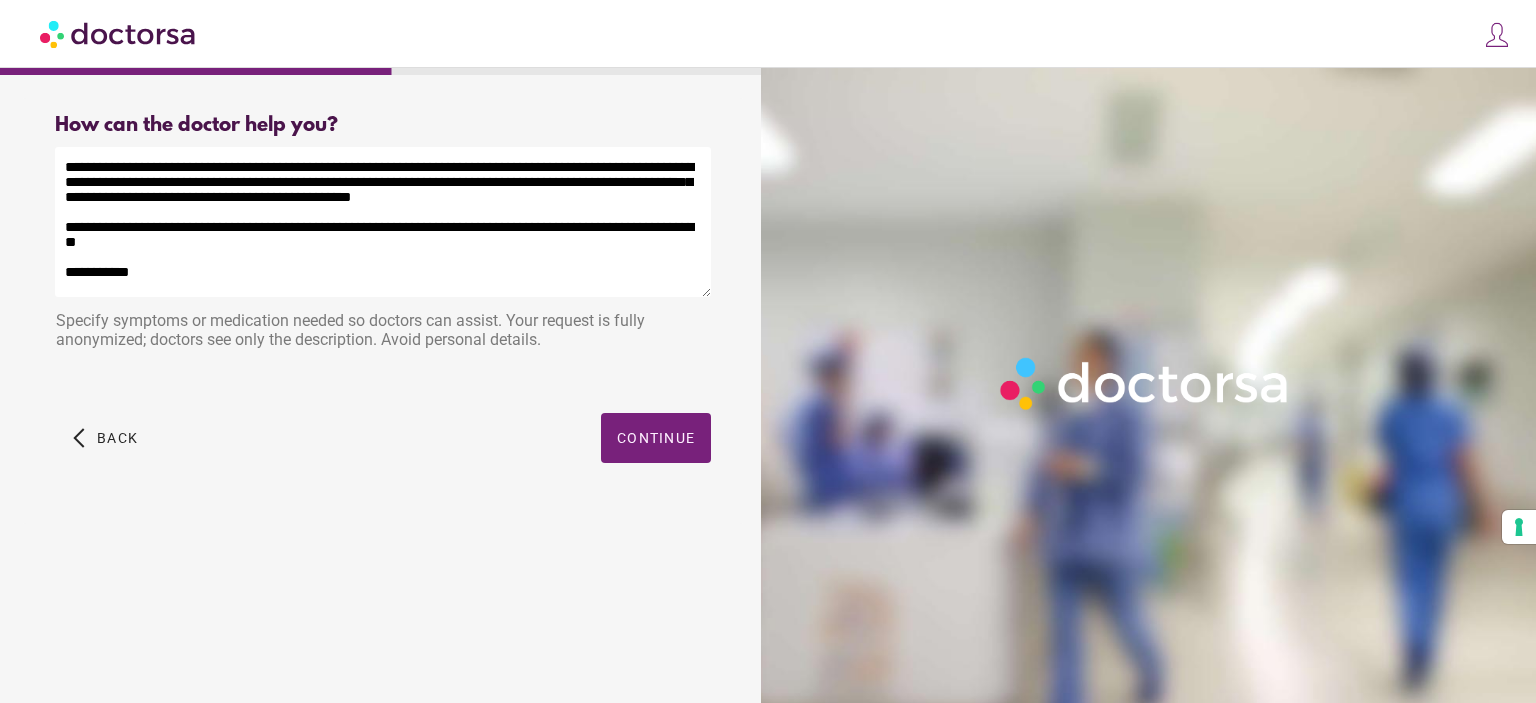 scroll, scrollTop: 24, scrollLeft: 0, axis: vertical 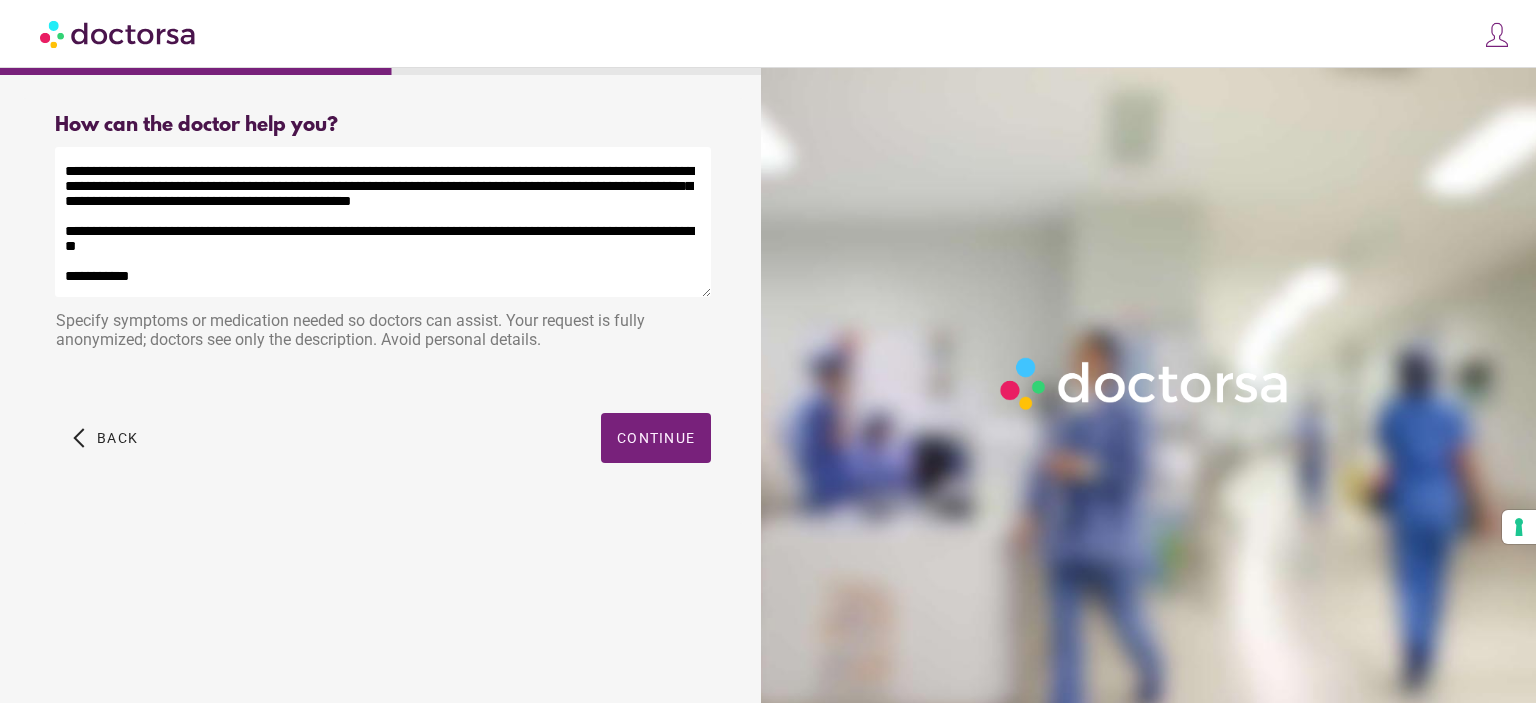 click on "**********" at bounding box center (383, 222) 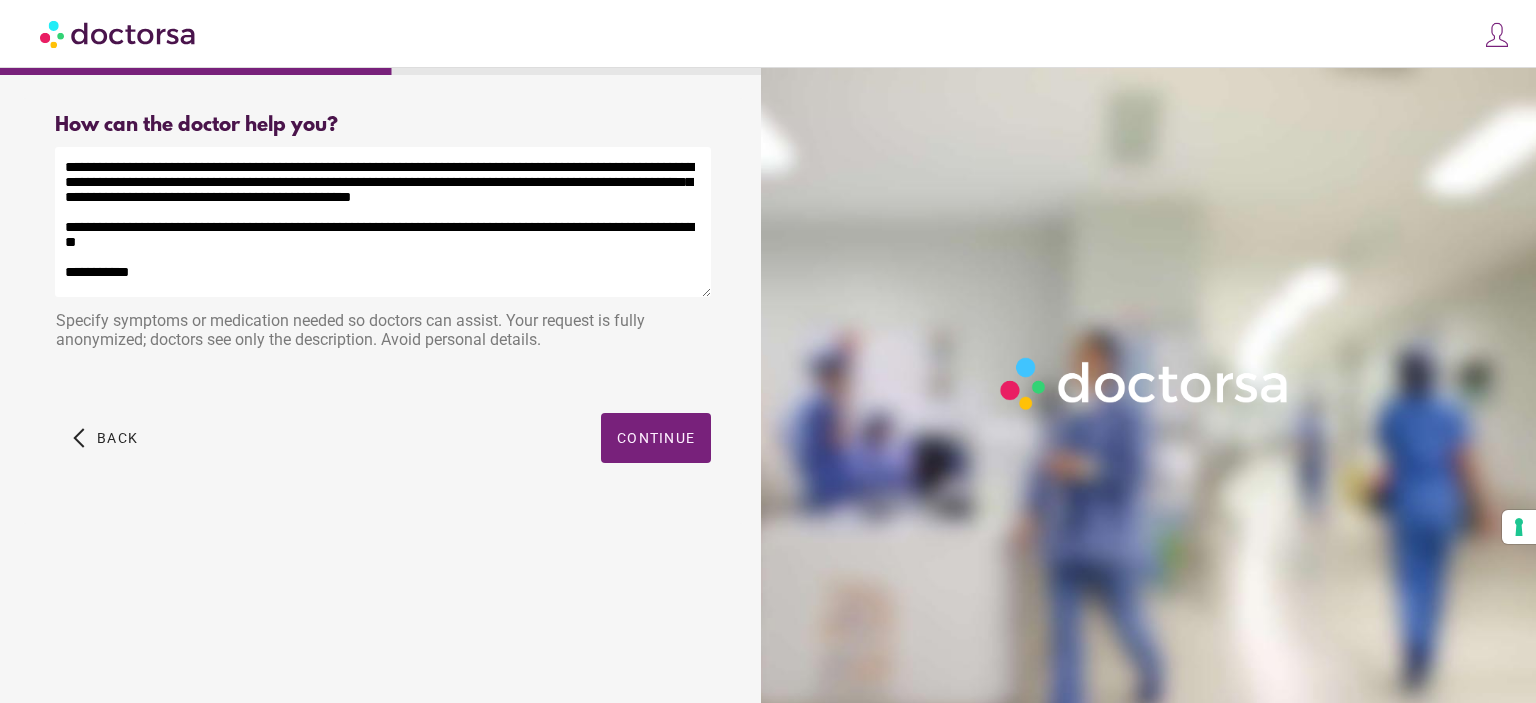 scroll, scrollTop: 24, scrollLeft: 0, axis: vertical 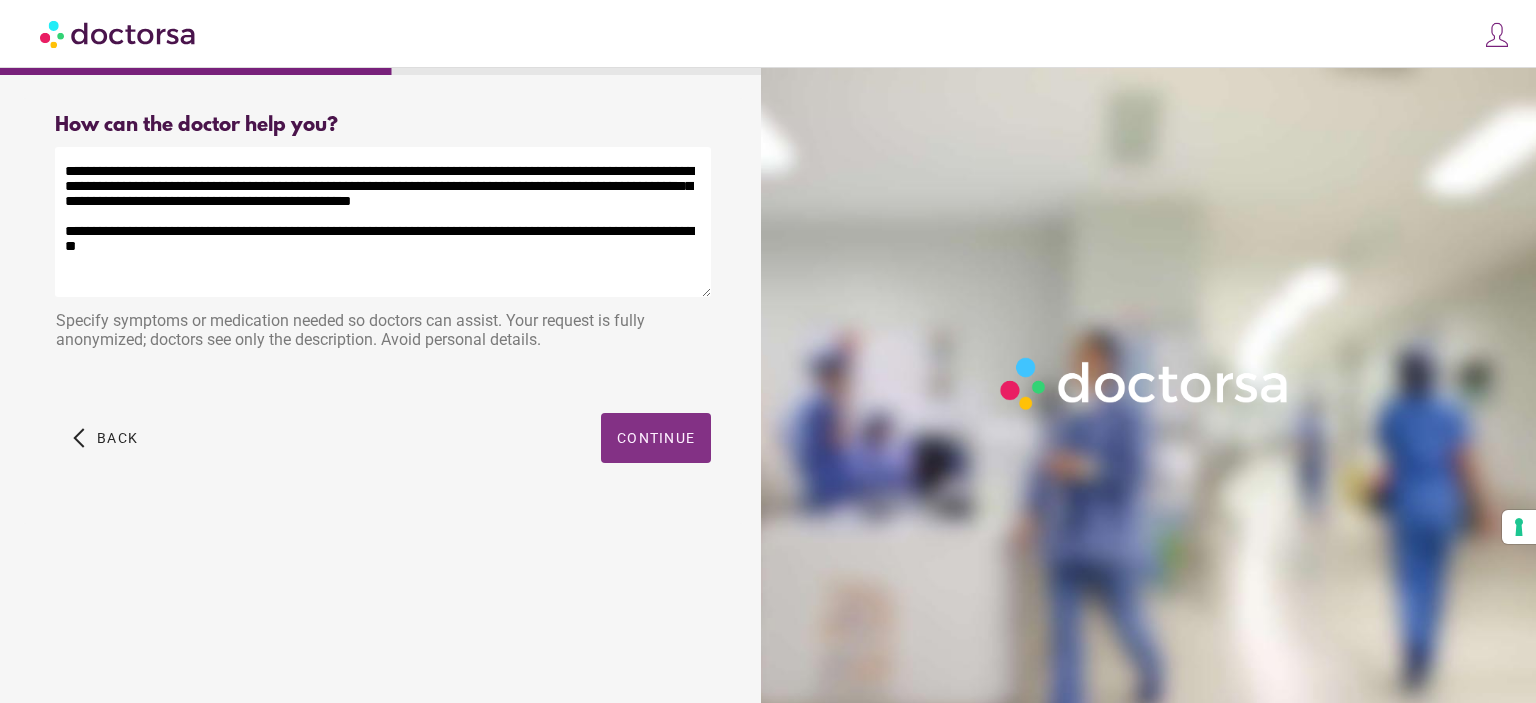 type on "**********" 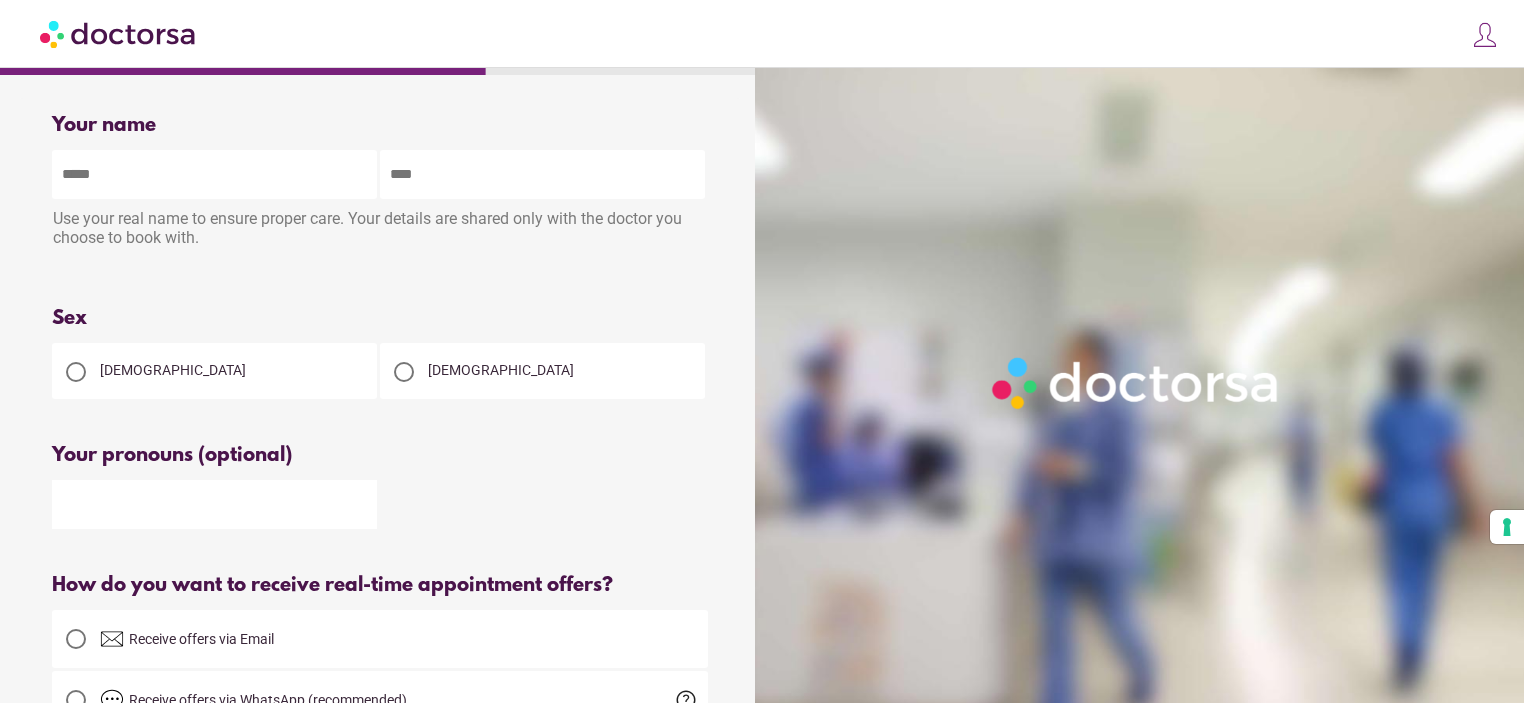 click at bounding box center (214, 174) 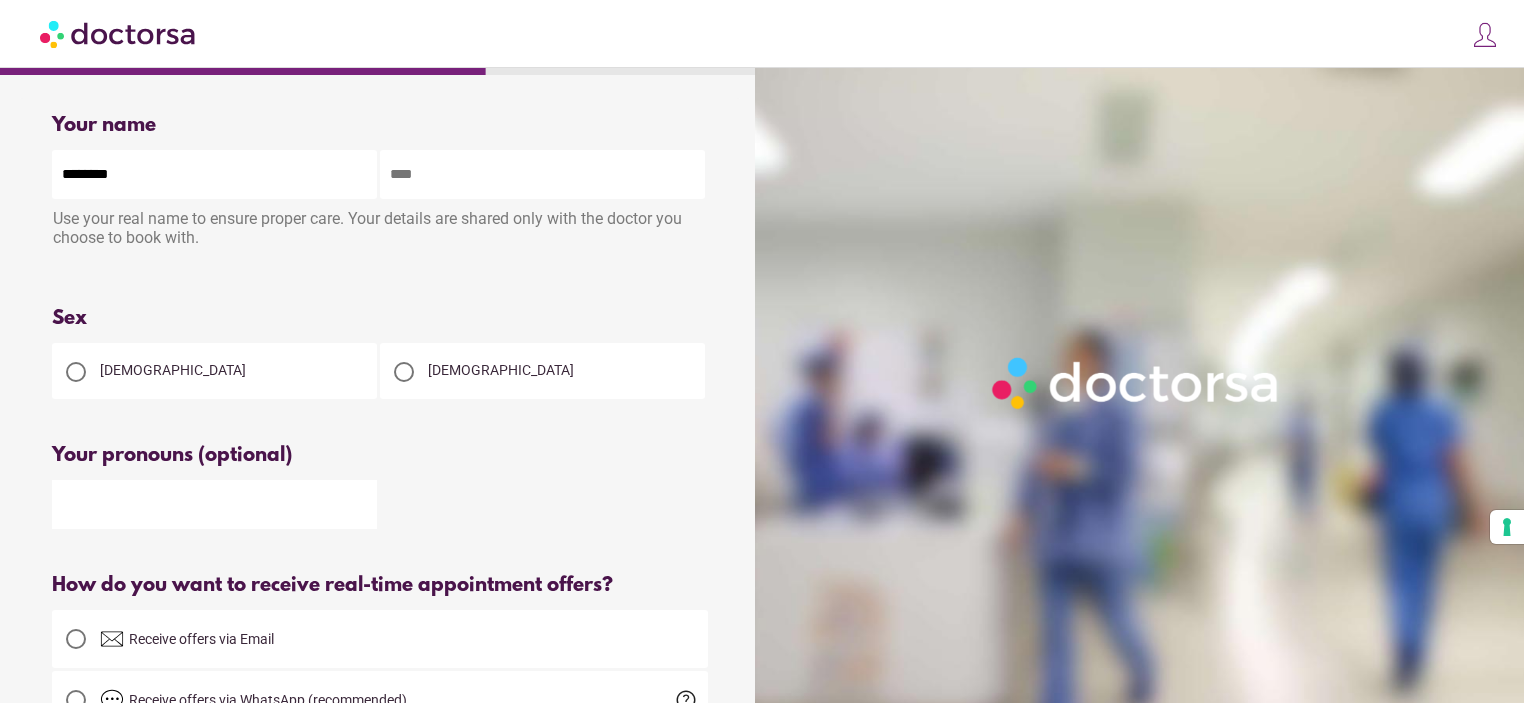 click at bounding box center [542, 174] 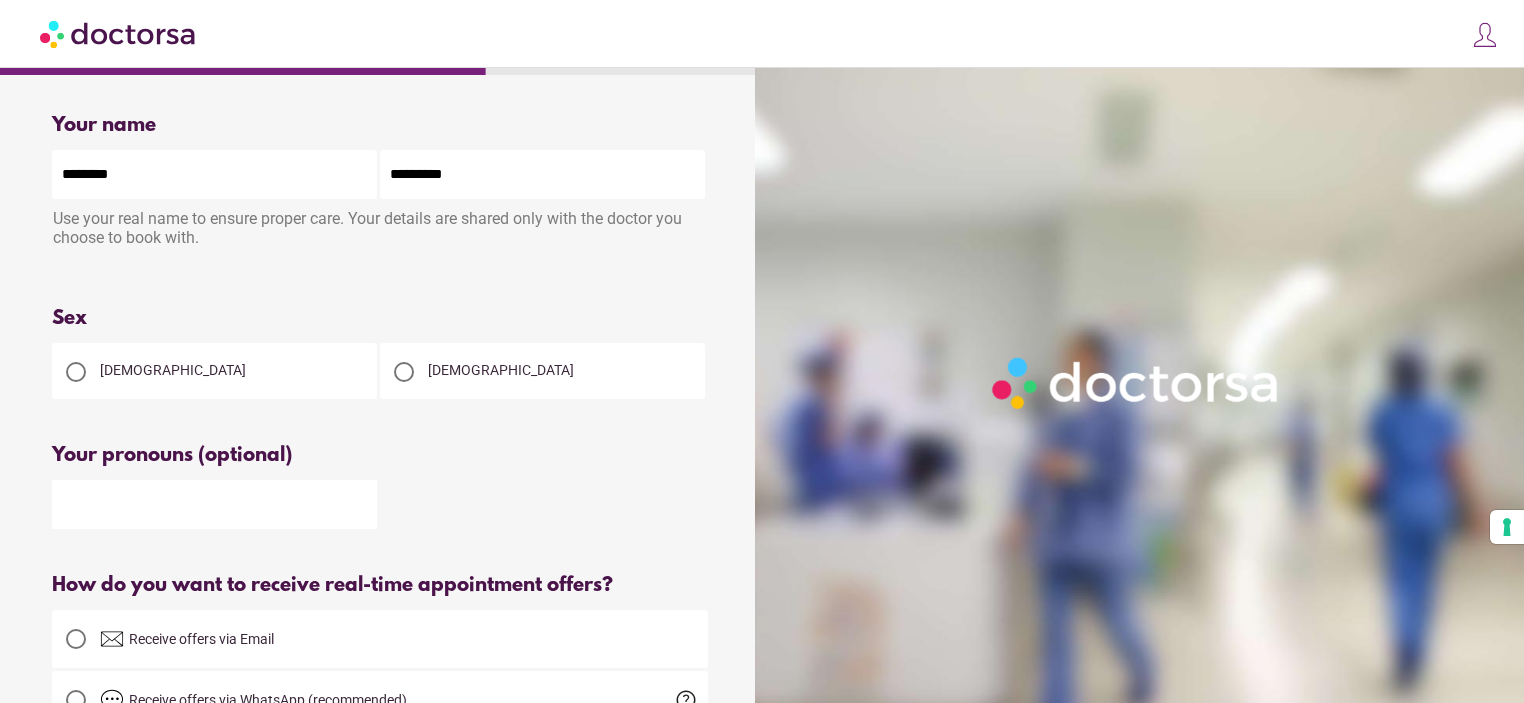 click on "[DEMOGRAPHIC_DATA]" at bounding box center (173, 370) 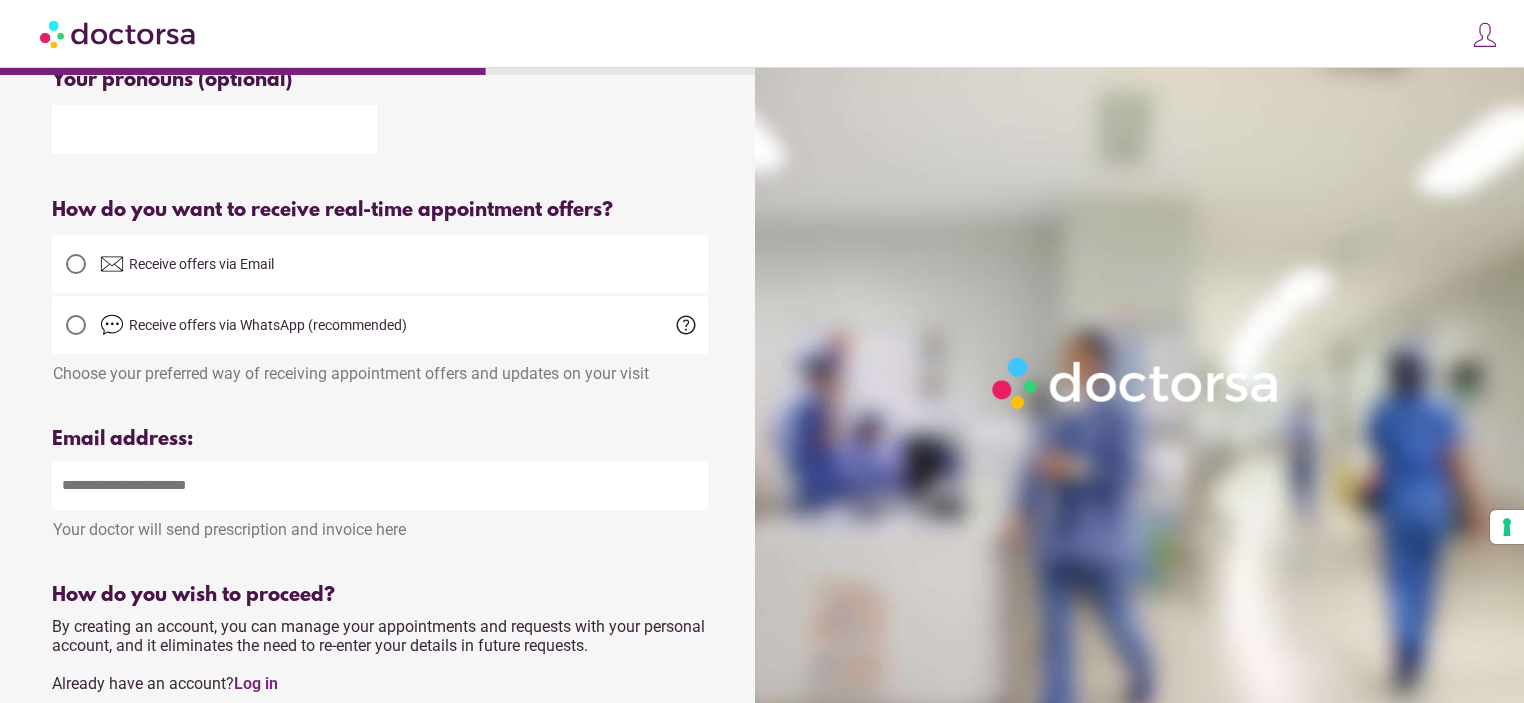 scroll, scrollTop: 500, scrollLeft: 0, axis: vertical 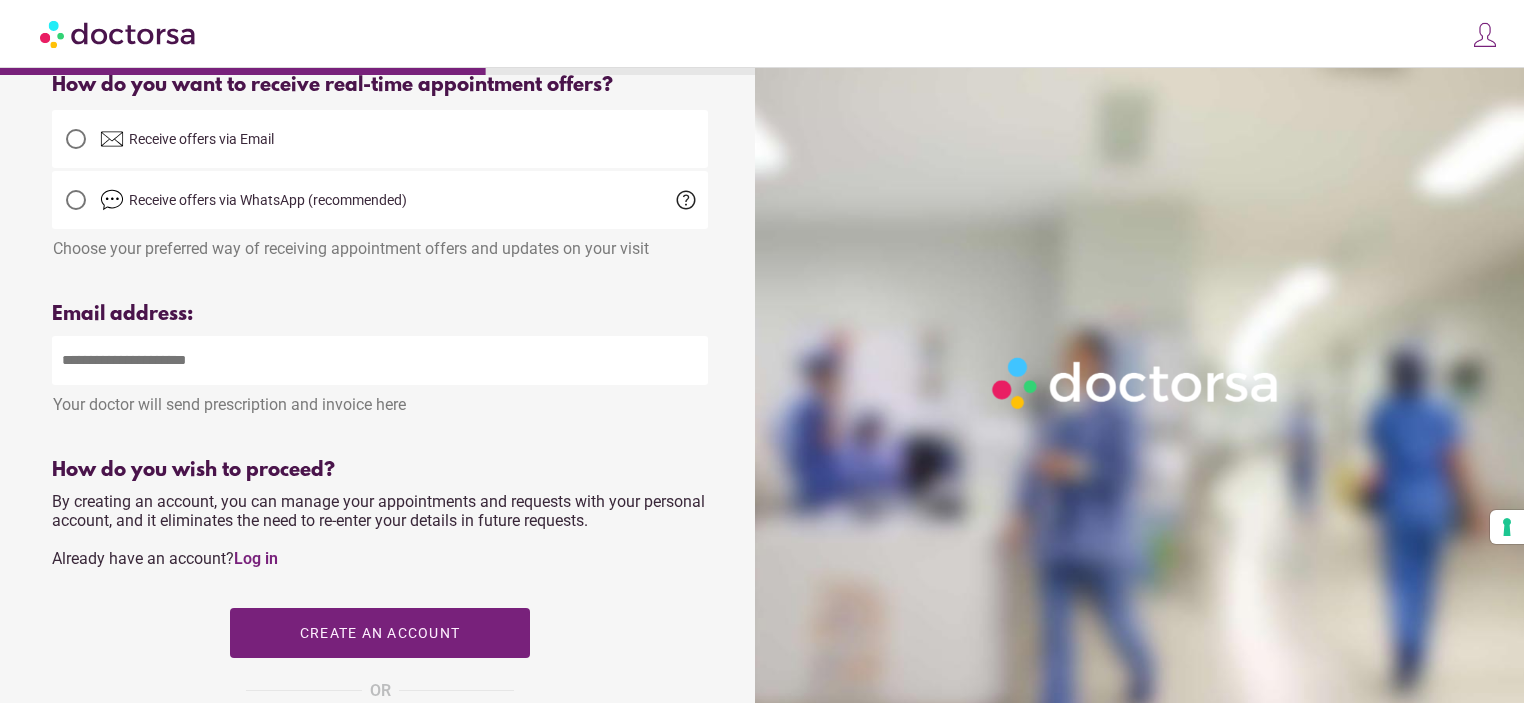 click at bounding box center [380, 360] 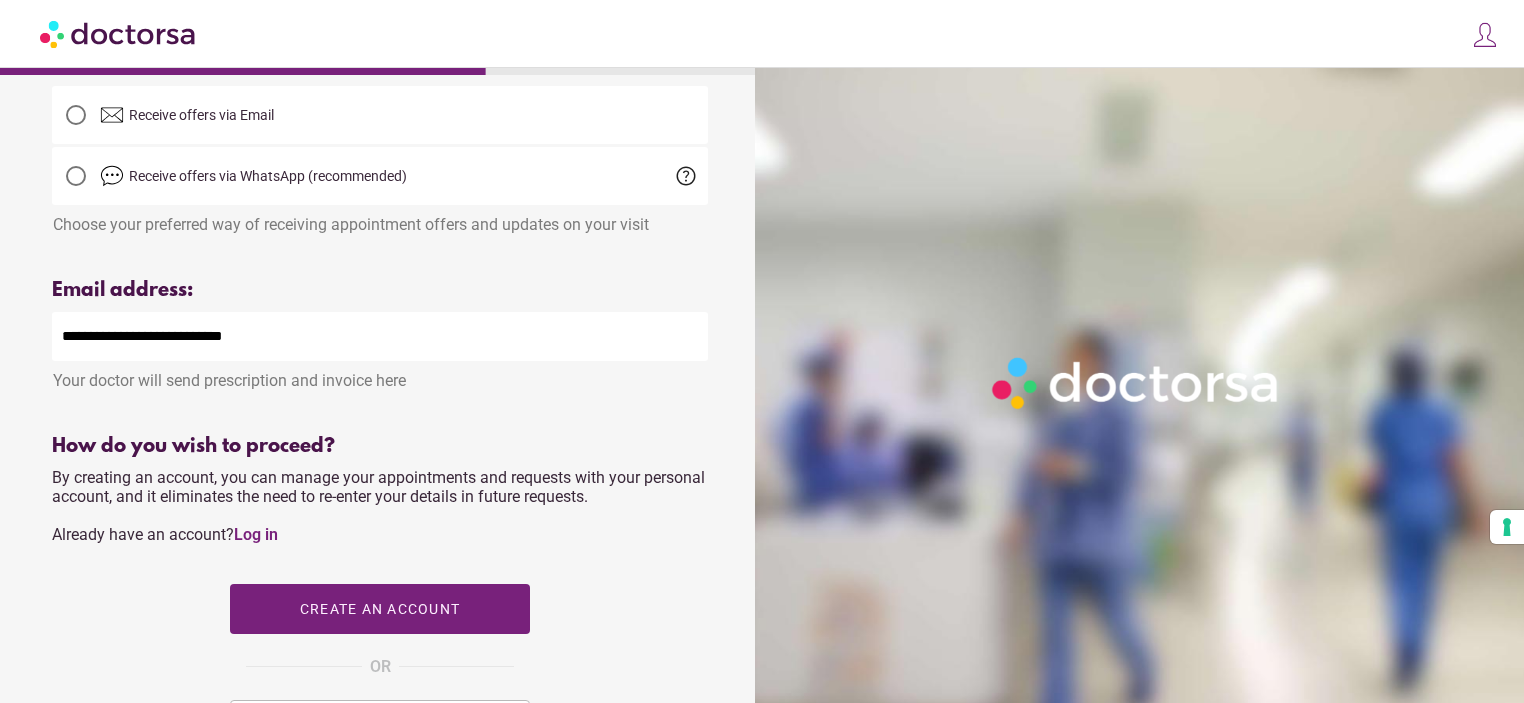 scroll, scrollTop: 700, scrollLeft: 0, axis: vertical 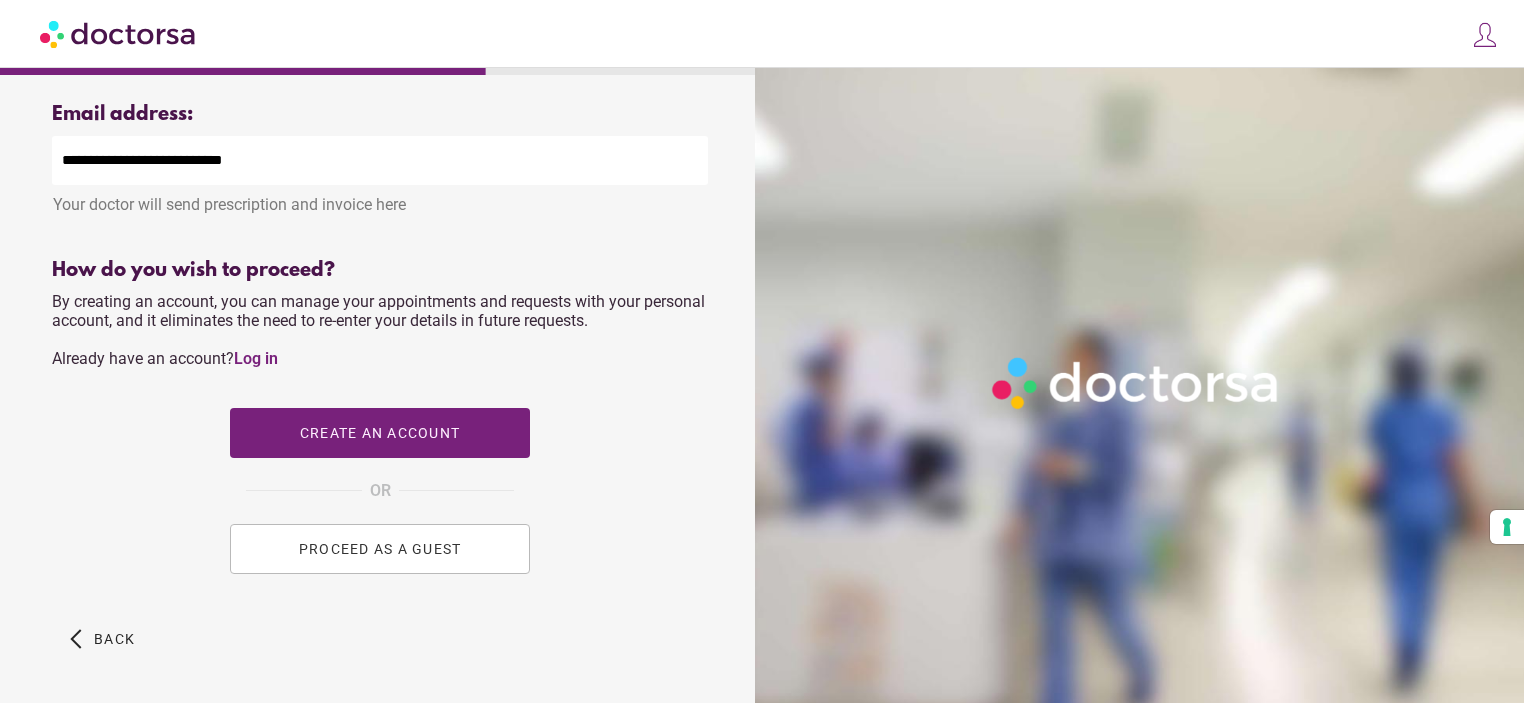 click on "PROCEED AS A GUEST" at bounding box center [380, 549] 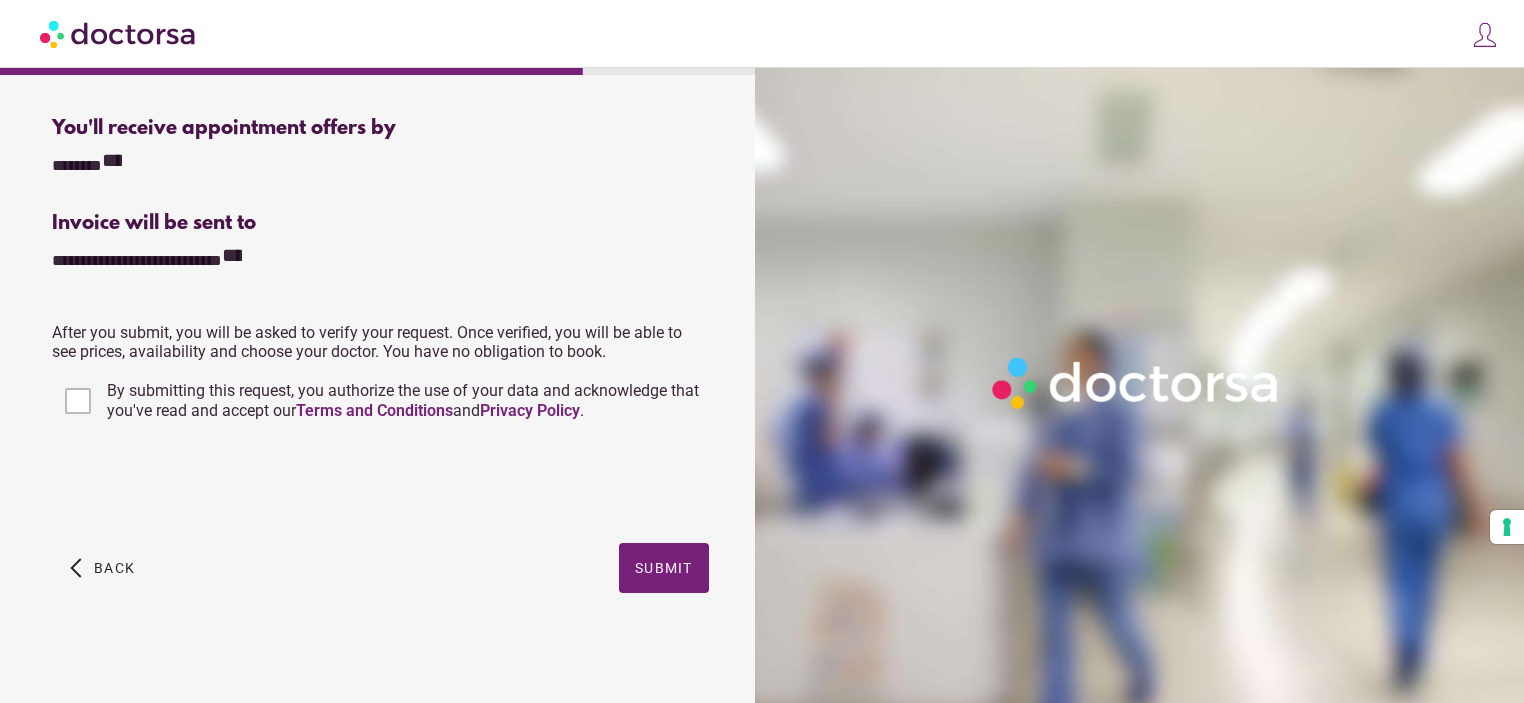 scroll, scrollTop: 500, scrollLeft: 0, axis: vertical 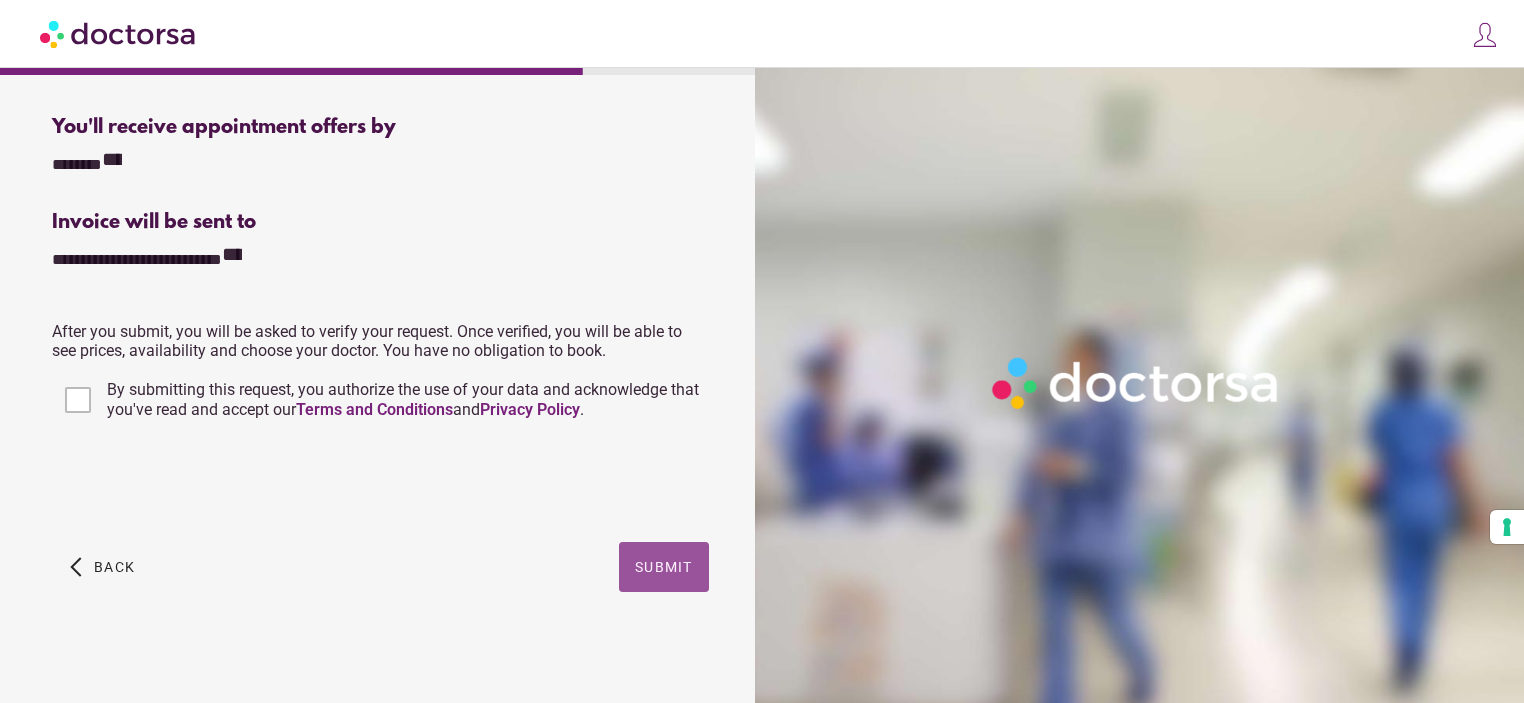 click at bounding box center (664, 567) 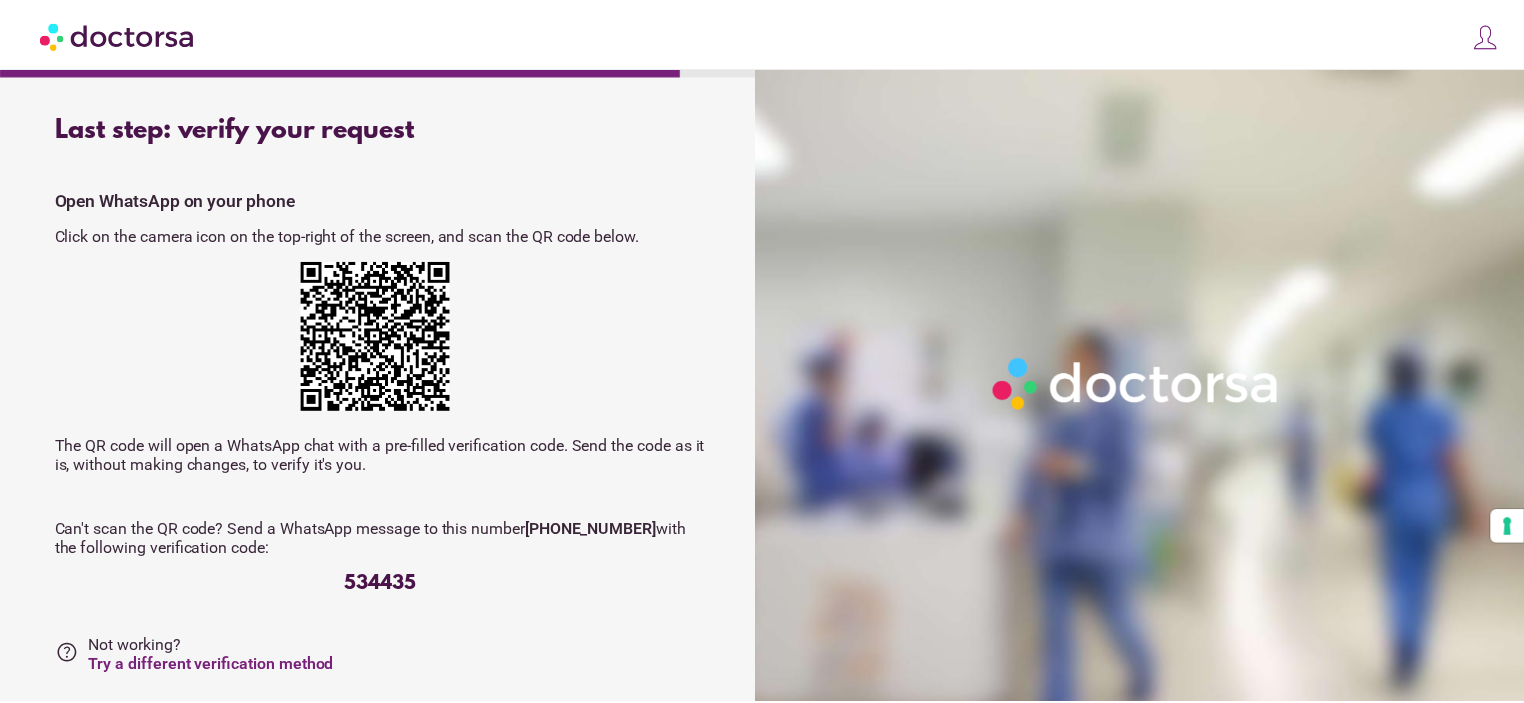 scroll, scrollTop: 0, scrollLeft: 0, axis: both 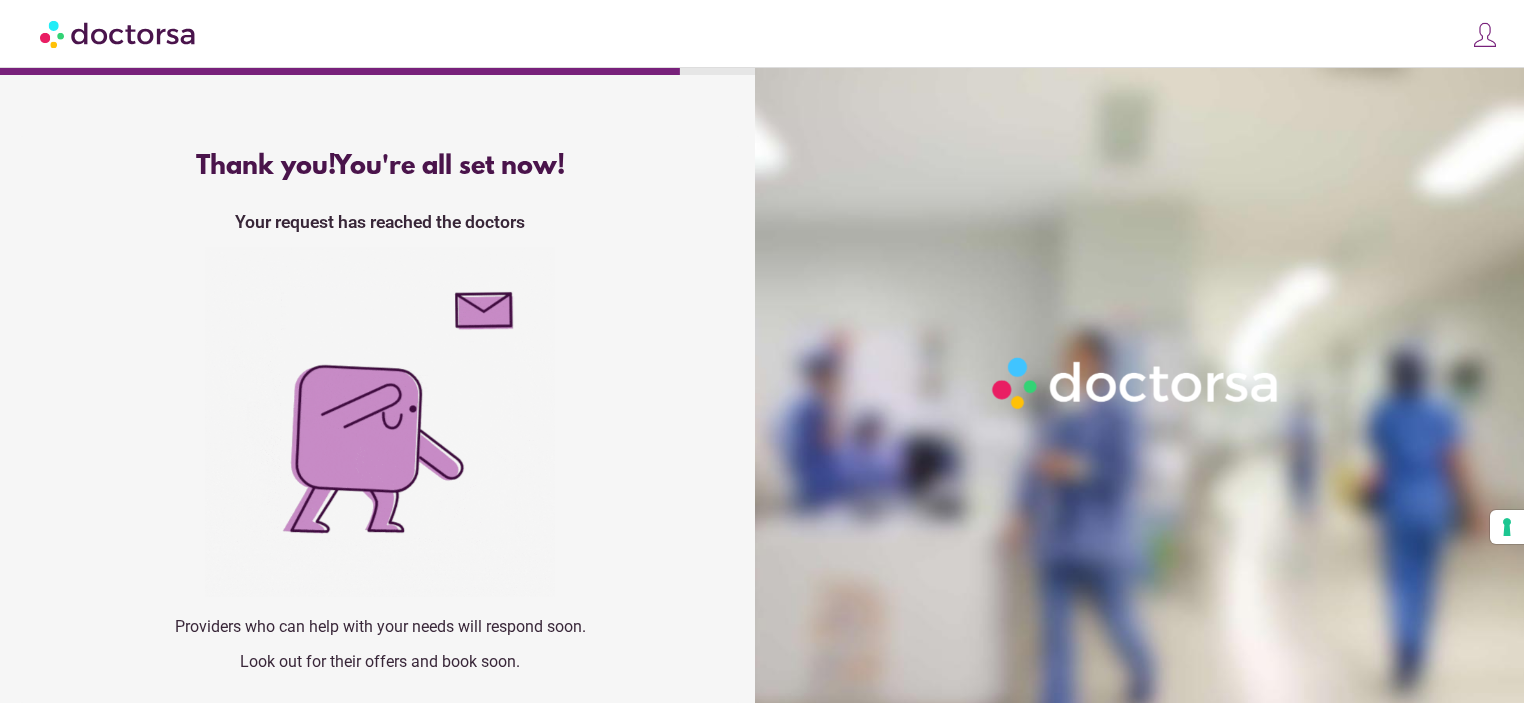 click on "close
Log in
Make a request
Your appointments
Your profile
Welcome back
Log in with Google
OR
visibility" at bounding box center [762, 34] 